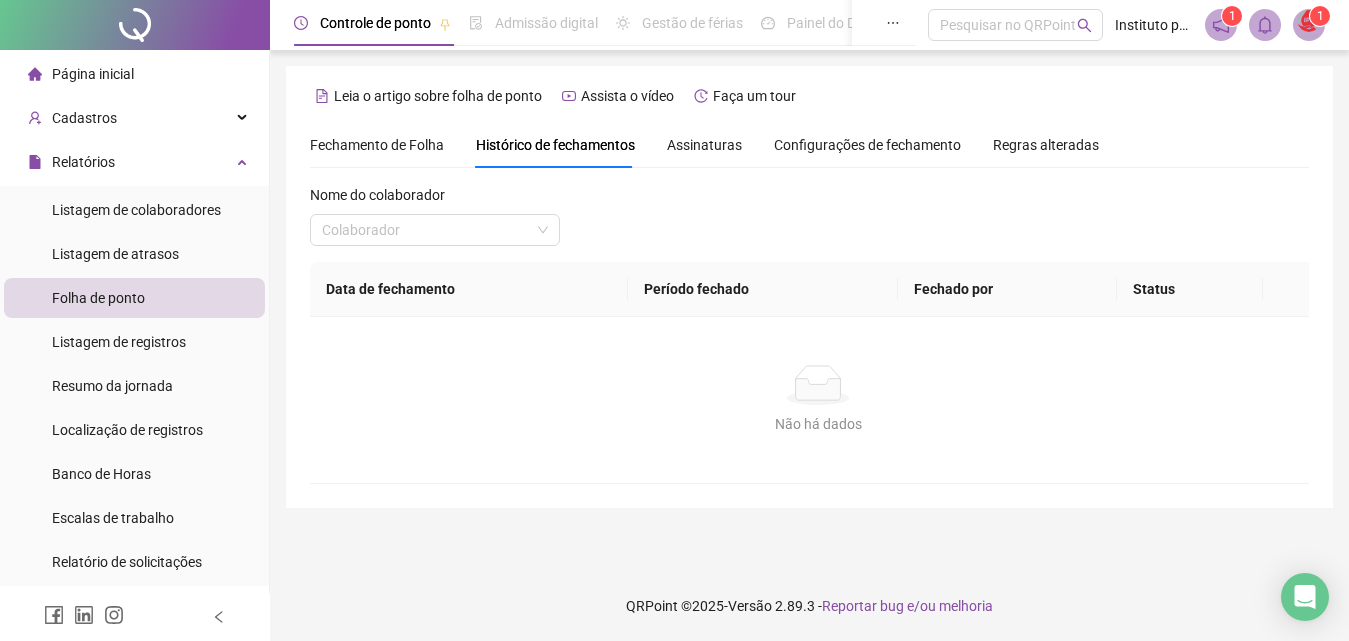 scroll, scrollTop: 0, scrollLeft: 0, axis: both 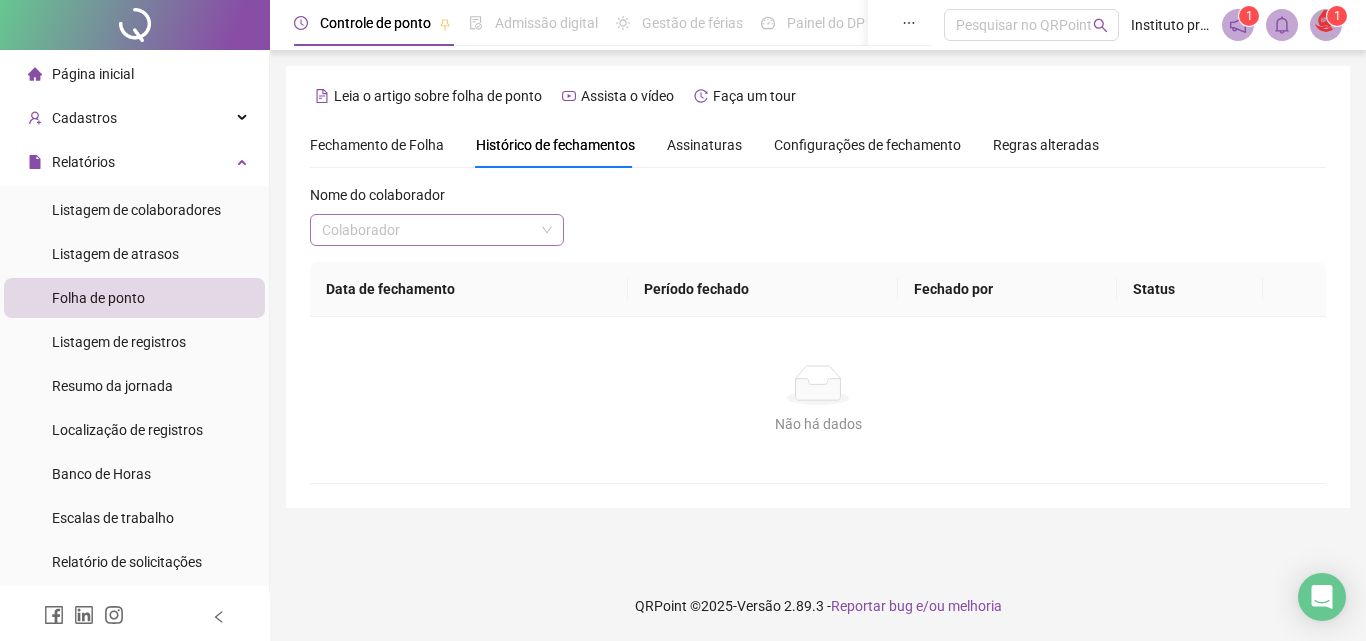 click at bounding box center (428, 230) 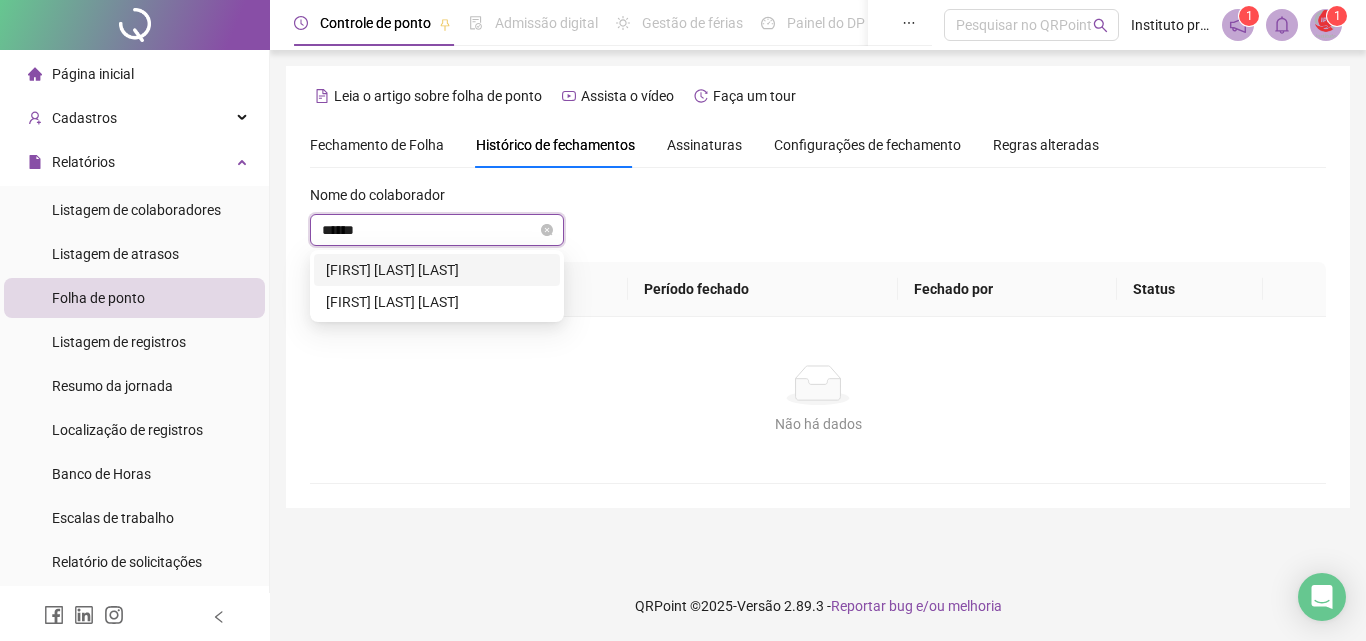 type on "*******" 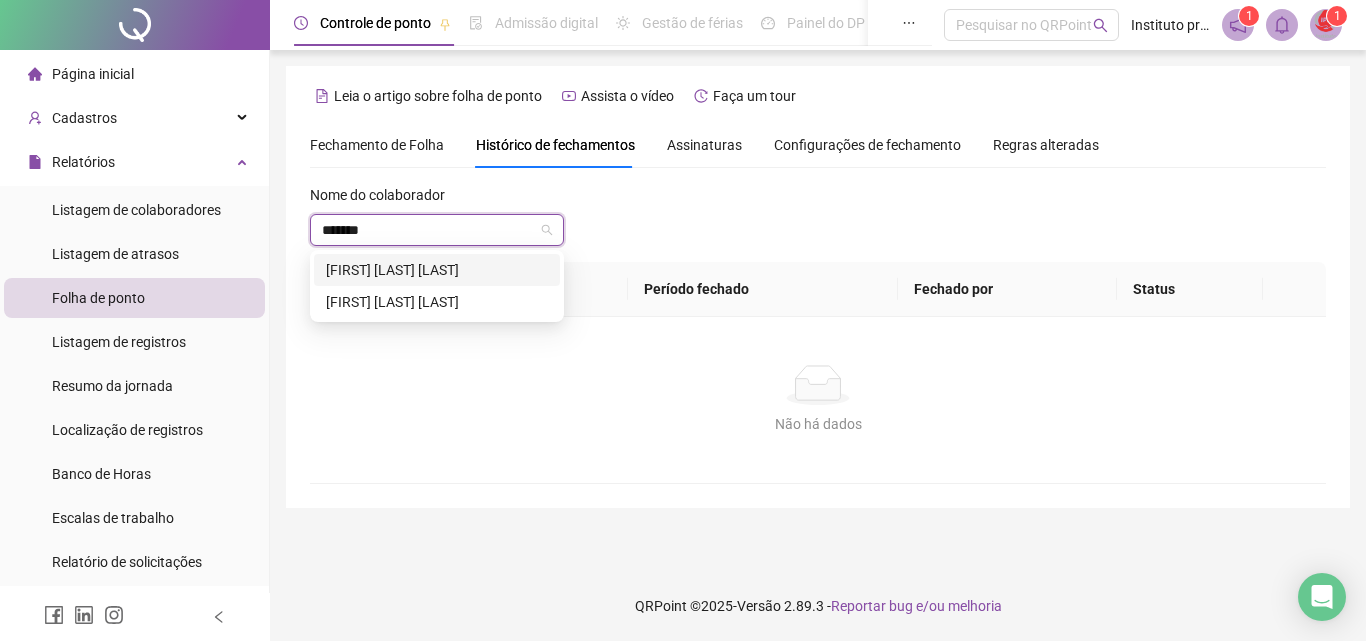 click on "[FIRST] [LAST] [LAST]" at bounding box center (437, 270) 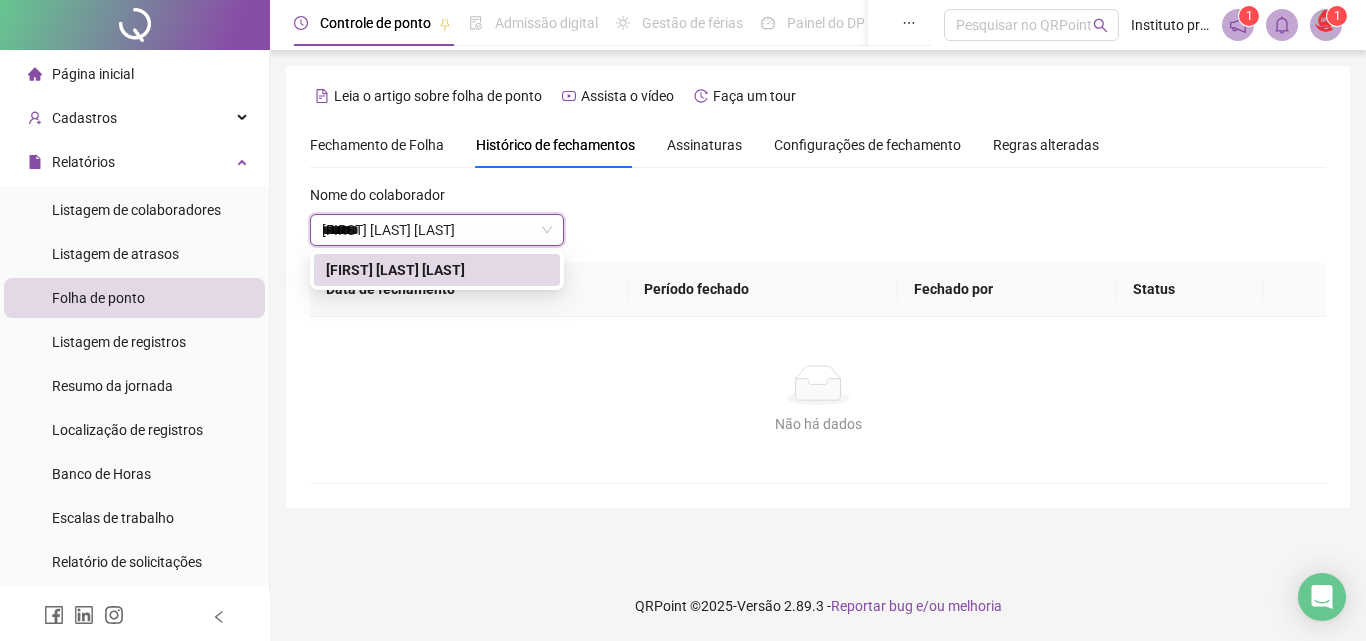 type 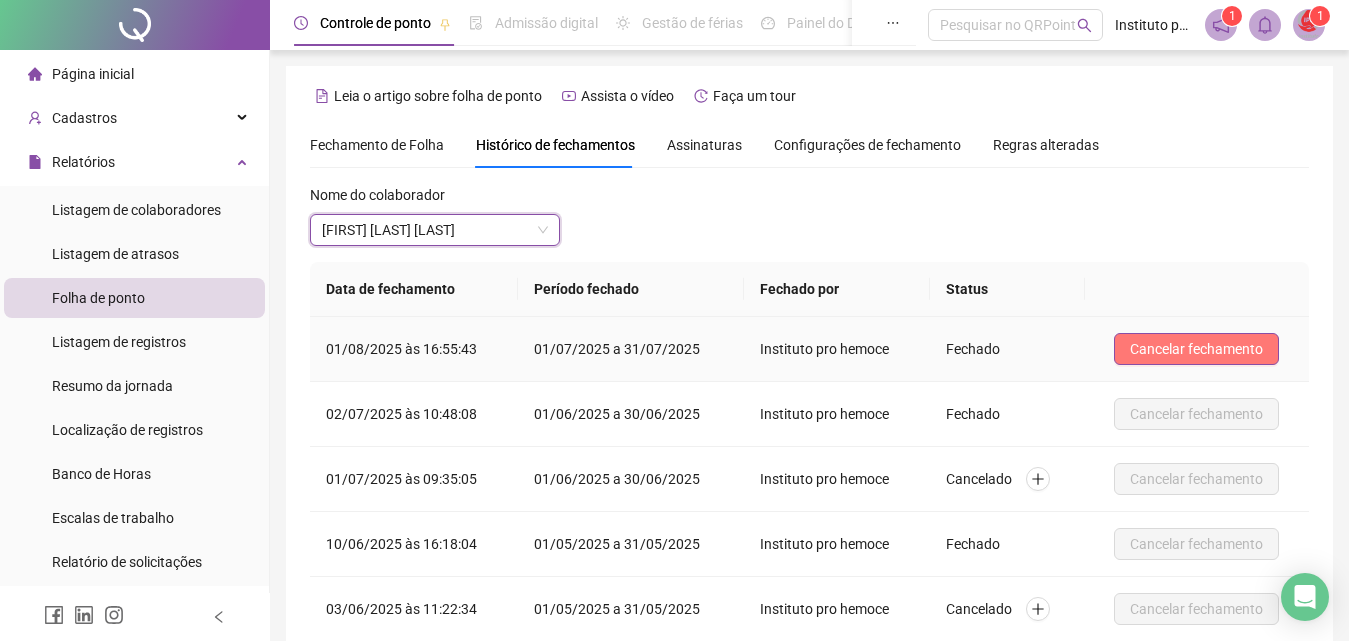 click on "Cancelar fechamento" at bounding box center (1196, 349) 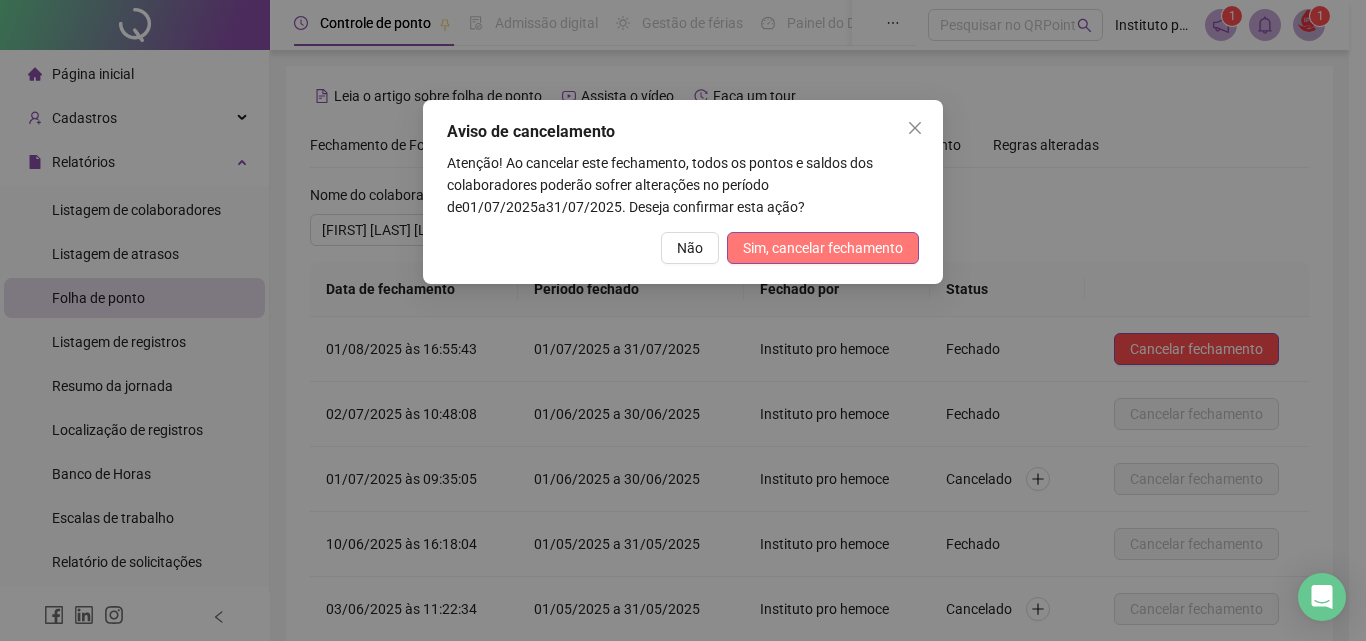 drag, startPoint x: 803, startPoint y: 268, endPoint x: 798, endPoint y: 249, distance: 19.646883 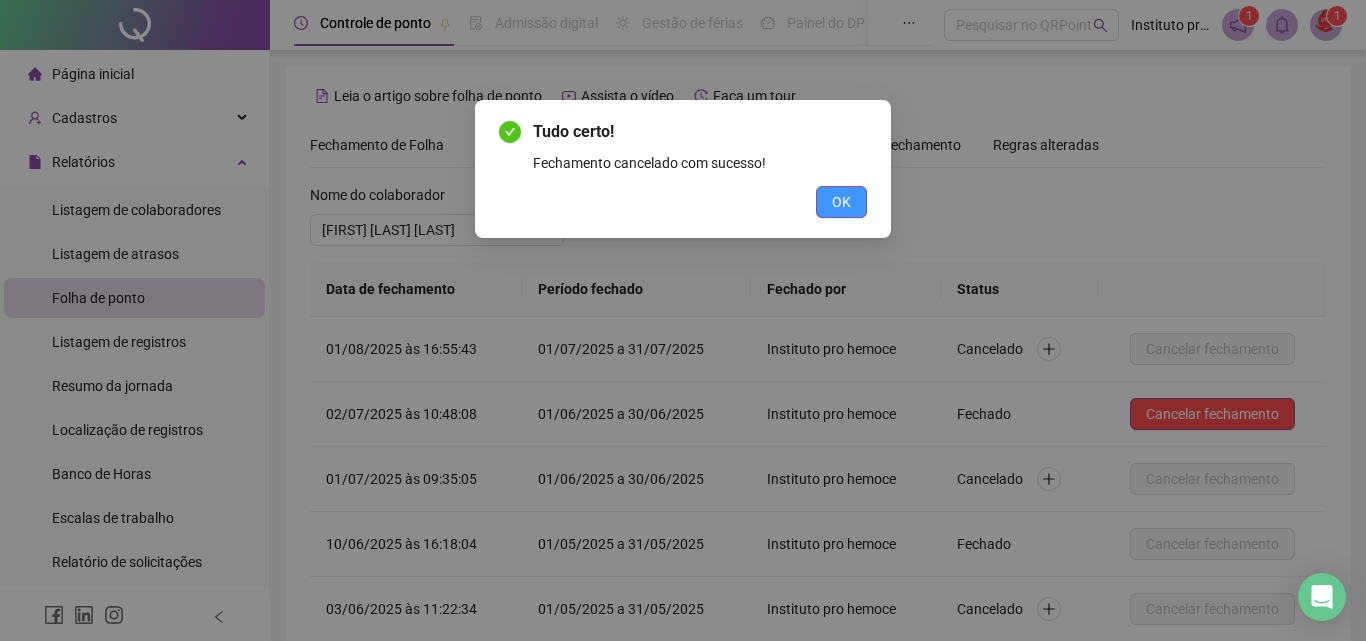 click on "OK" at bounding box center (841, 202) 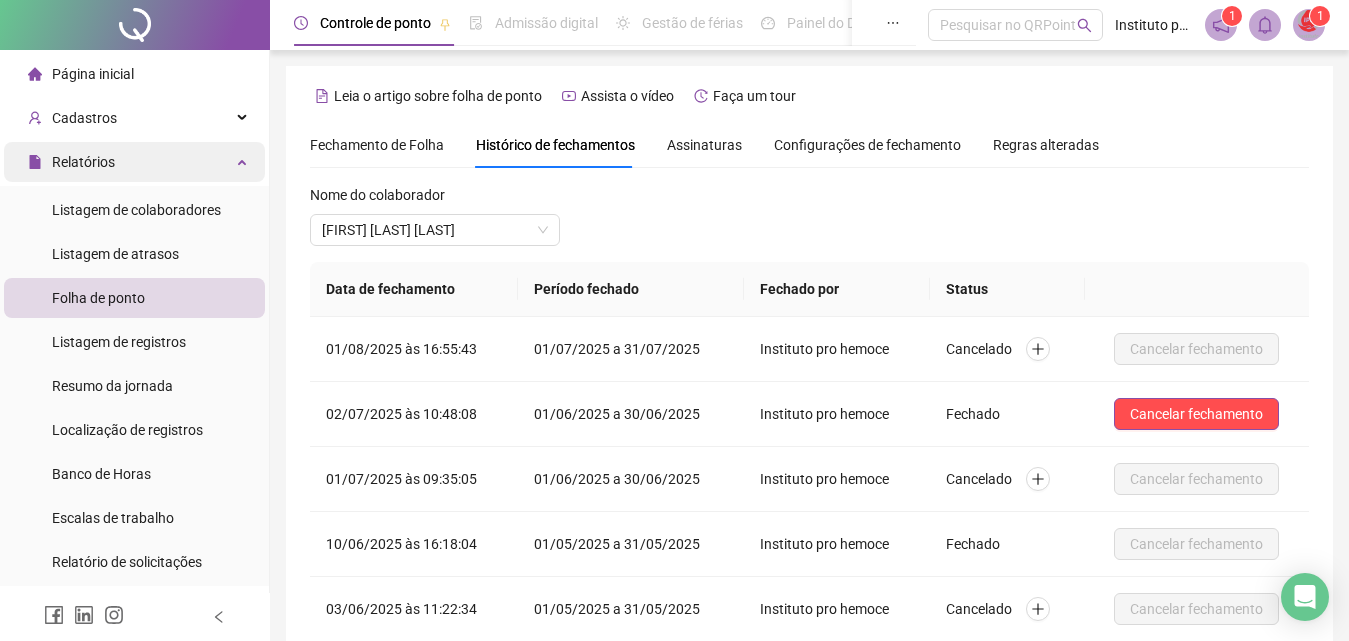 click on "Relatórios" at bounding box center [134, 162] 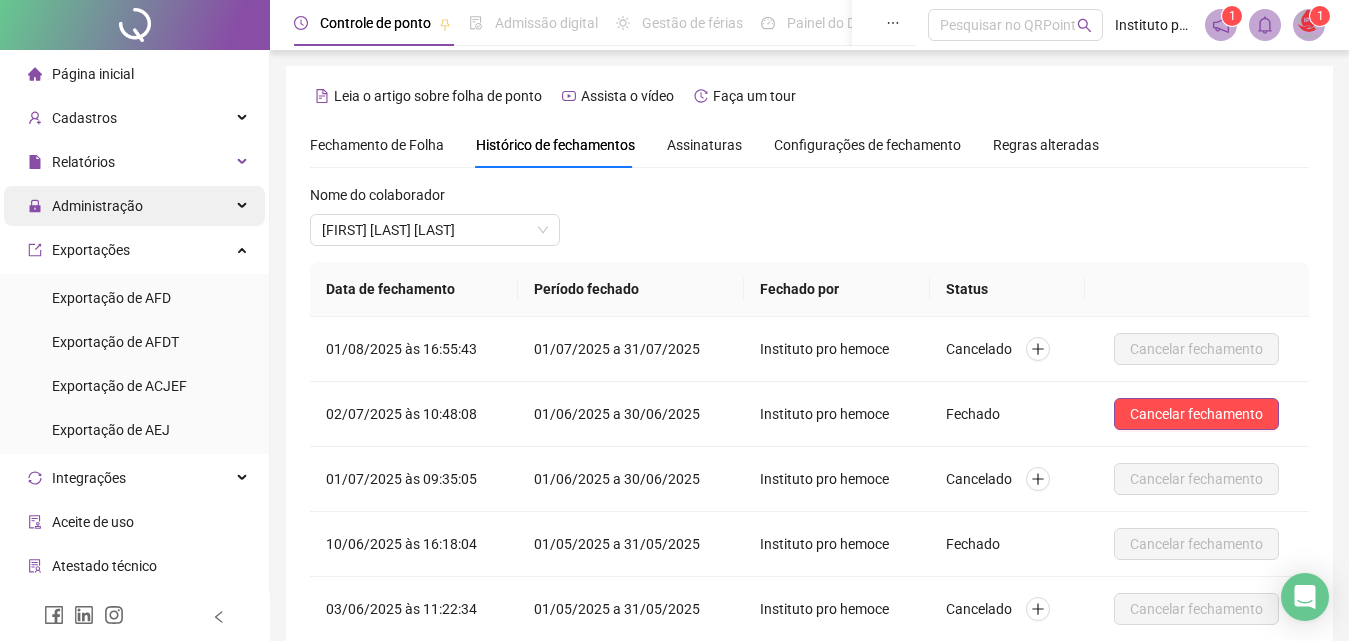 click on "Administração" at bounding box center (97, 206) 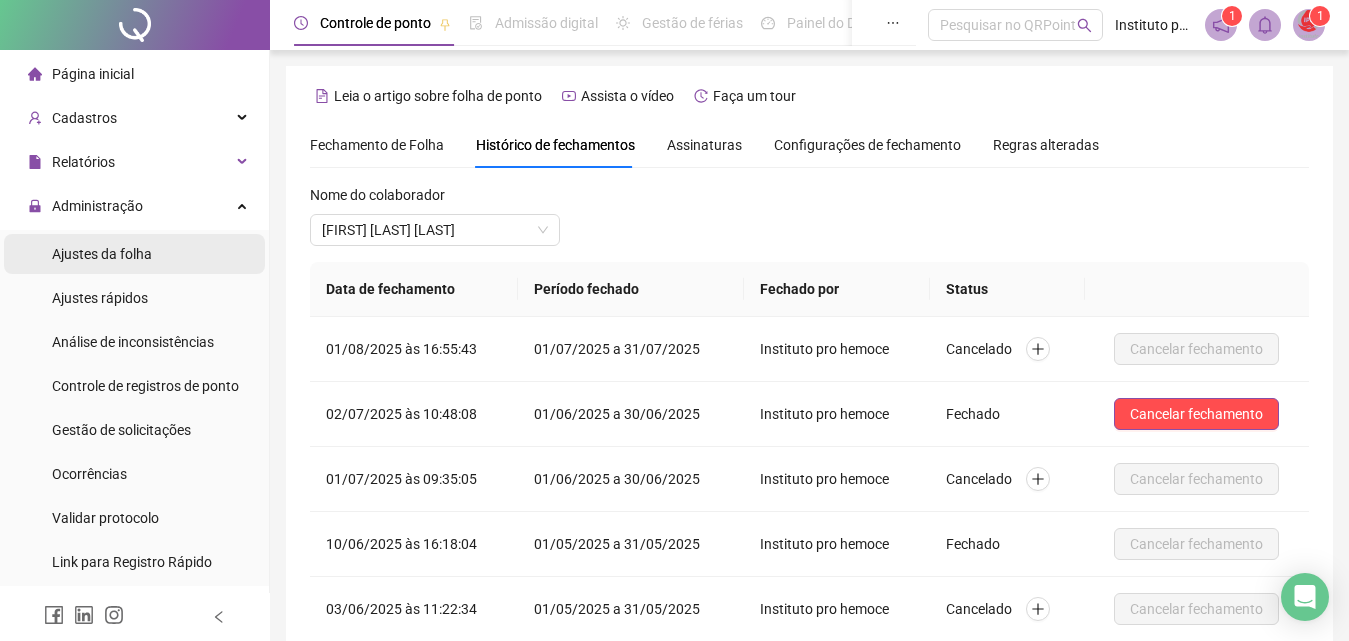 click on "Ajustes da folha" at bounding box center (102, 254) 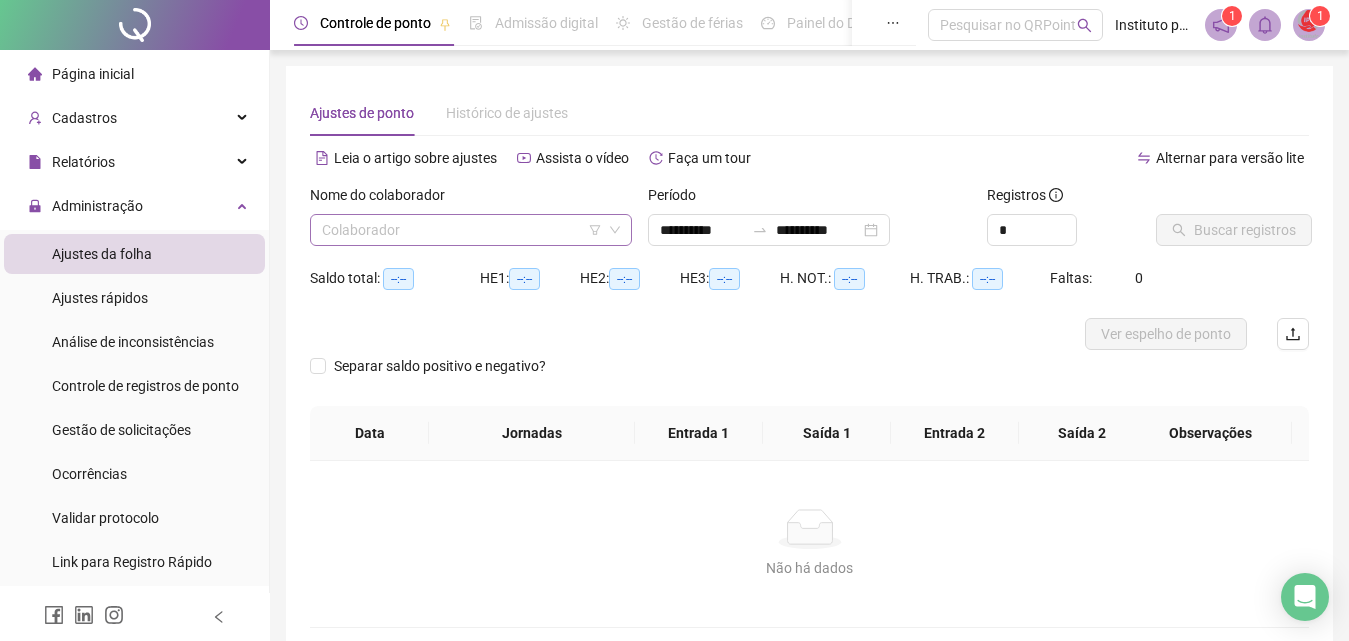 click at bounding box center (462, 230) 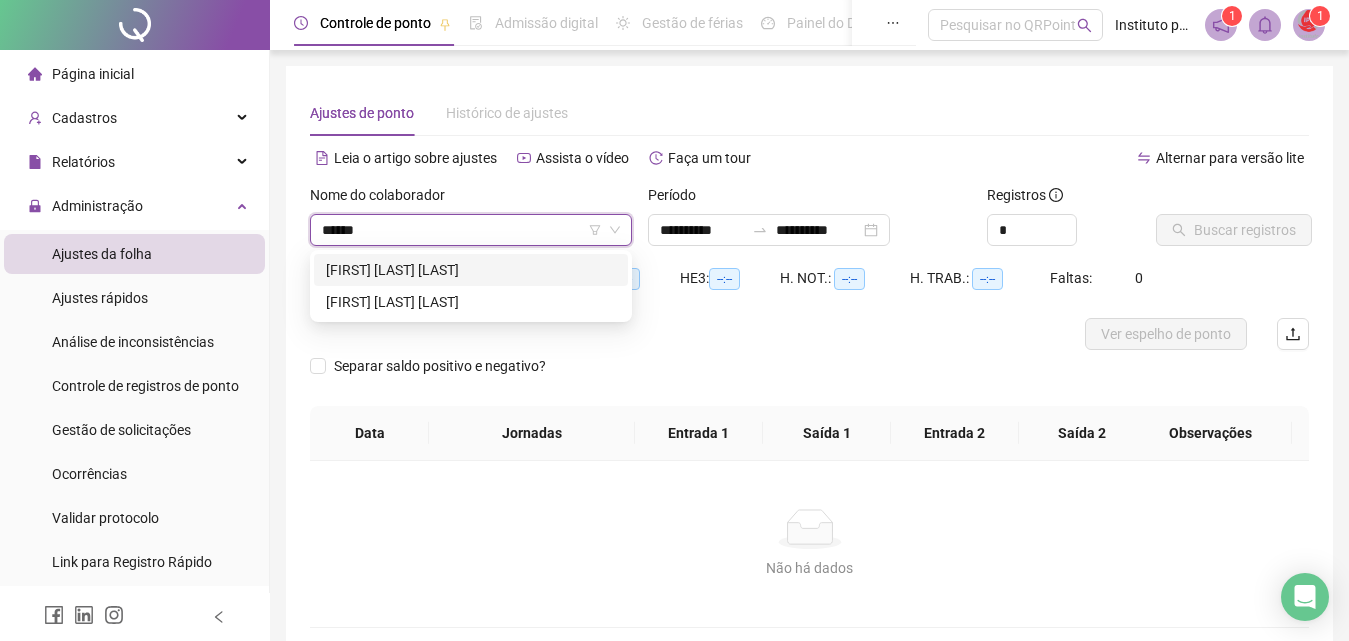 type on "*******" 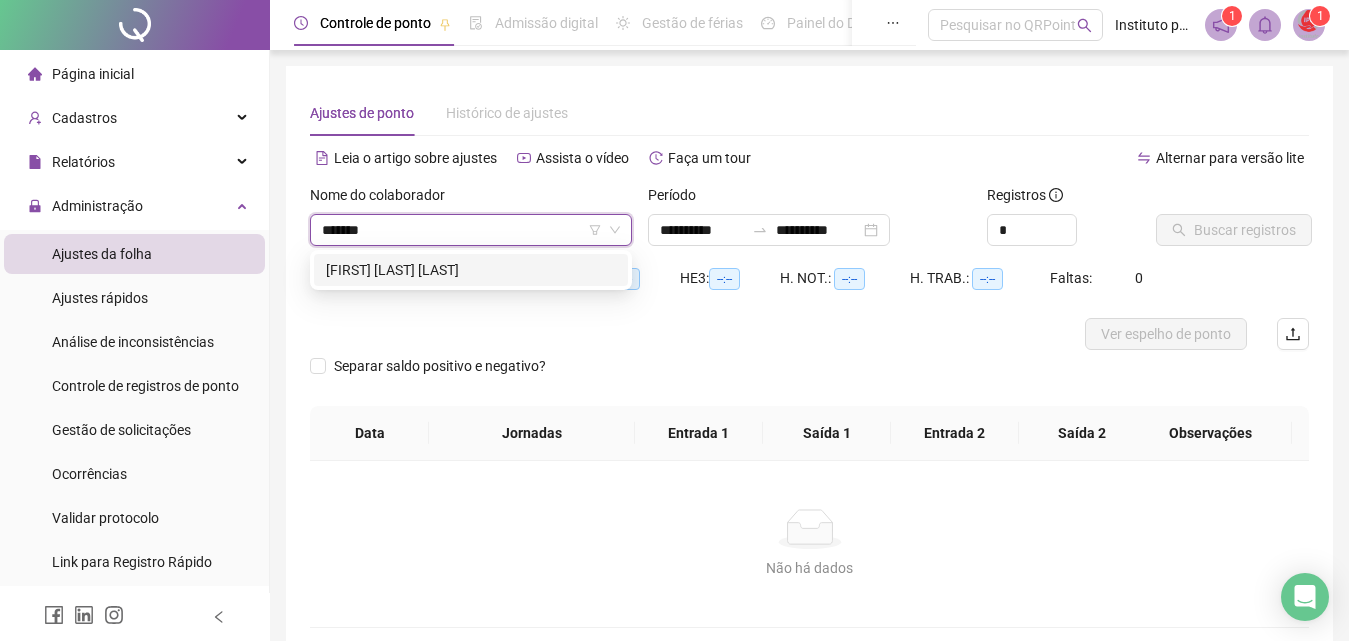 click on "[FIRST] [LAST] [LAST]" at bounding box center (471, 270) 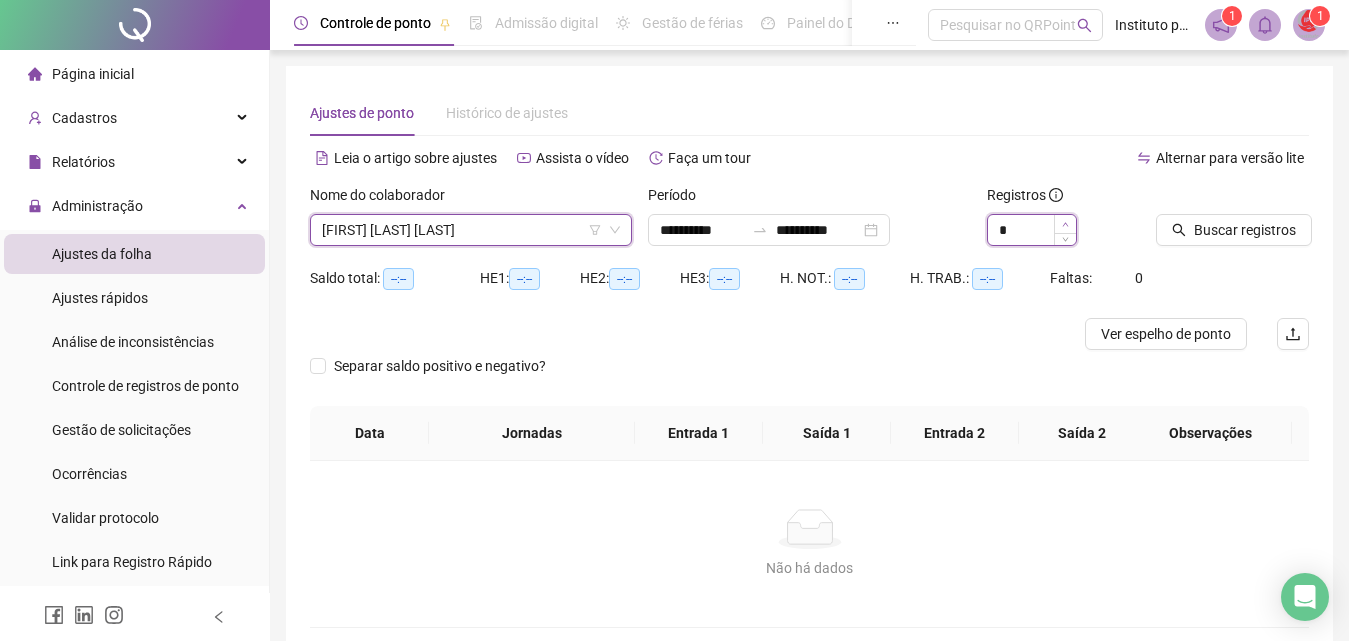 click 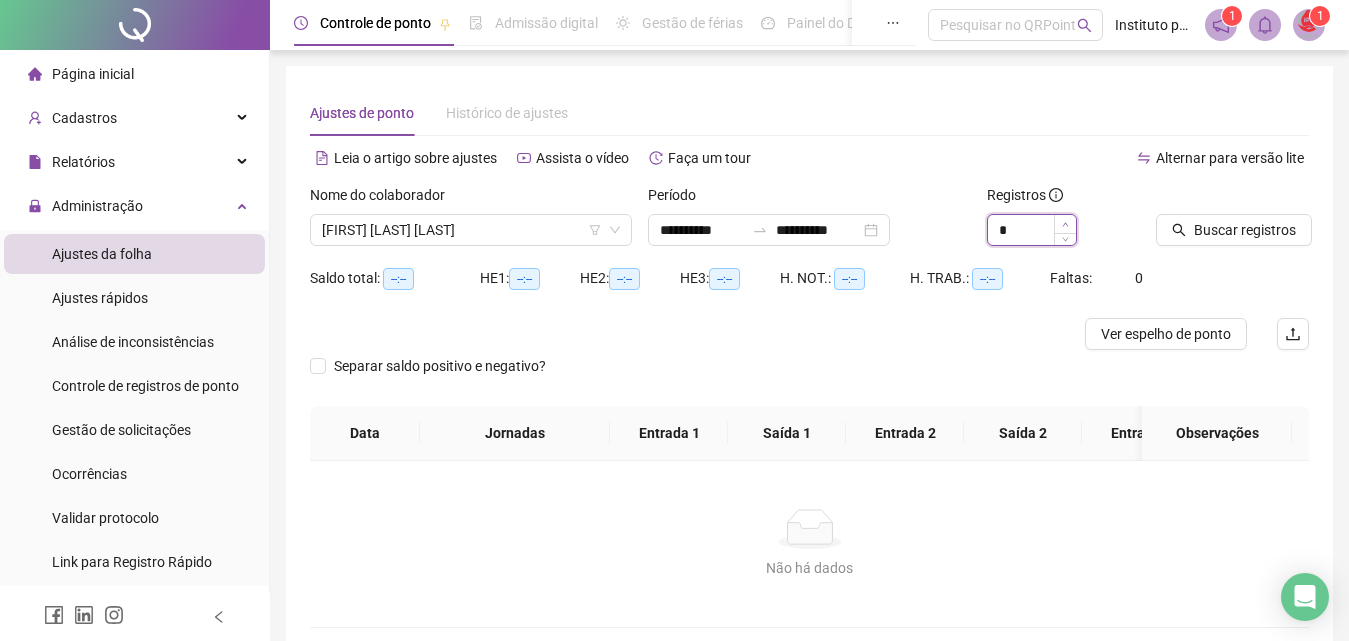 click 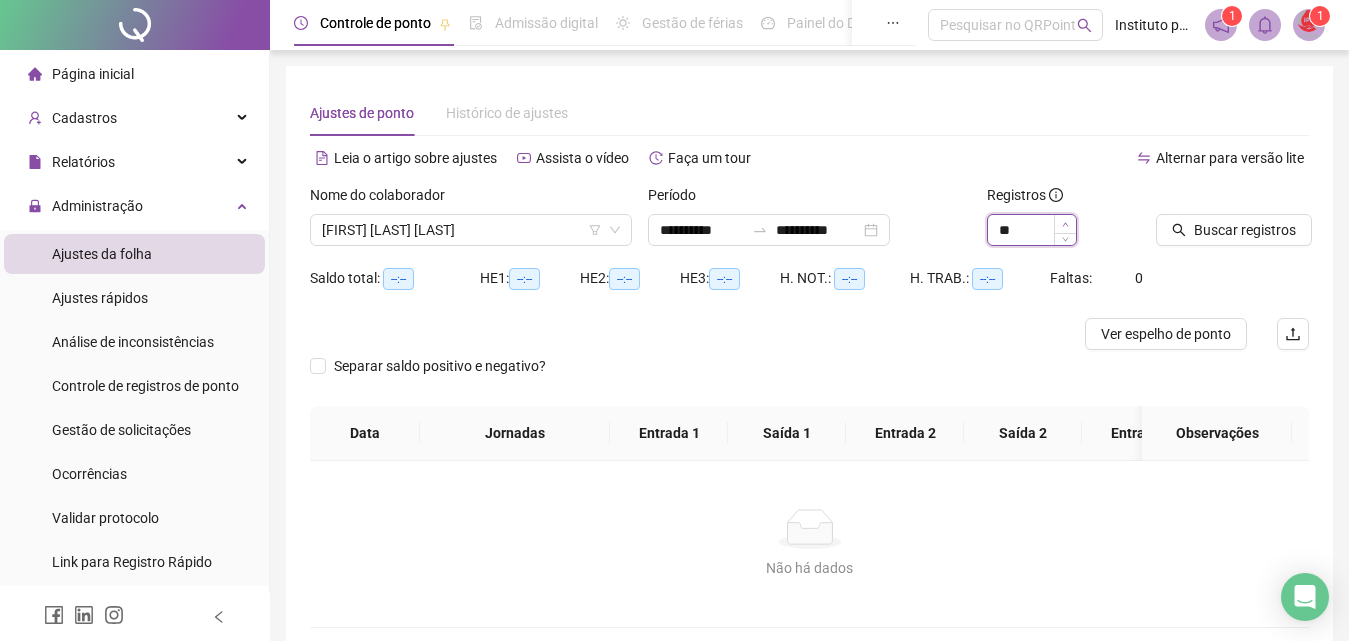 click 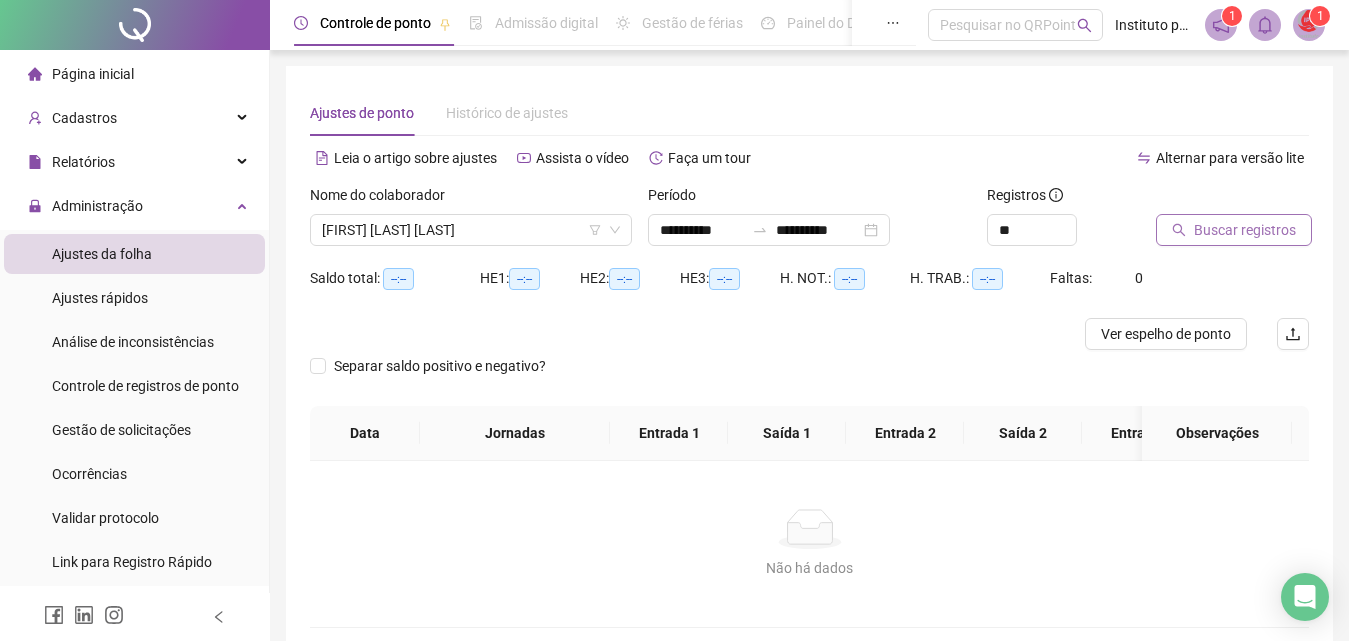 click on "Buscar registros" at bounding box center (1234, 230) 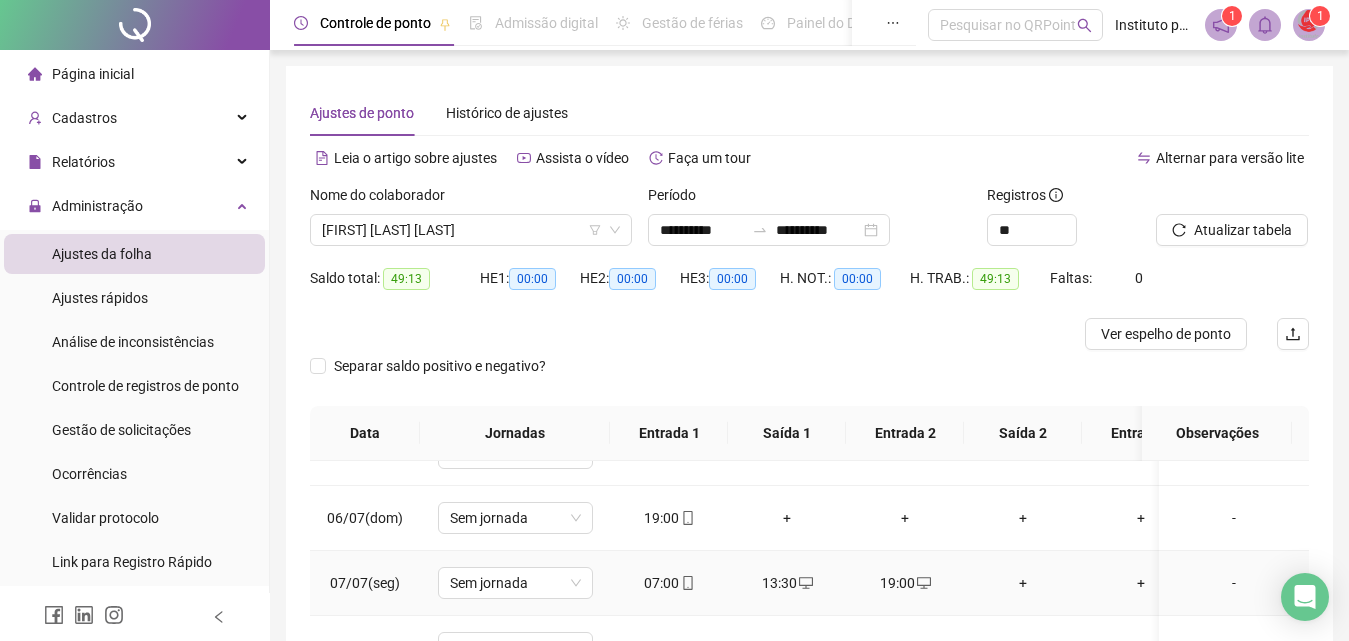scroll, scrollTop: 400, scrollLeft: 0, axis: vertical 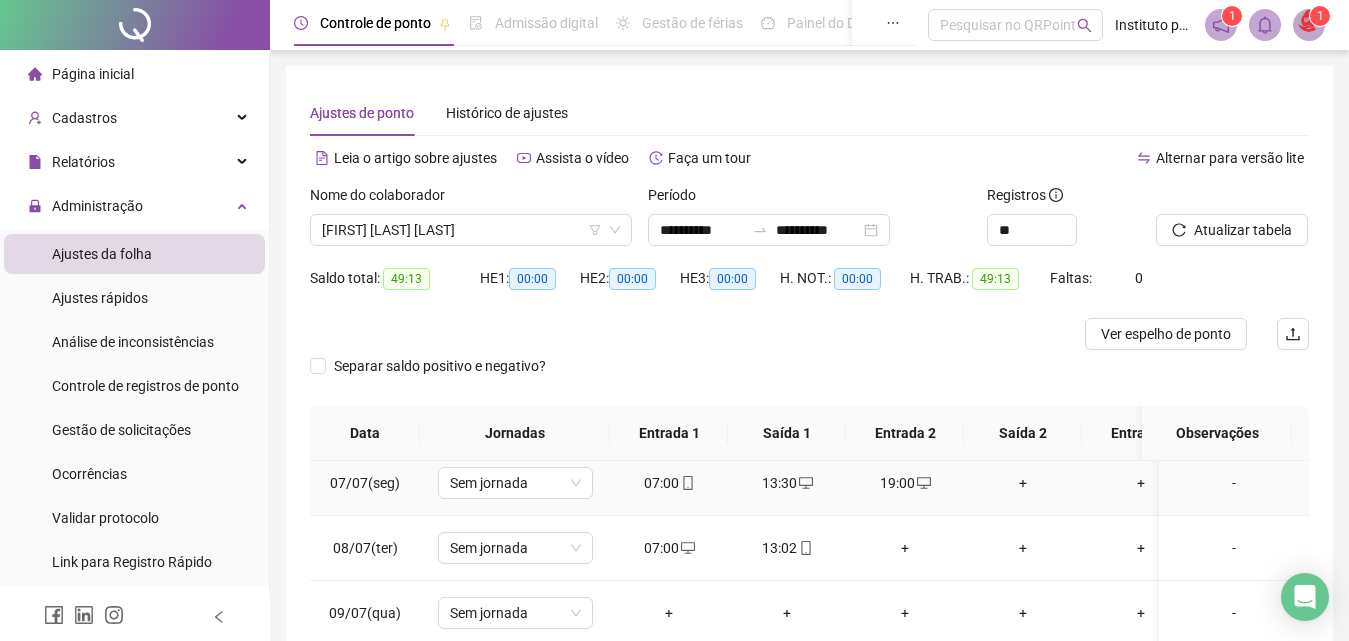 click on "07:00" at bounding box center [669, 548] 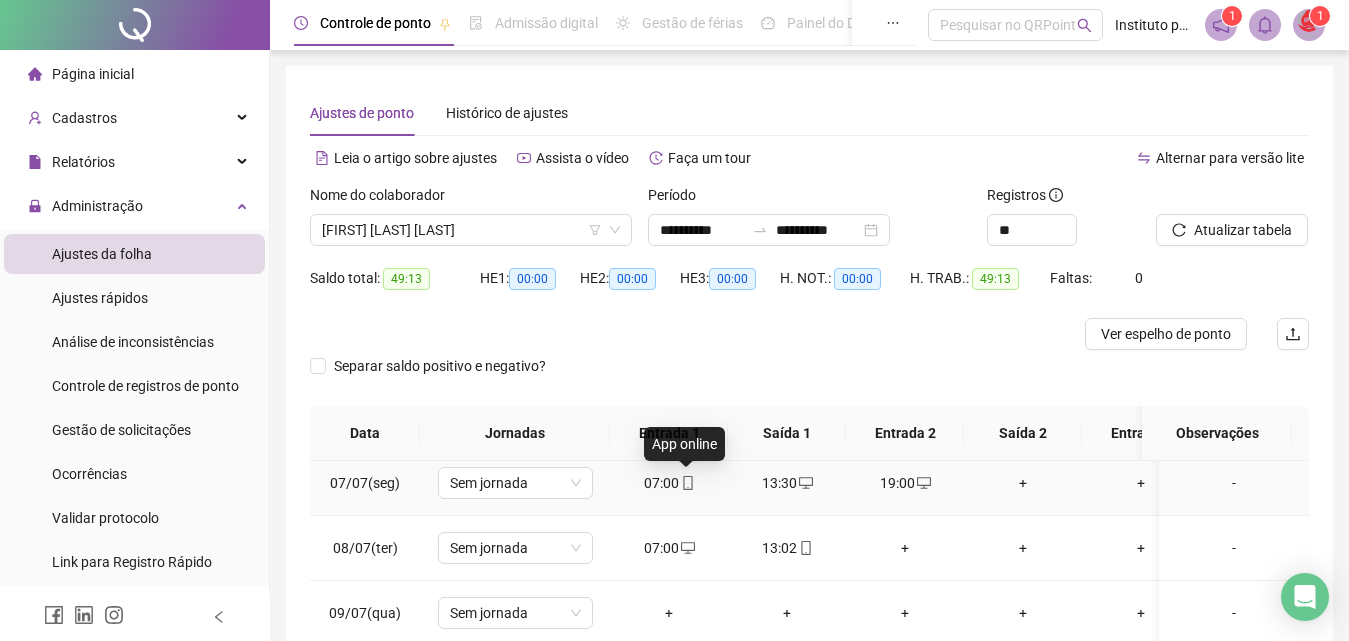 click 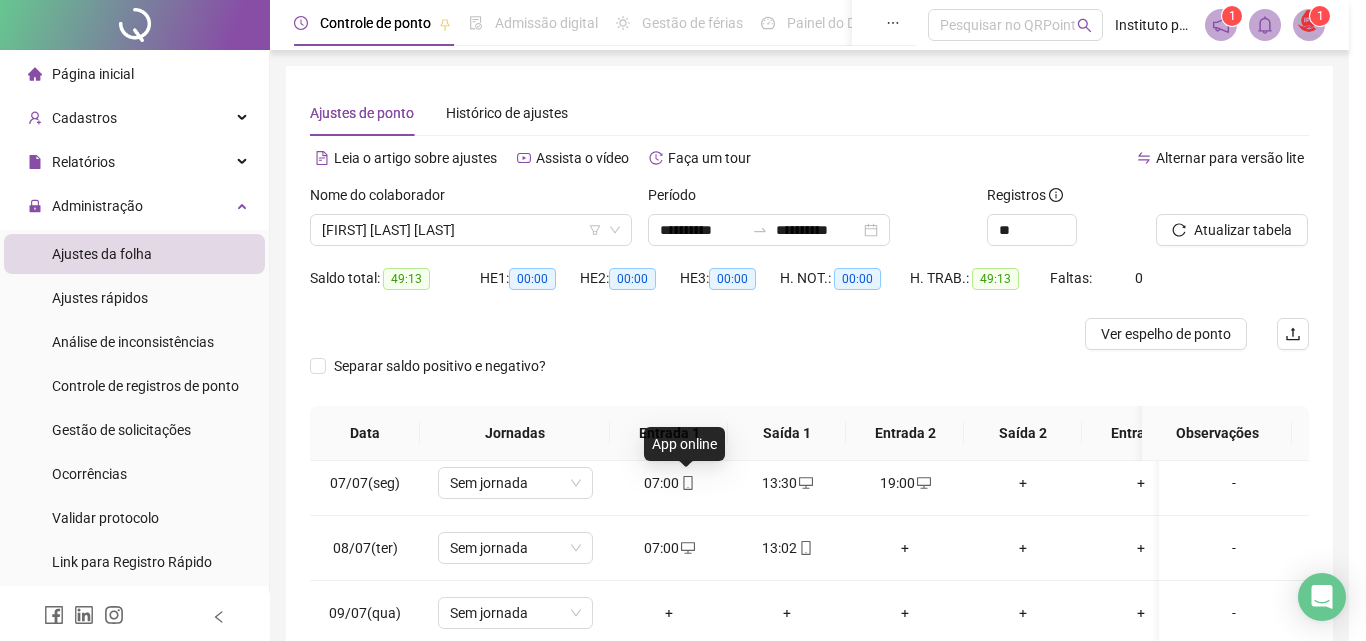 type on "**********" 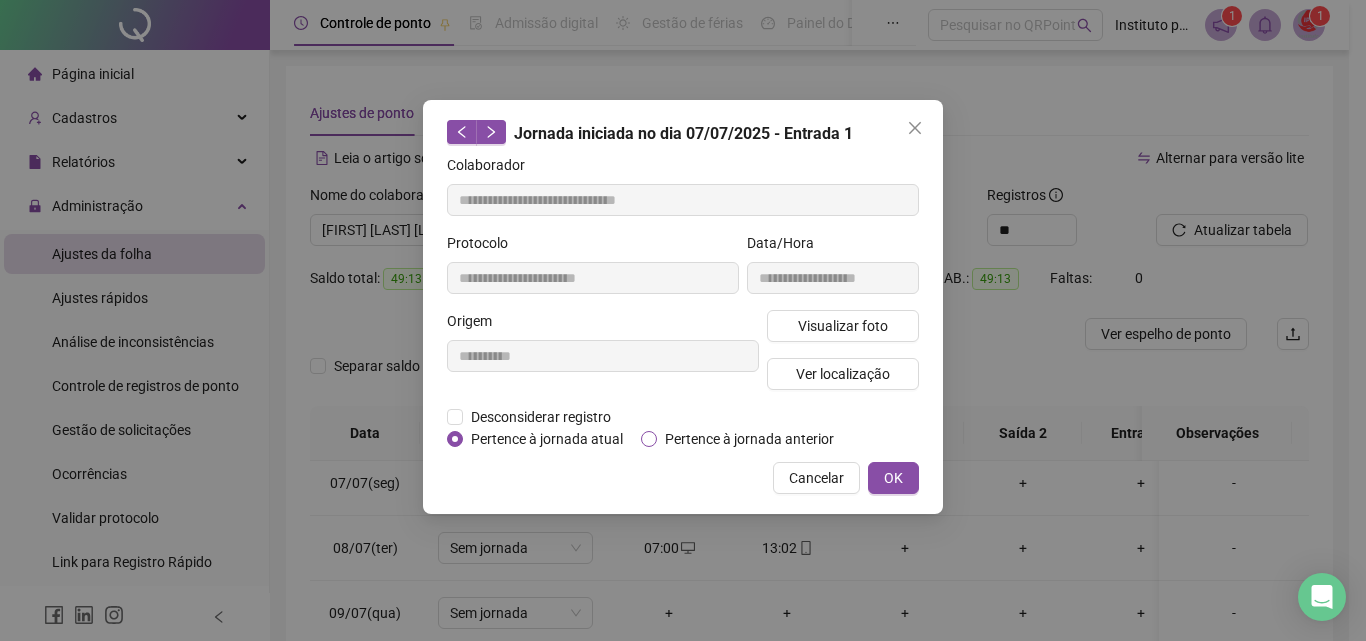 click on "Pertence à jornada anterior" at bounding box center [749, 439] 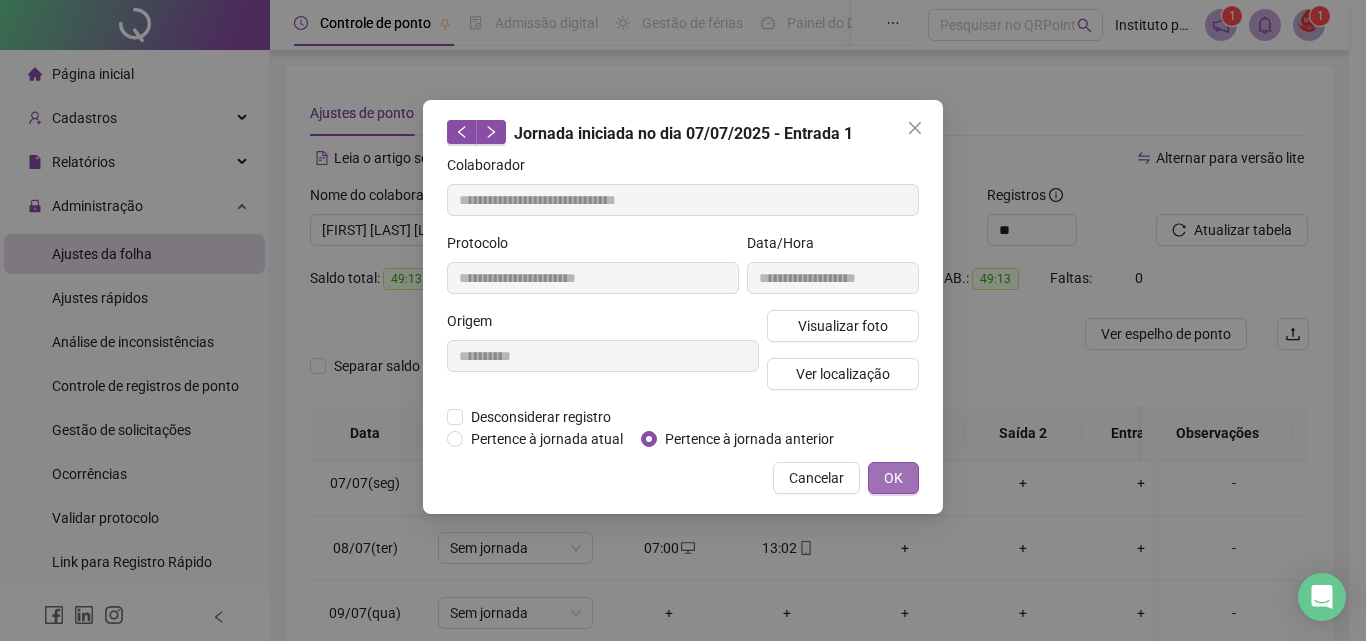 click on "**********" at bounding box center [683, 307] 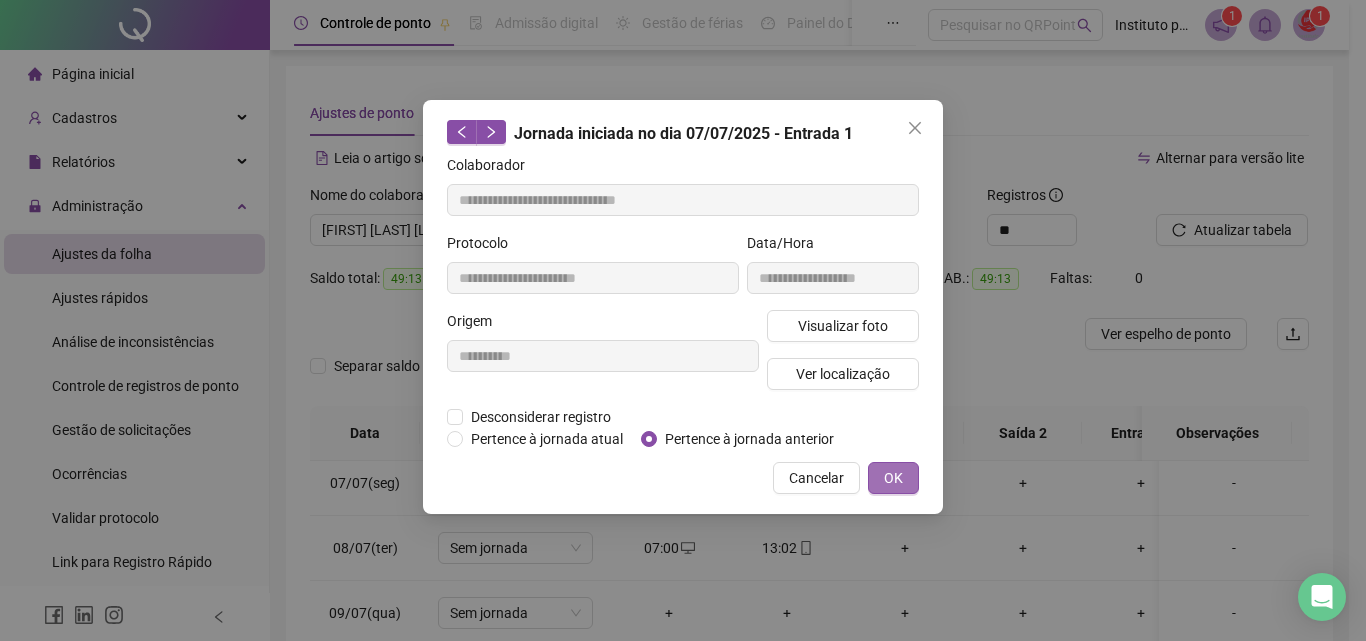 click on "OK" at bounding box center [893, 478] 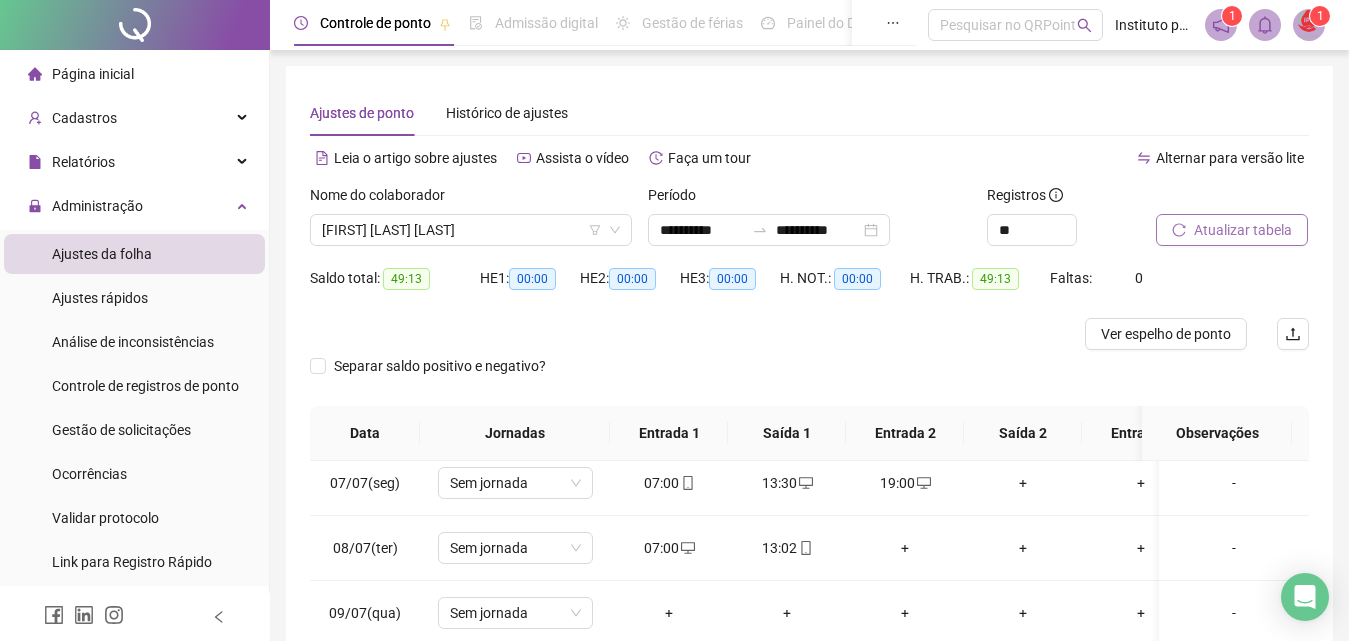 click on "Atualizar tabela" at bounding box center [1243, 230] 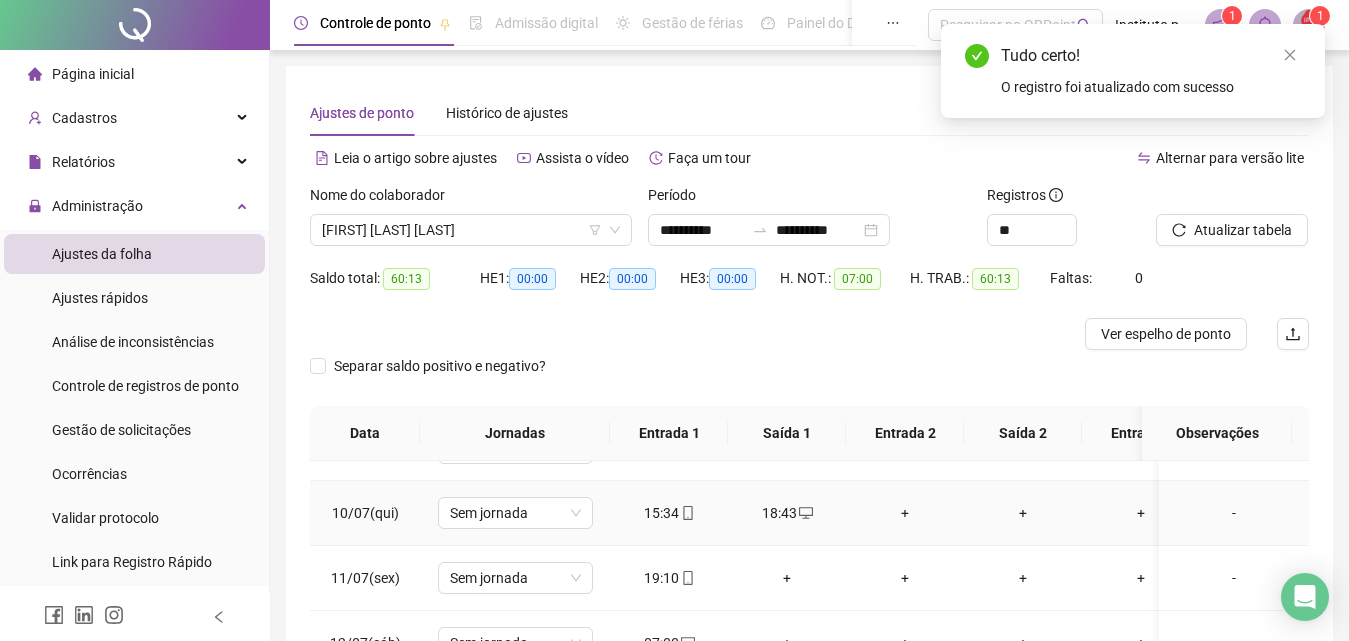 scroll, scrollTop: 600, scrollLeft: 0, axis: vertical 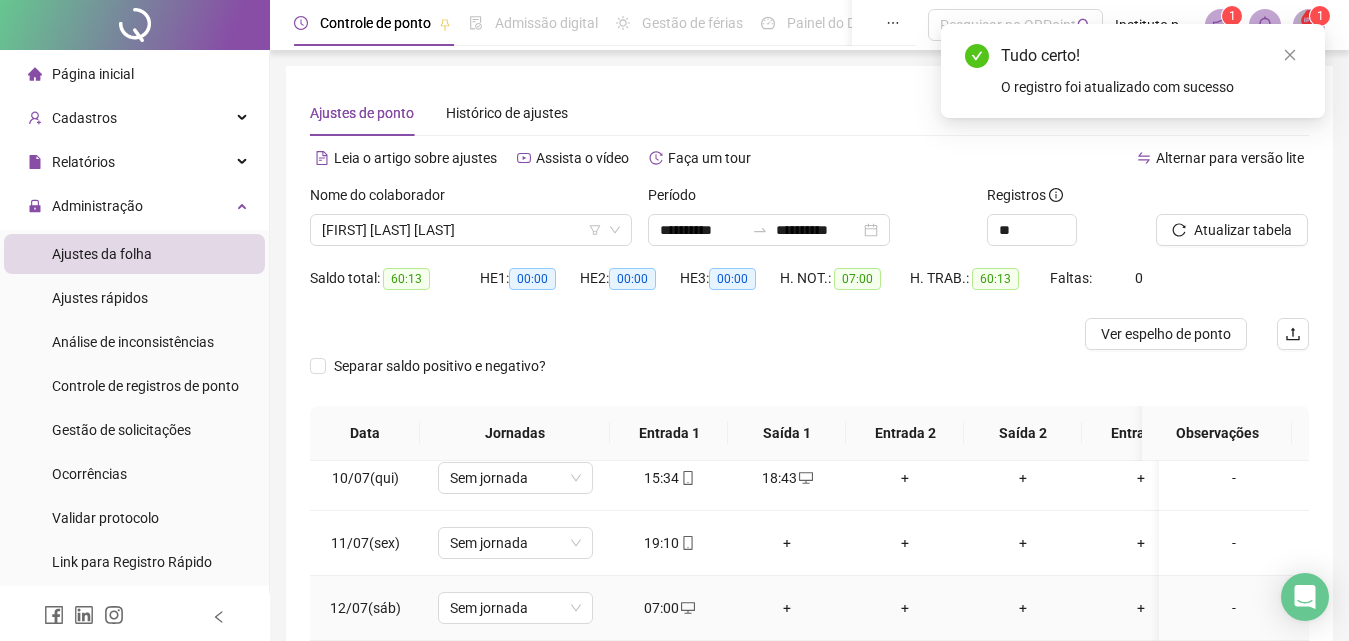 click on "07:00" at bounding box center [669, 608] 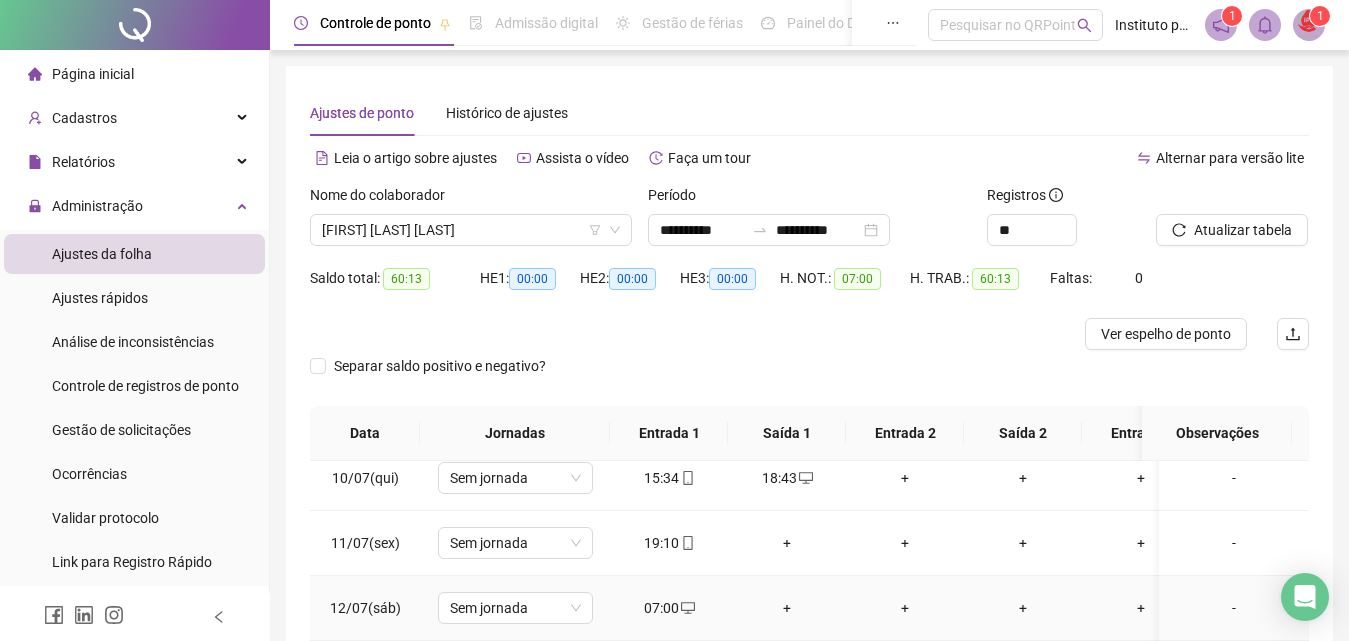 click on "07:00" at bounding box center (669, 608) 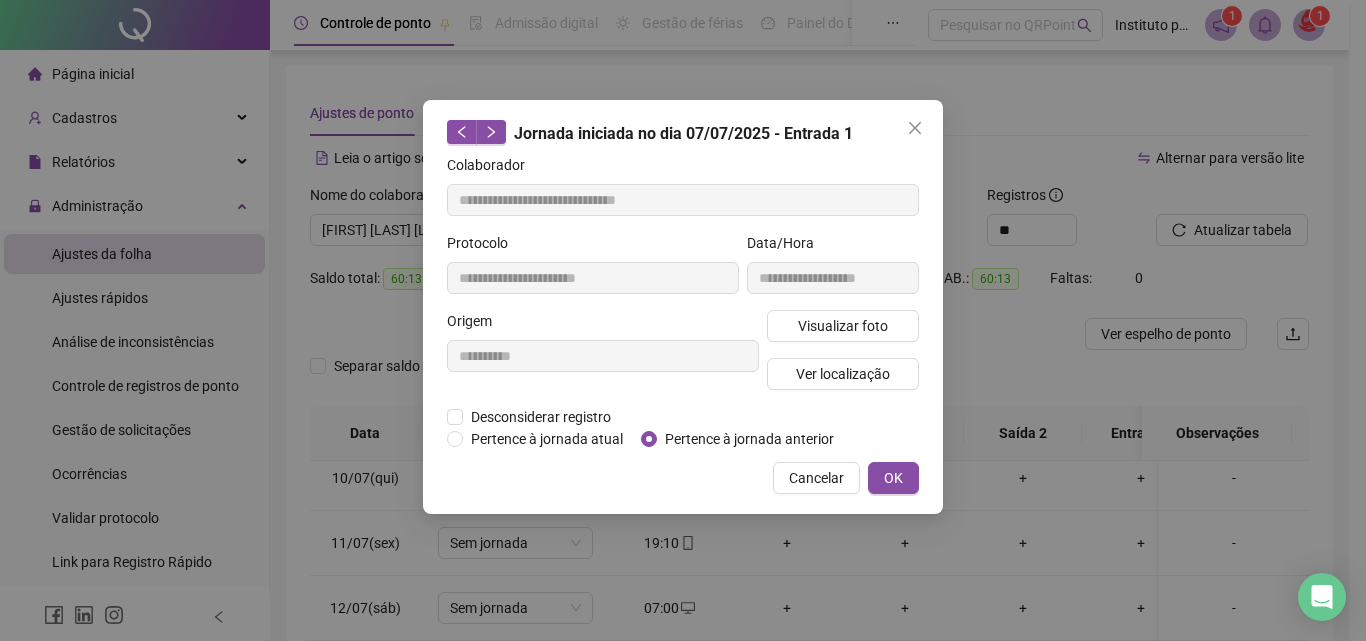 type on "**********" 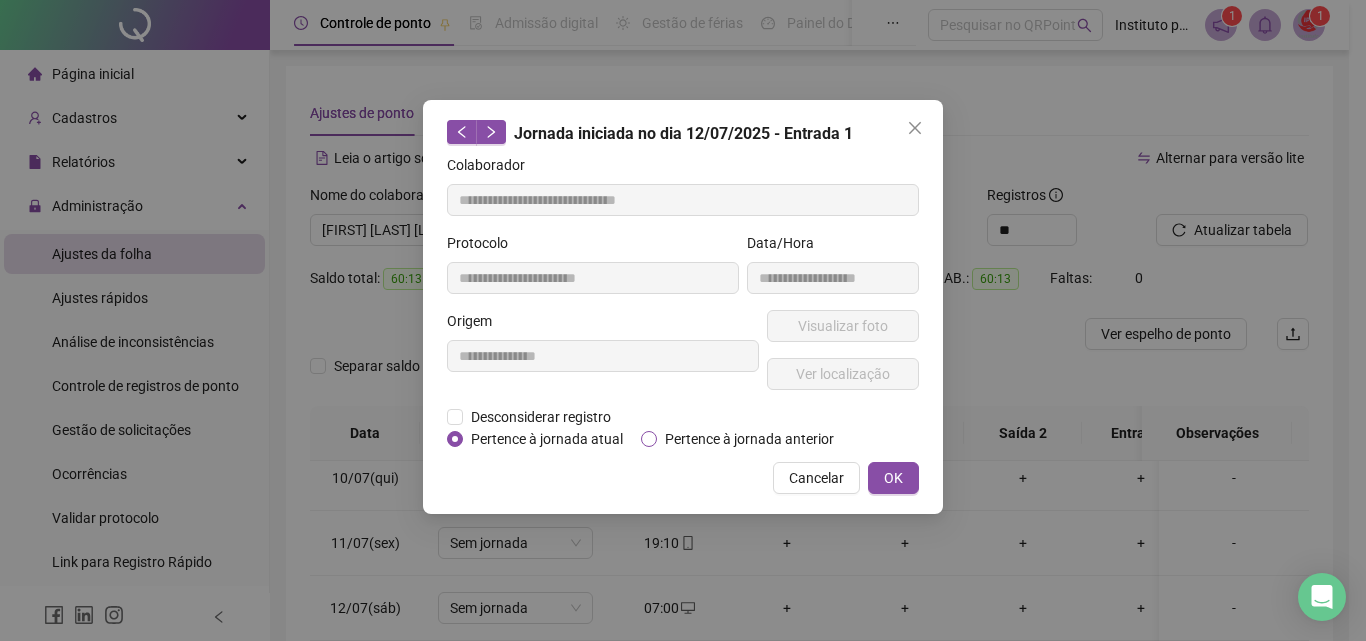 click on "Pertence à jornada anterior" at bounding box center [749, 439] 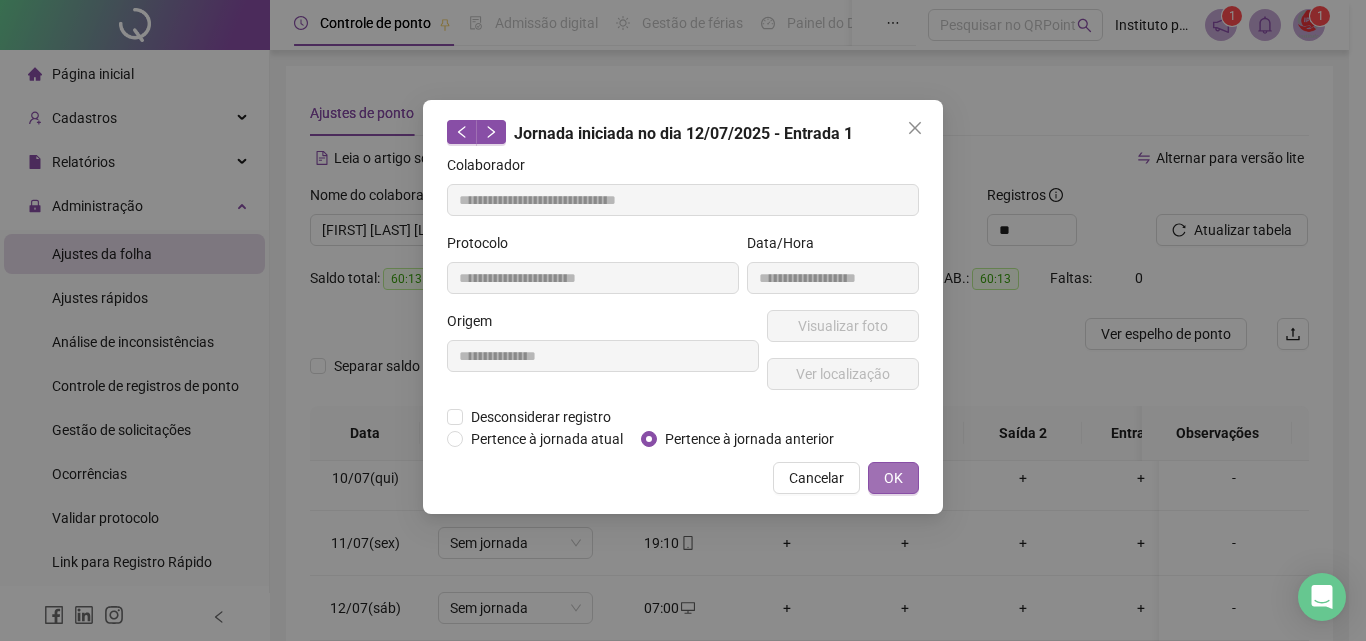 click on "OK" at bounding box center (893, 478) 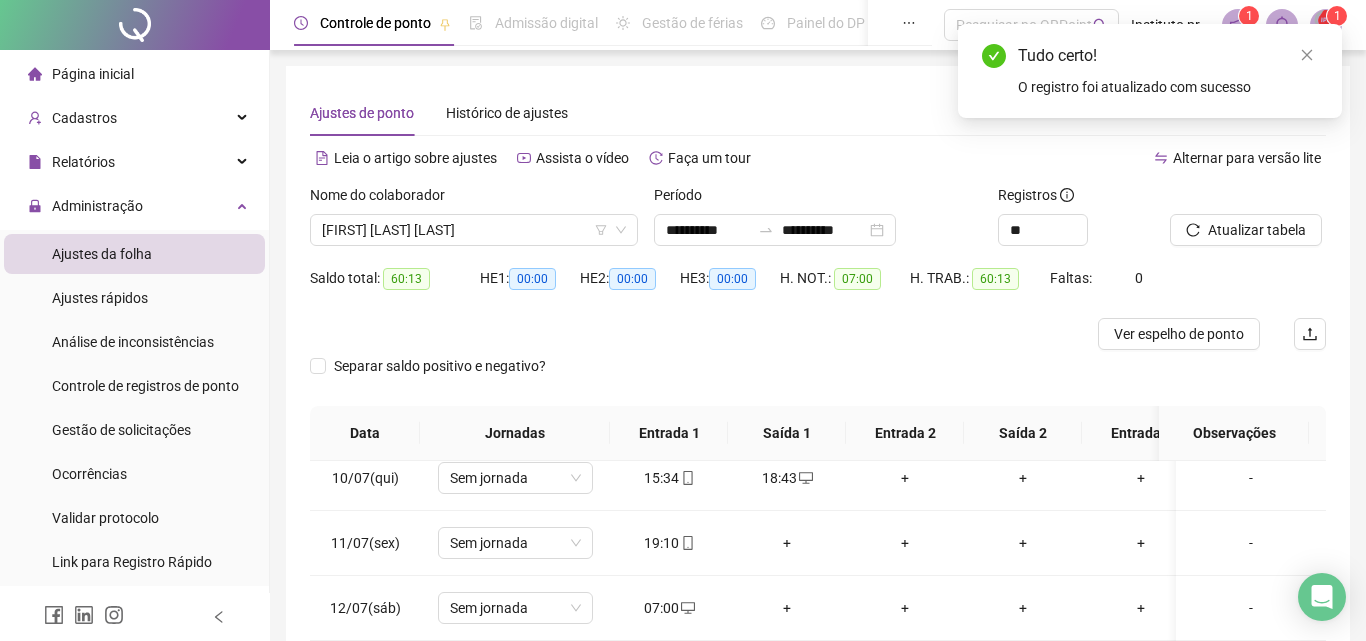click on "Atualizar tabela" at bounding box center [1257, 230] 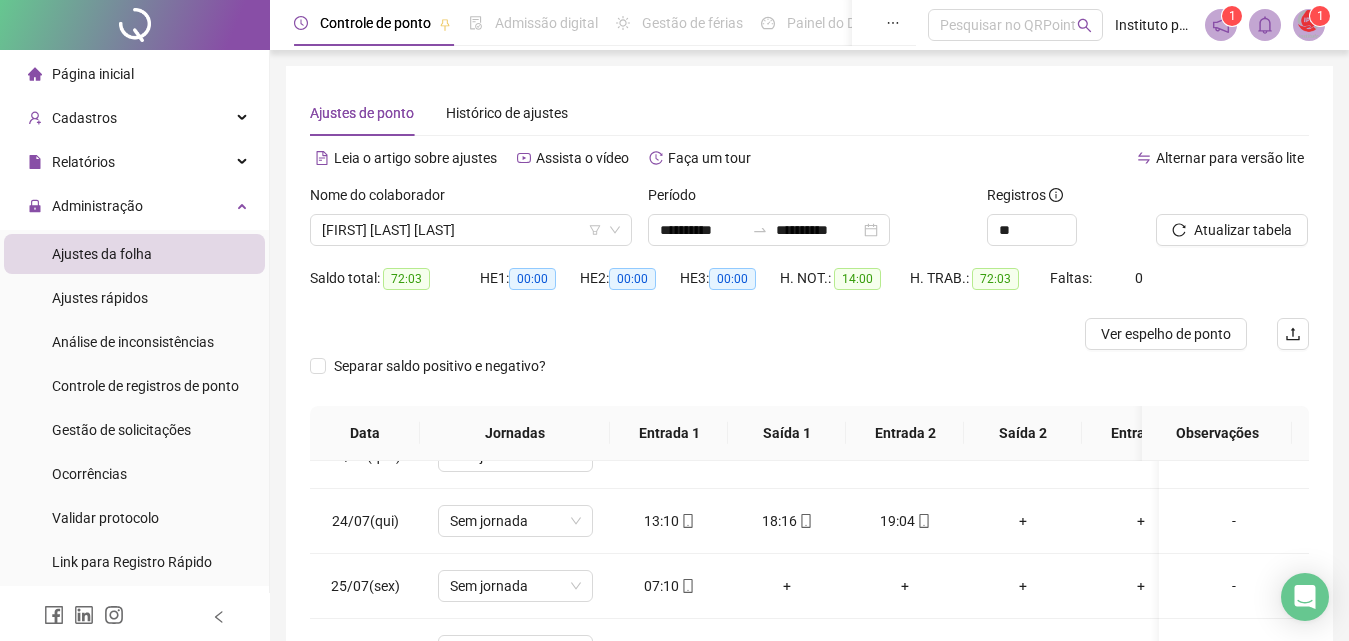 scroll, scrollTop: 1500, scrollLeft: 0, axis: vertical 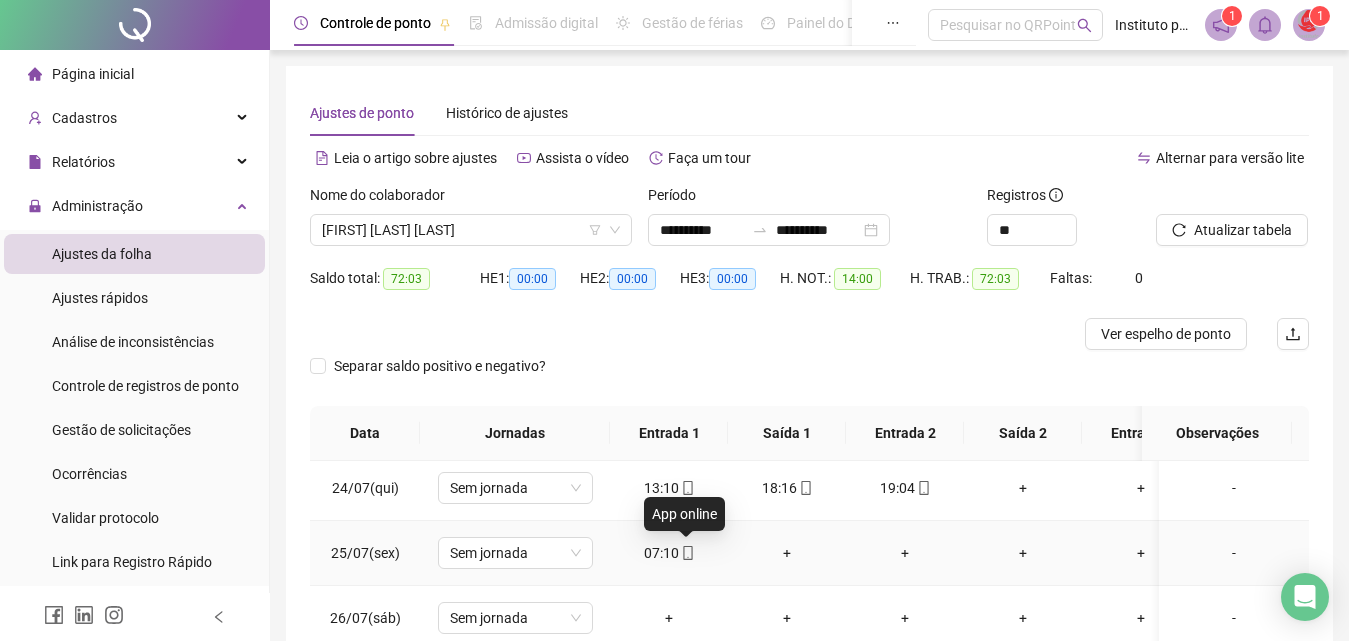 click 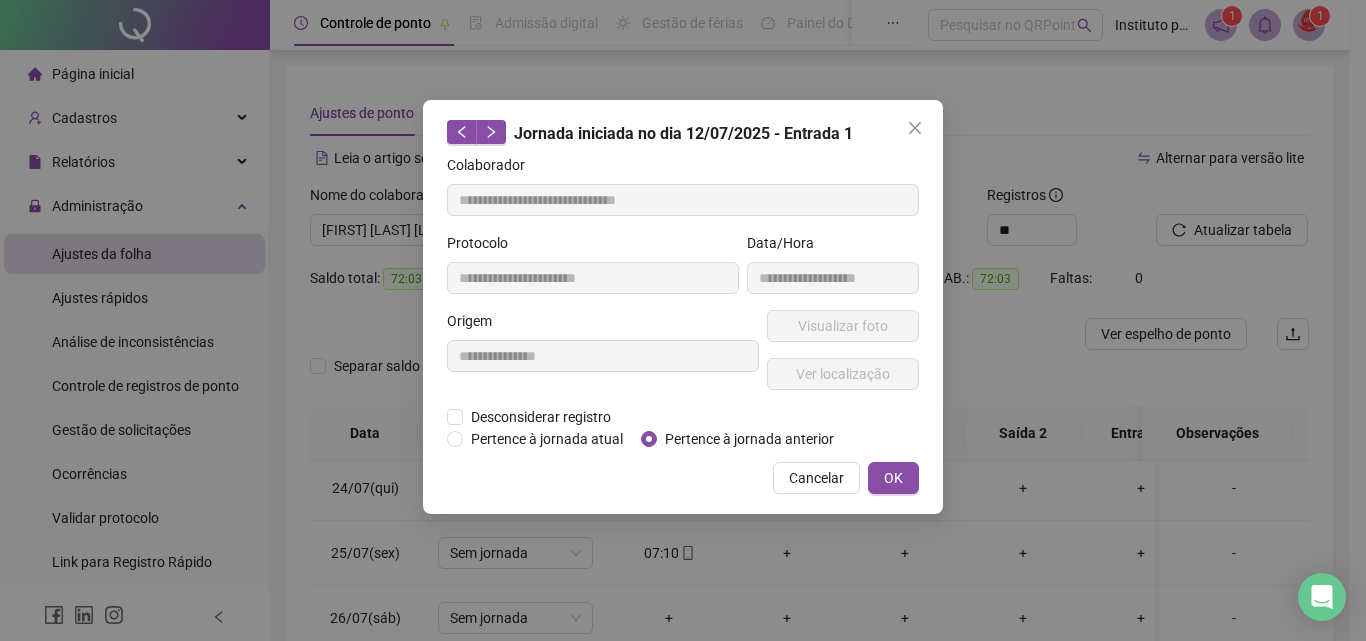 type on "**********" 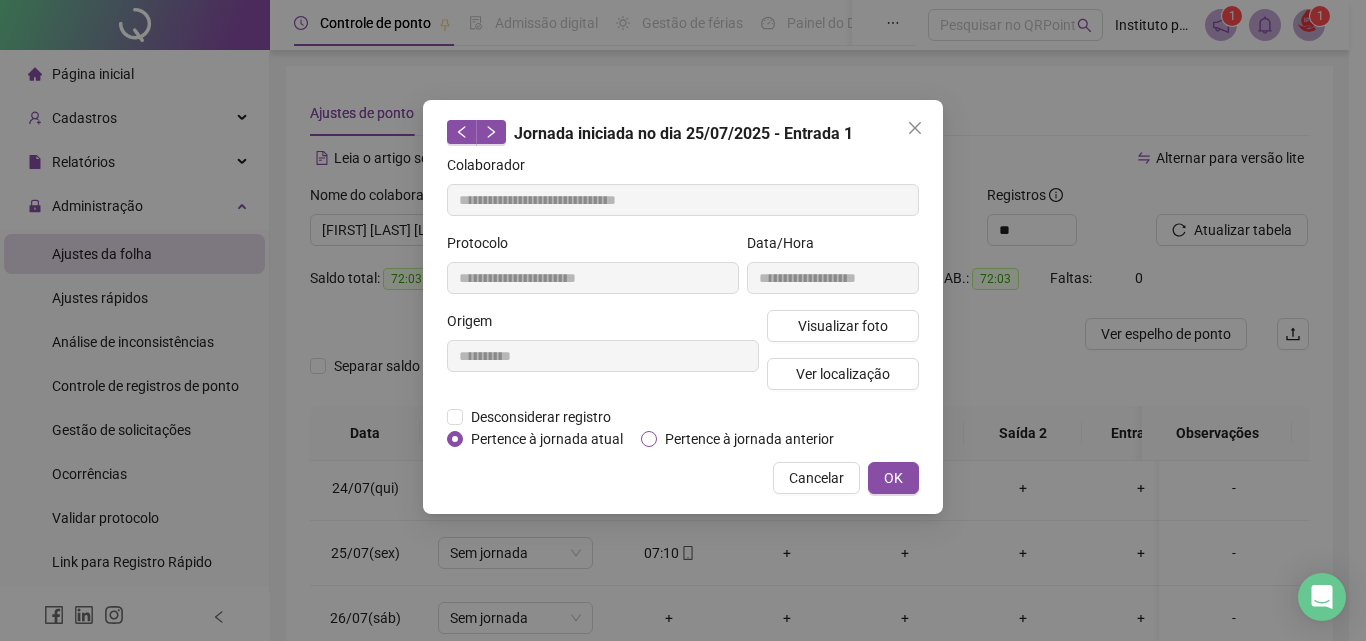 click on "Pertence à jornada anterior" at bounding box center (749, 439) 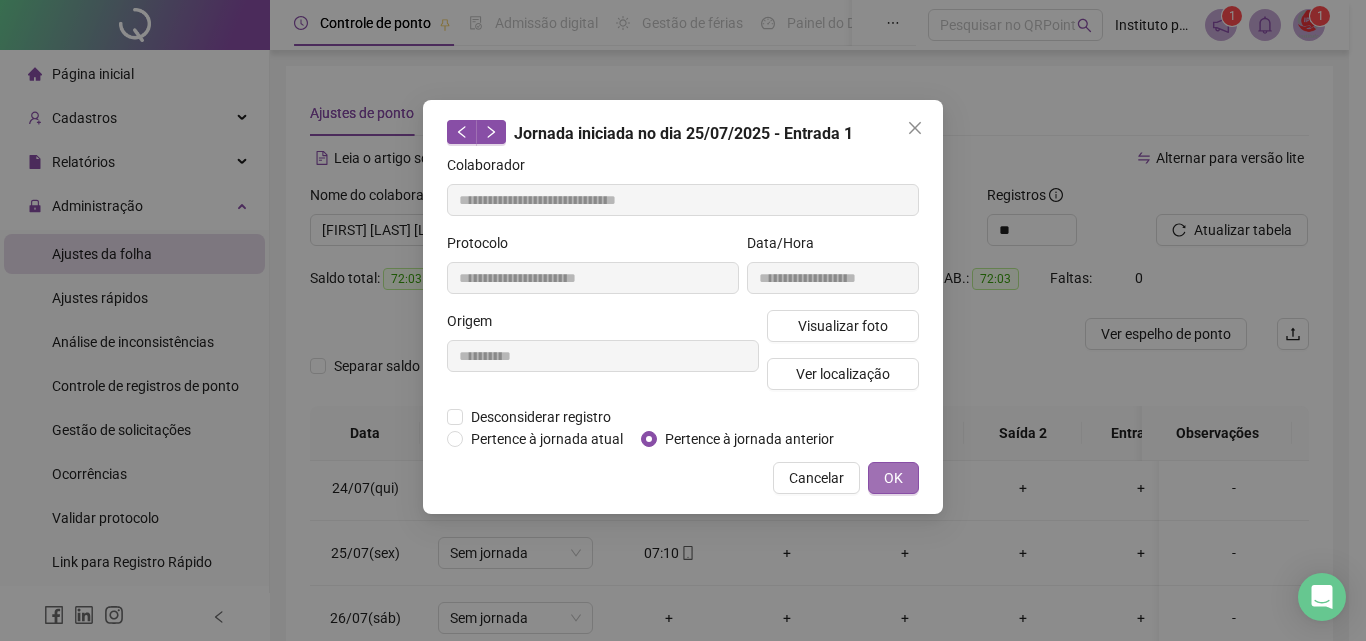 click on "OK" at bounding box center [893, 478] 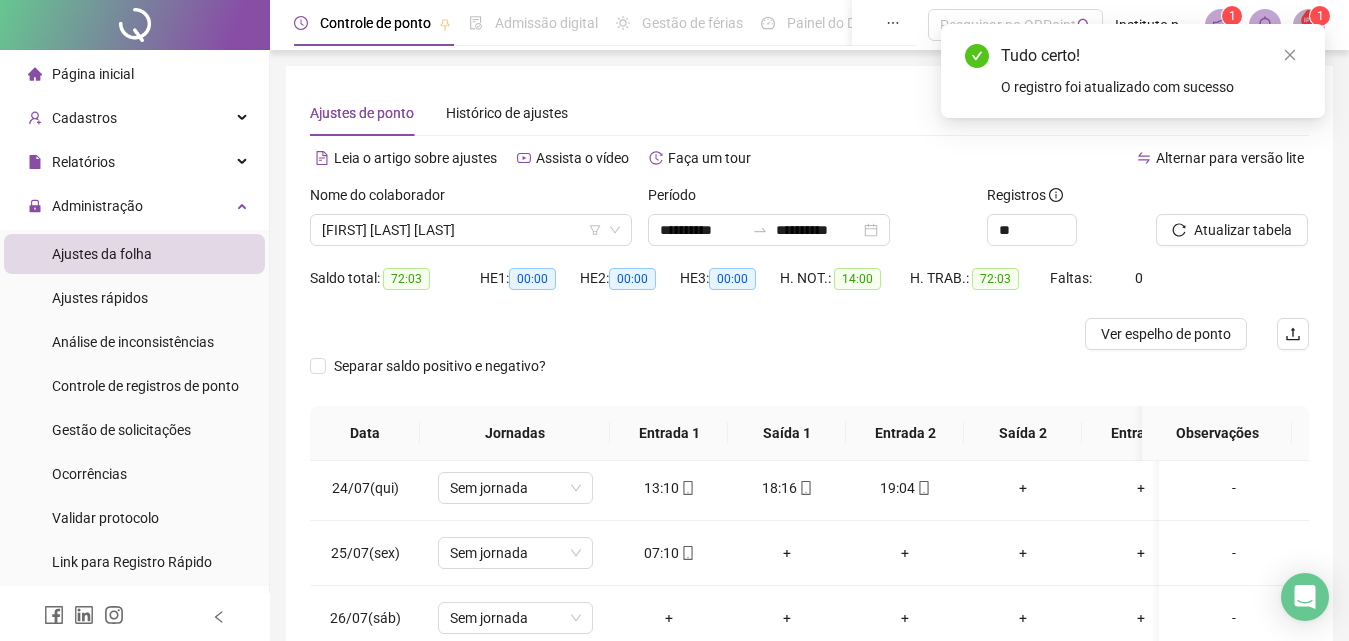 click on "Atualizar tabela" at bounding box center (1243, 230) 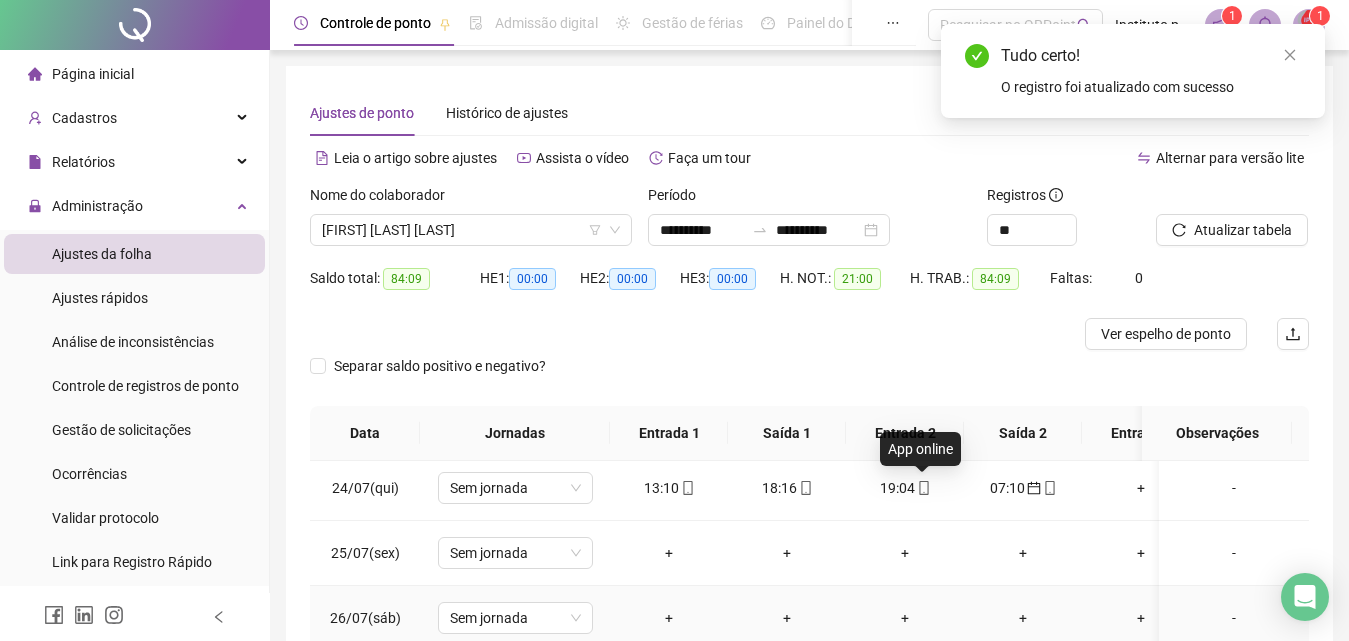 scroll, scrollTop: 1605, scrollLeft: 0, axis: vertical 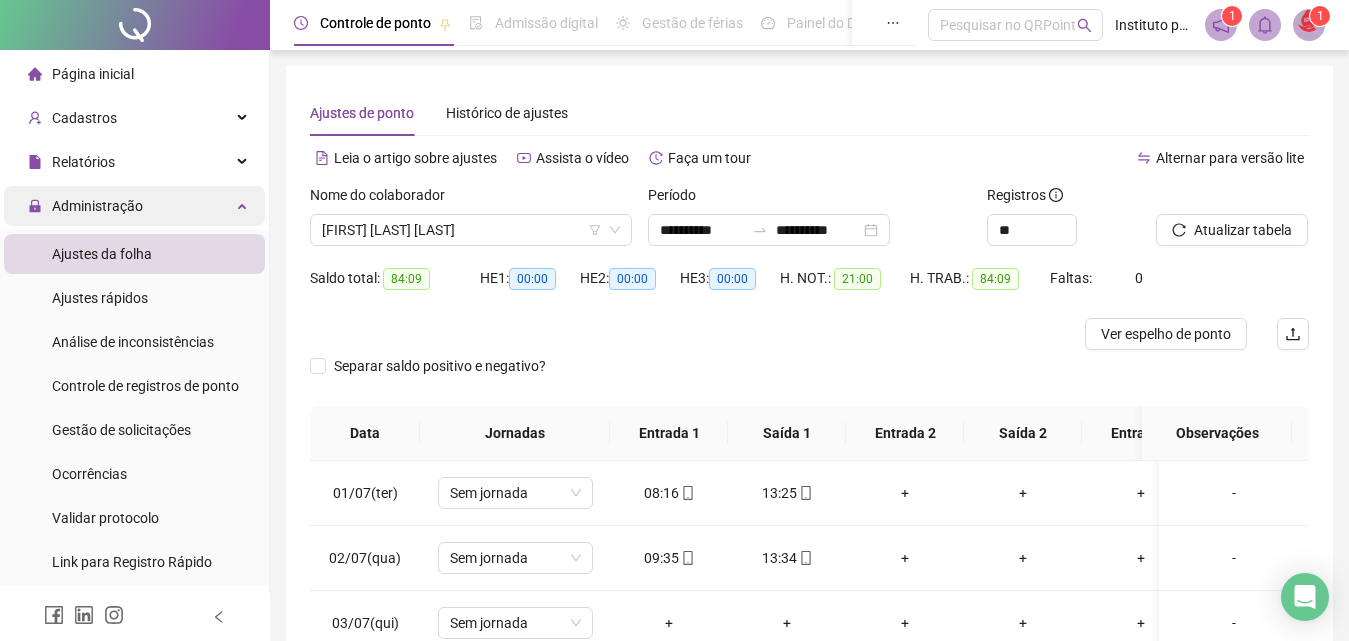 click on "Administração" at bounding box center (134, 206) 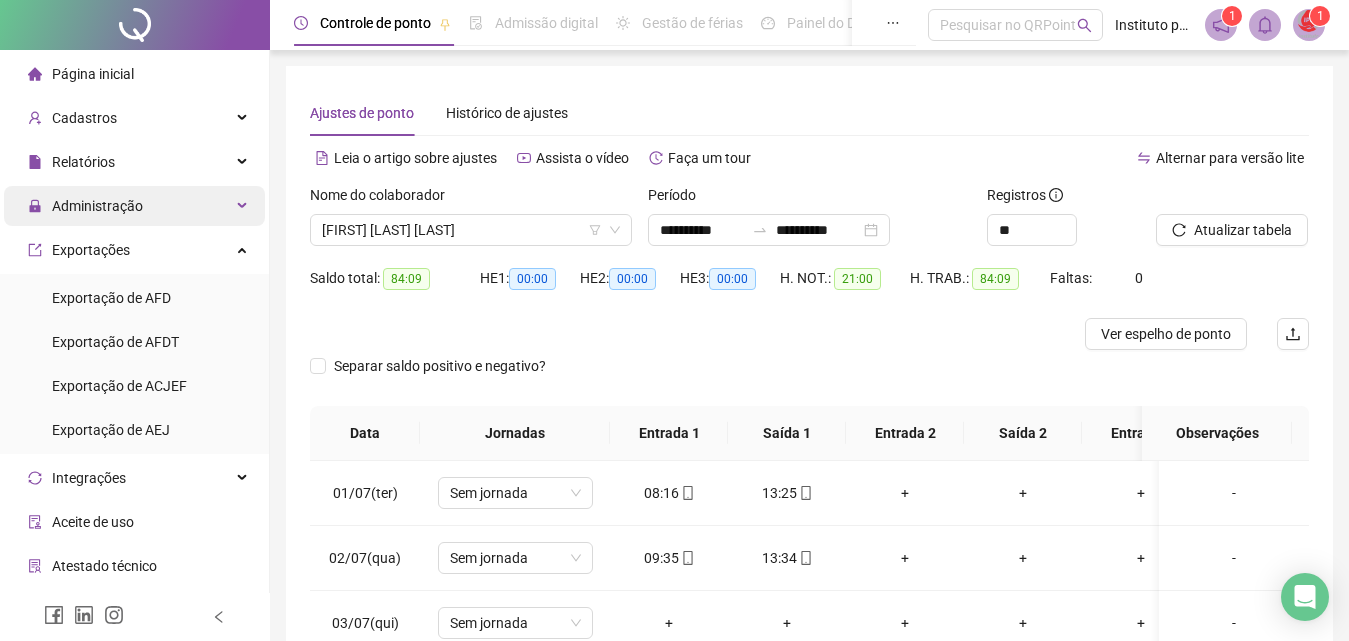click on "Administração" at bounding box center (134, 206) 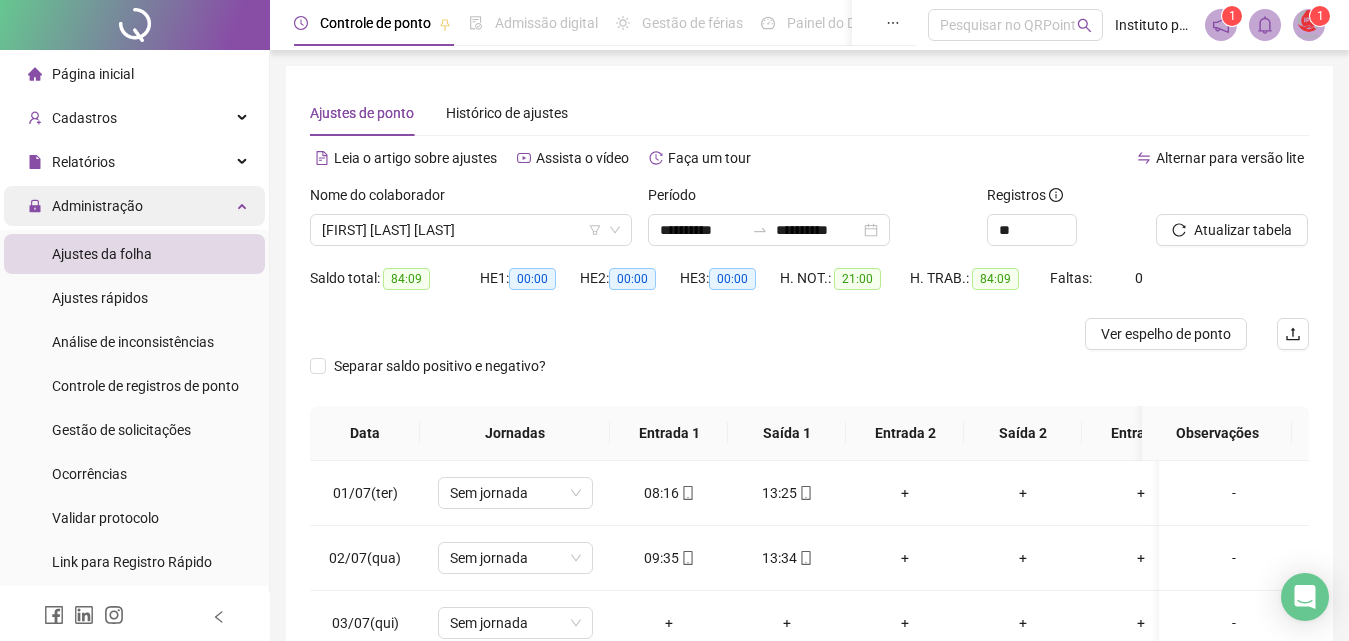 click on "Administração" at bounding box center [134, 206] 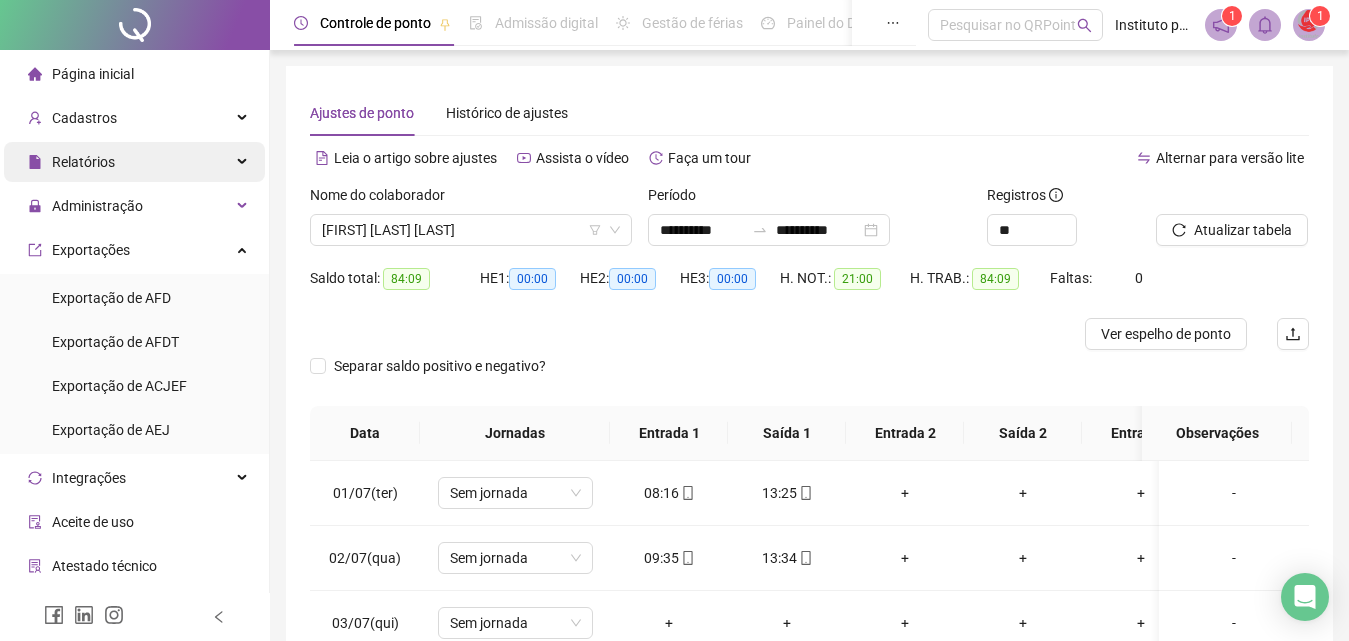click on "Relatórios" at bounding box center [134, 162] 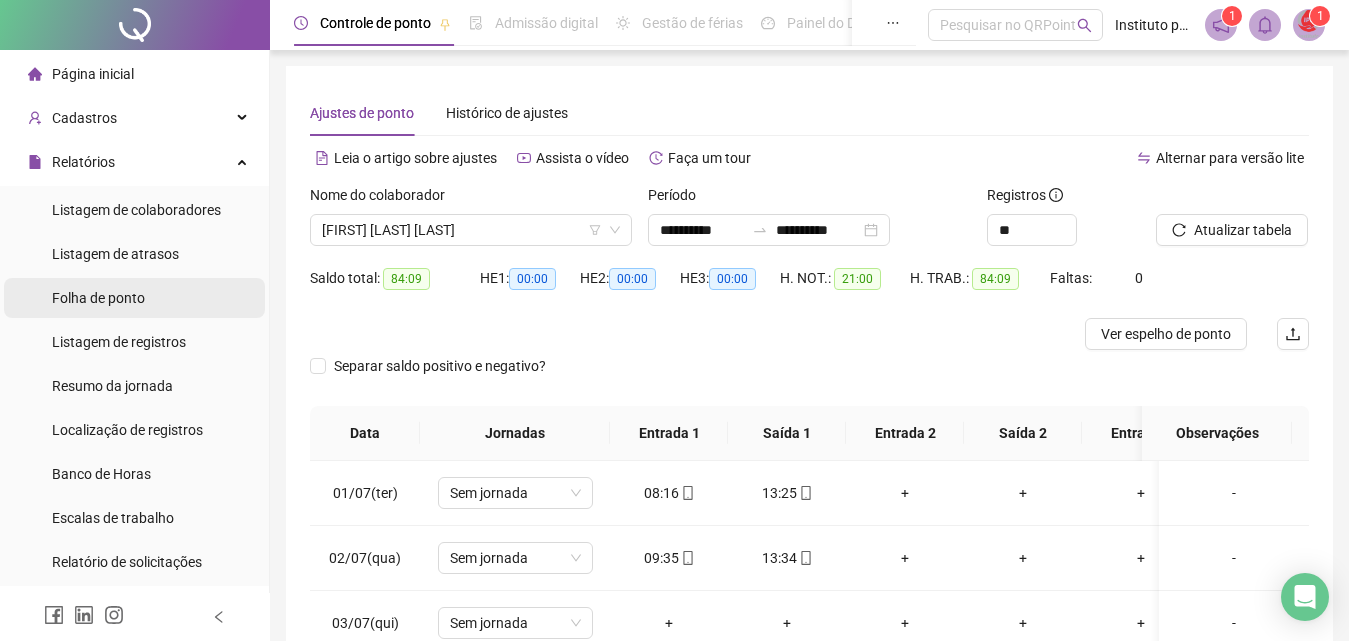 click on "Folha de ponto" at bounding box center [134, 298] 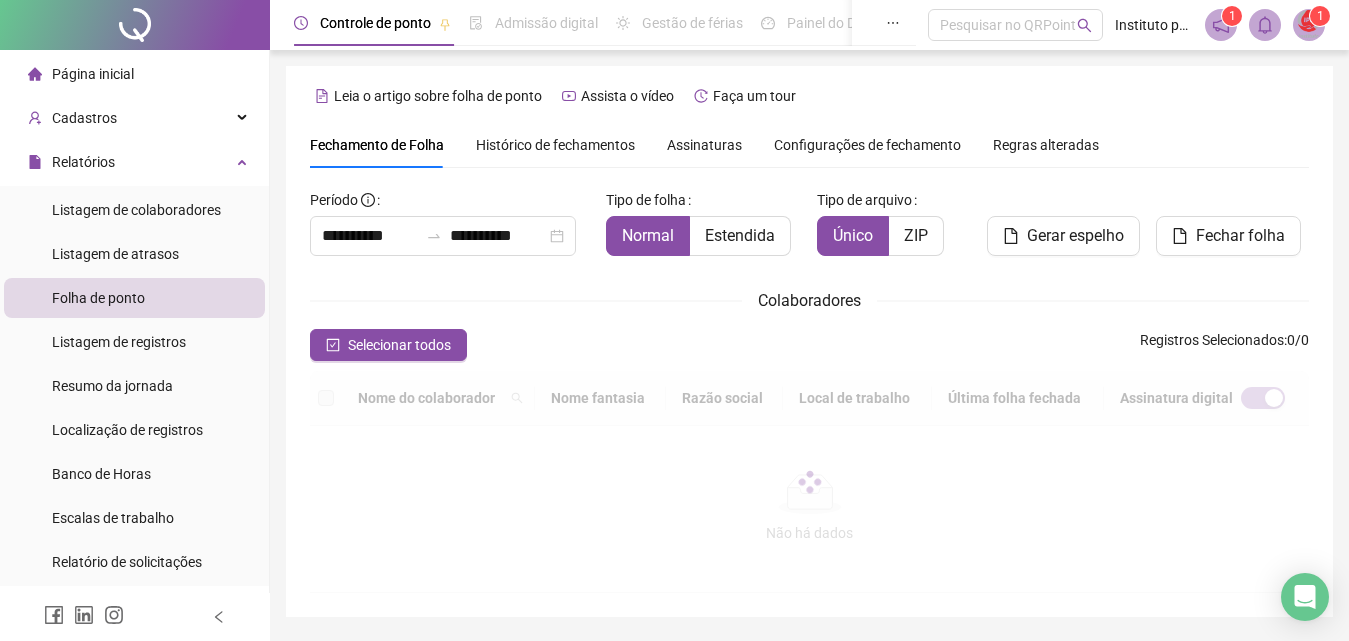 scroll, scrollTop: 89, scrollLeft: 0, axis: vertical 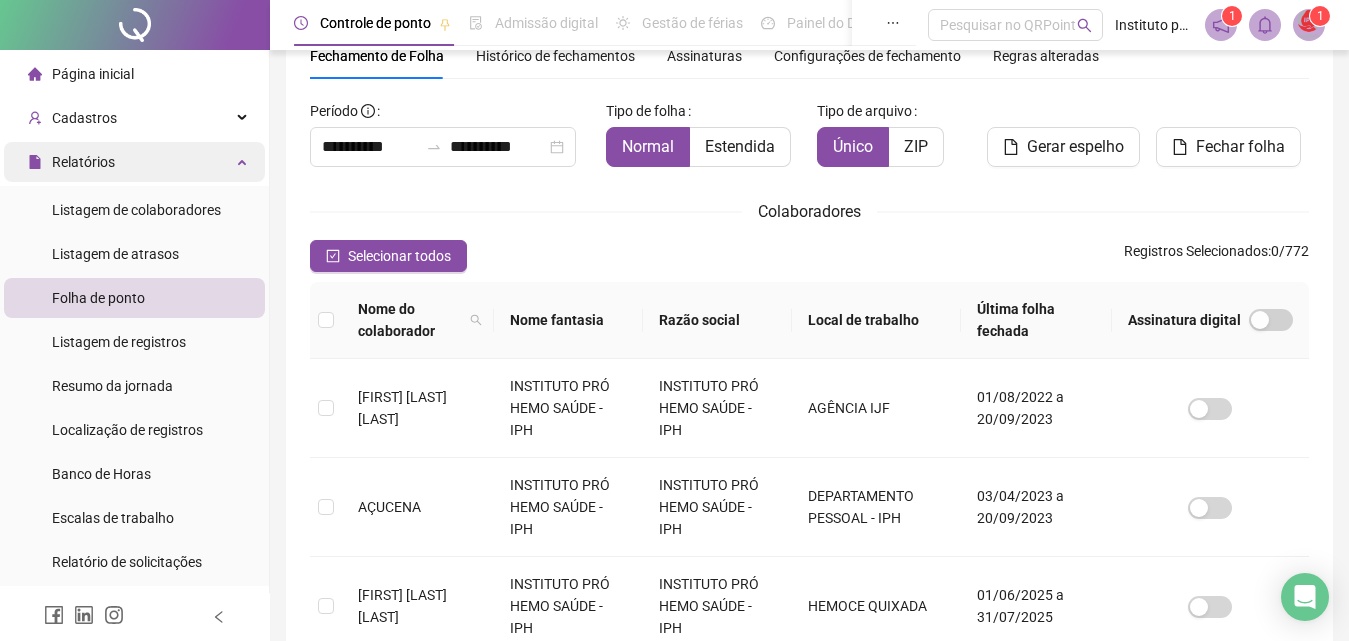 click on "Relatórios" at bounding box center (134, 162) 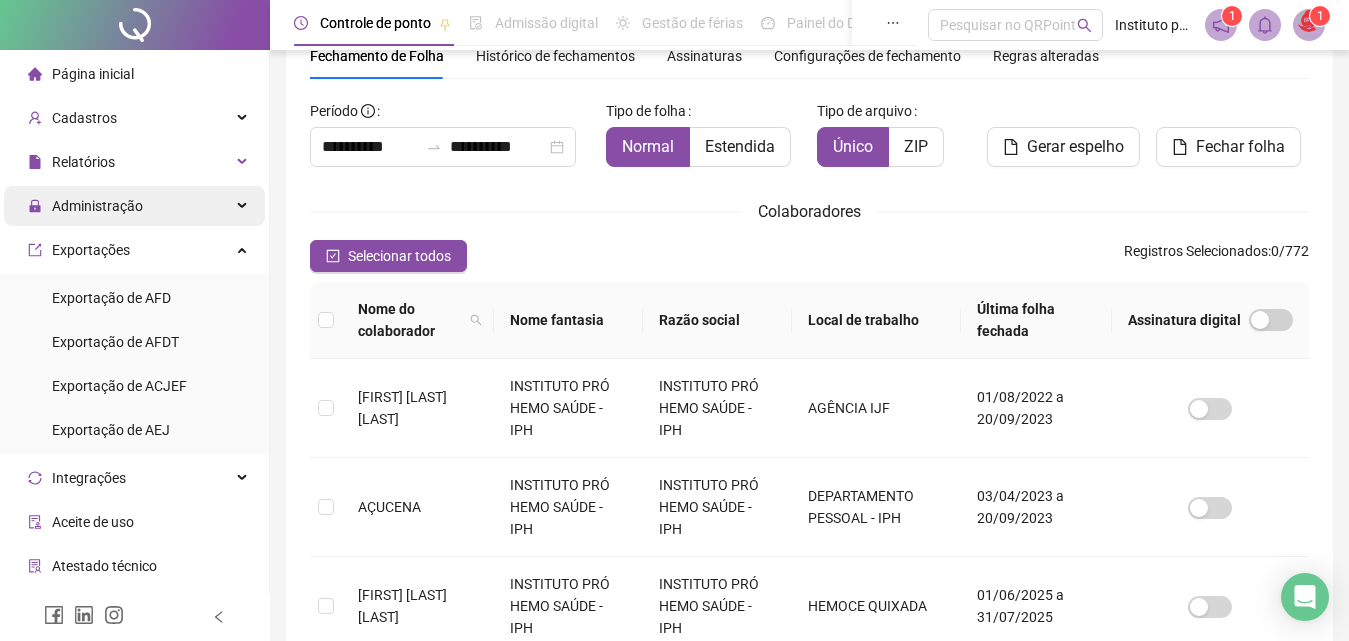 click on "Administração" at bounding box center (134, 206) 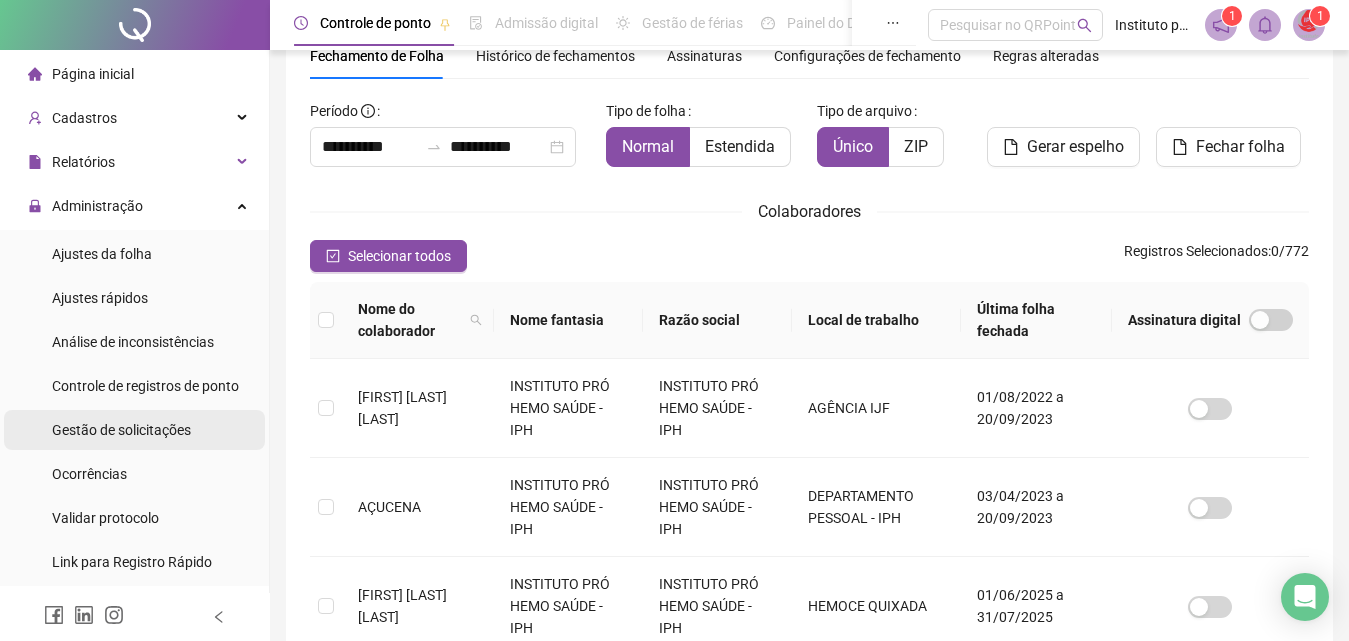 click on "Gestão de solicitações" at bounding box center (134, 430) 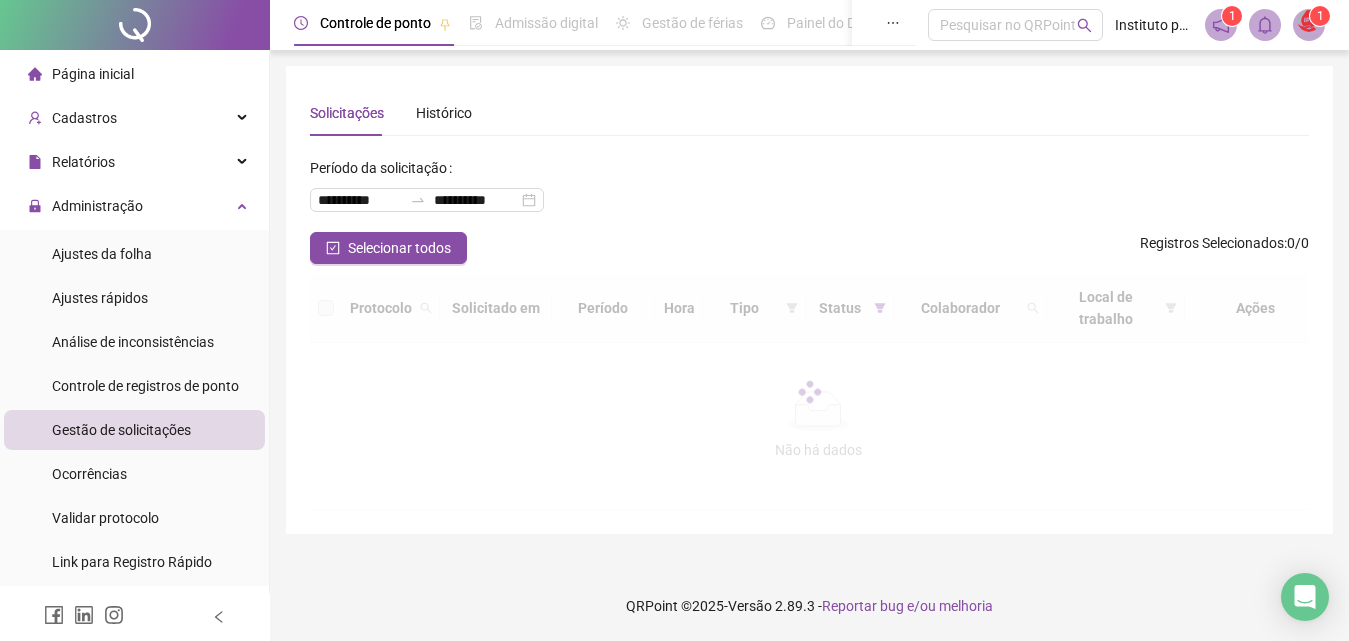 scroll, scrollTop: 0, scrollLeft: 0, axis: both 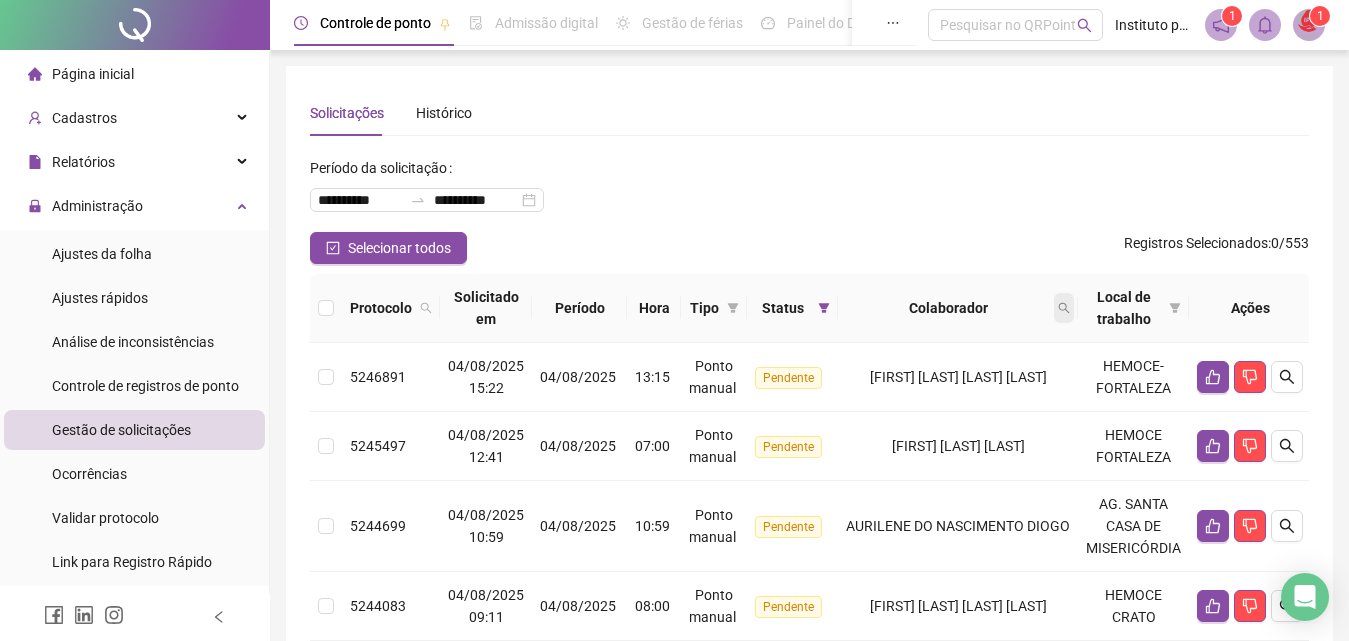 click at bounding box center [1064, 308] 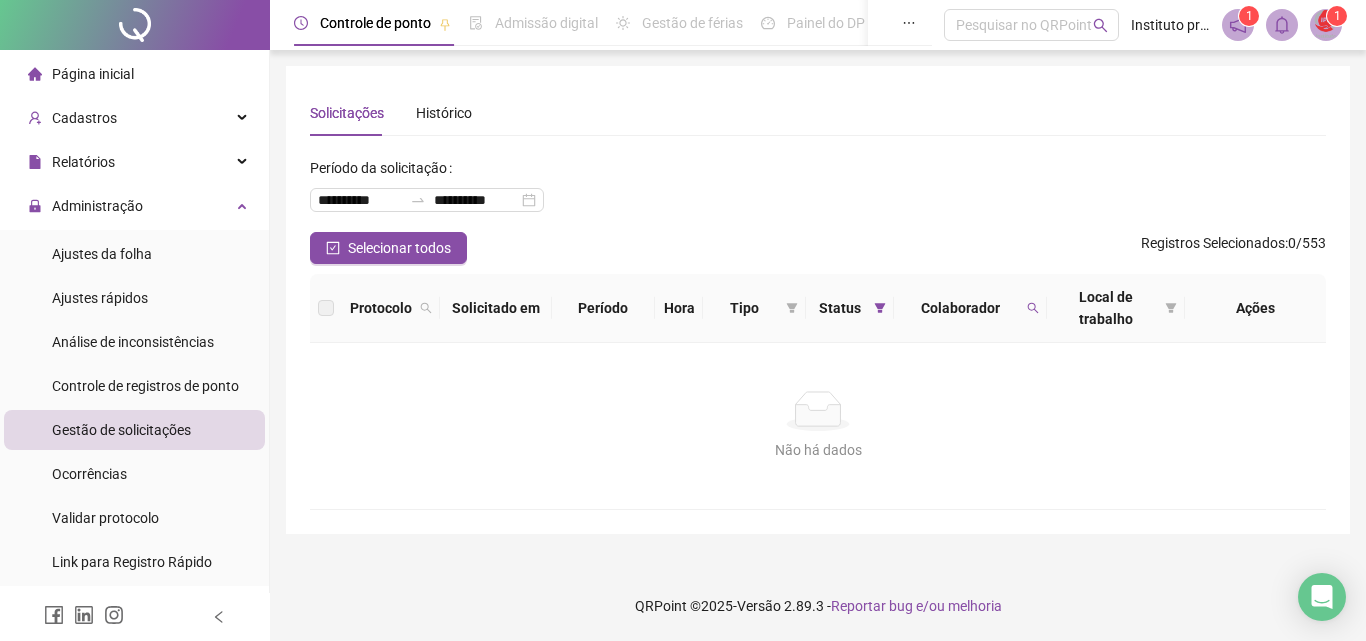 click on "Colaborador" at bounding box center (970, 308) 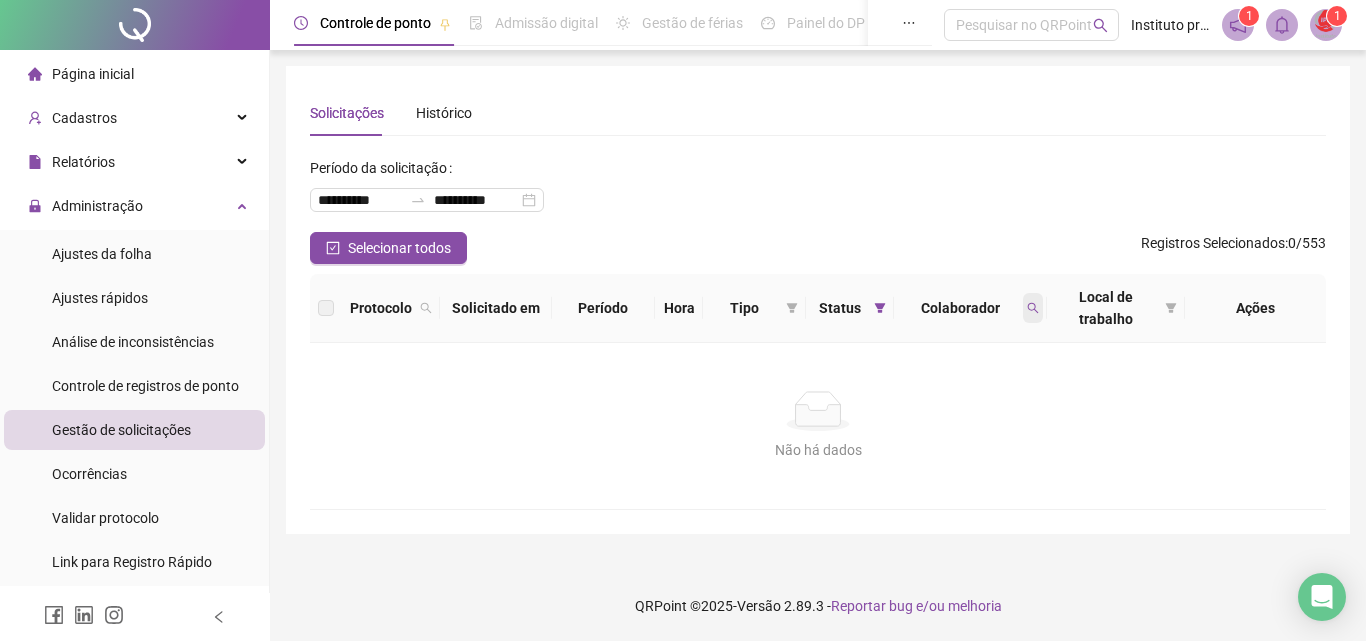 click 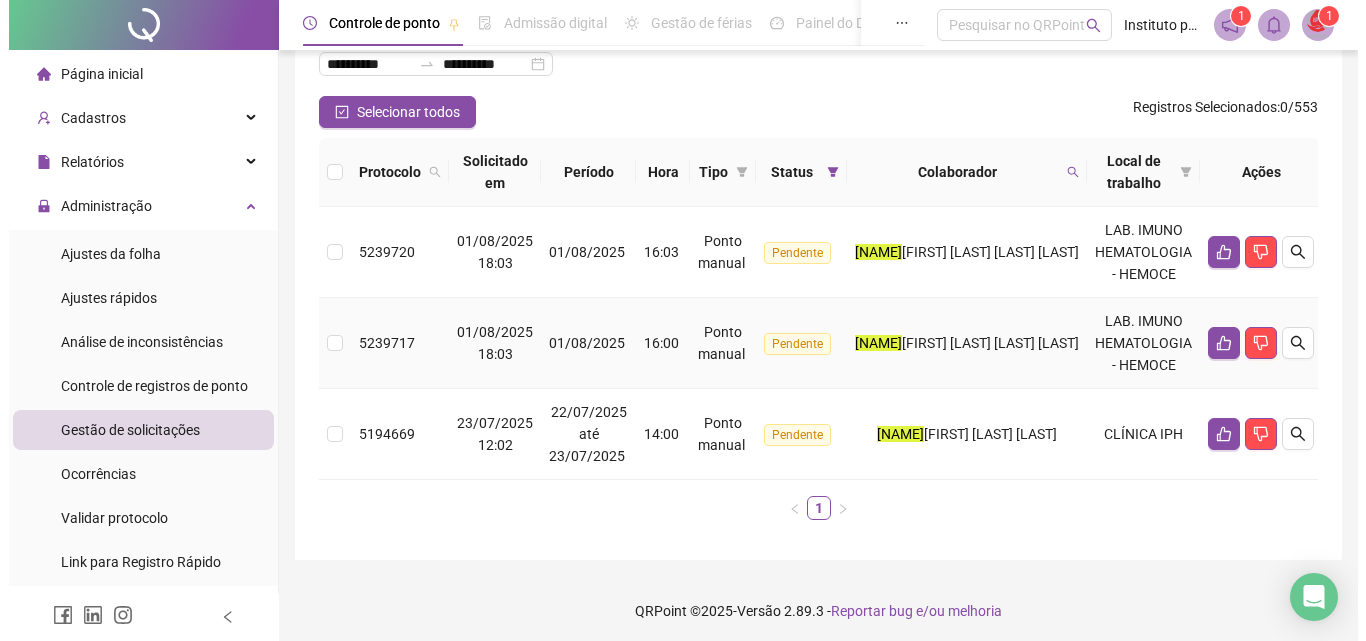 scroll, scrollTop: 141, scrollLeft: 0, axis: vertical 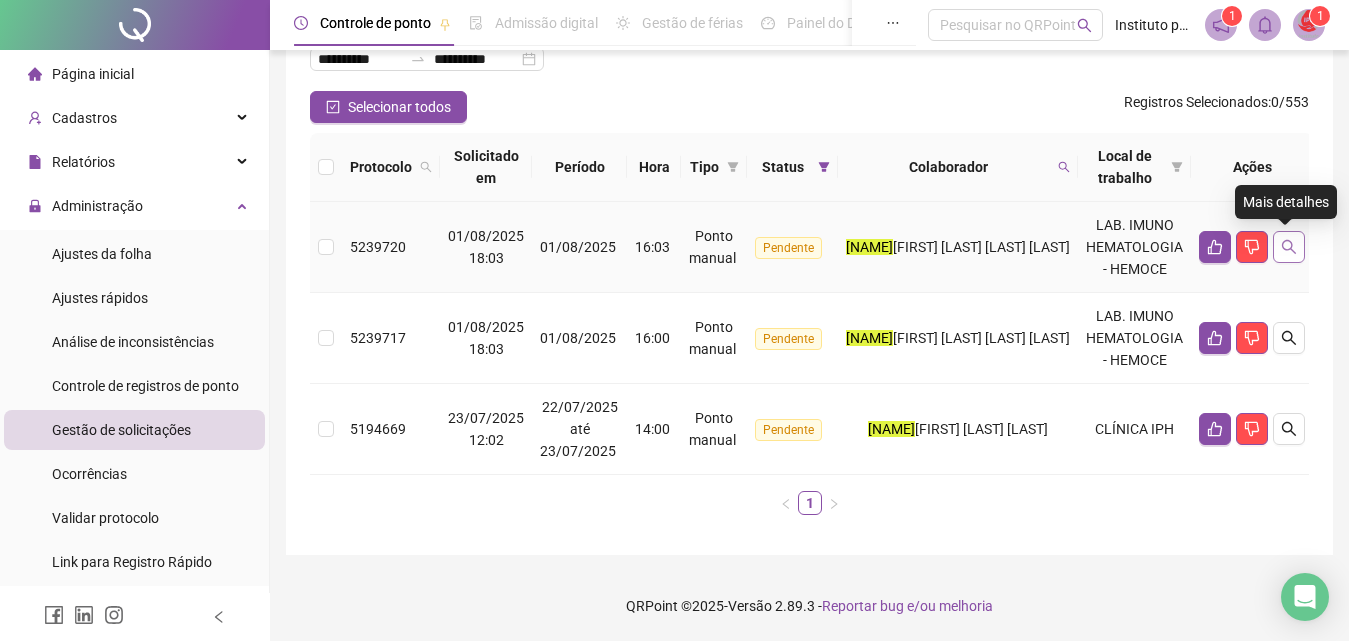 click 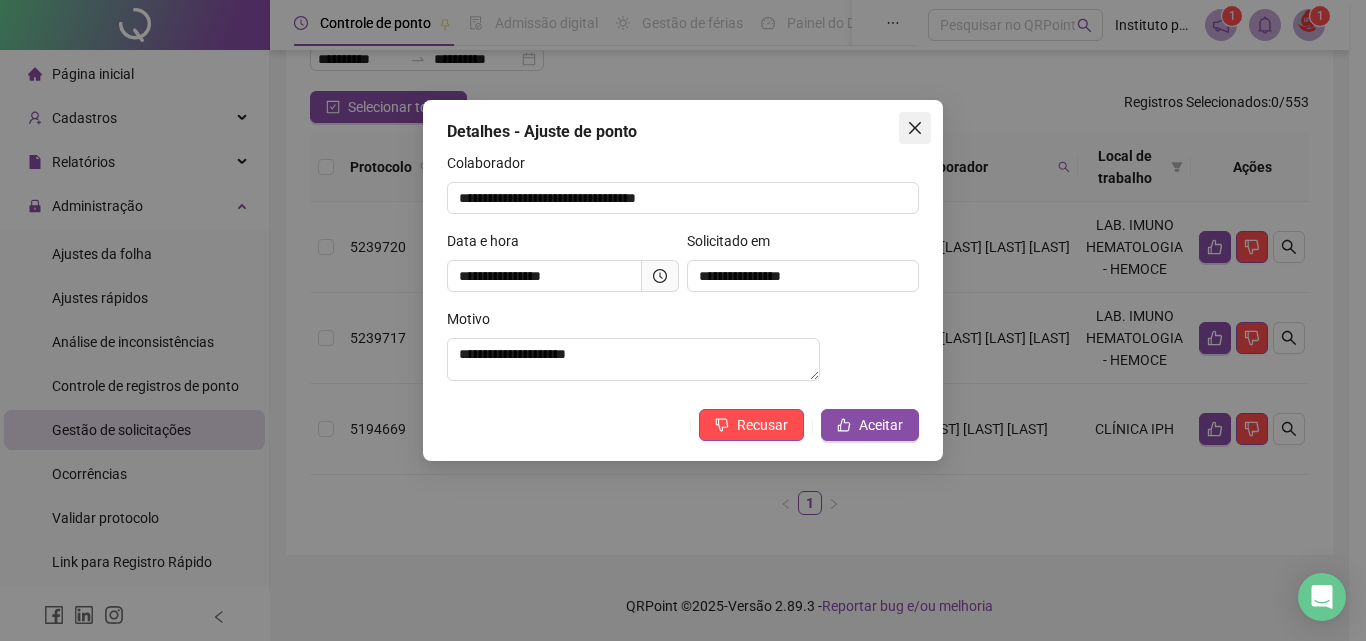click 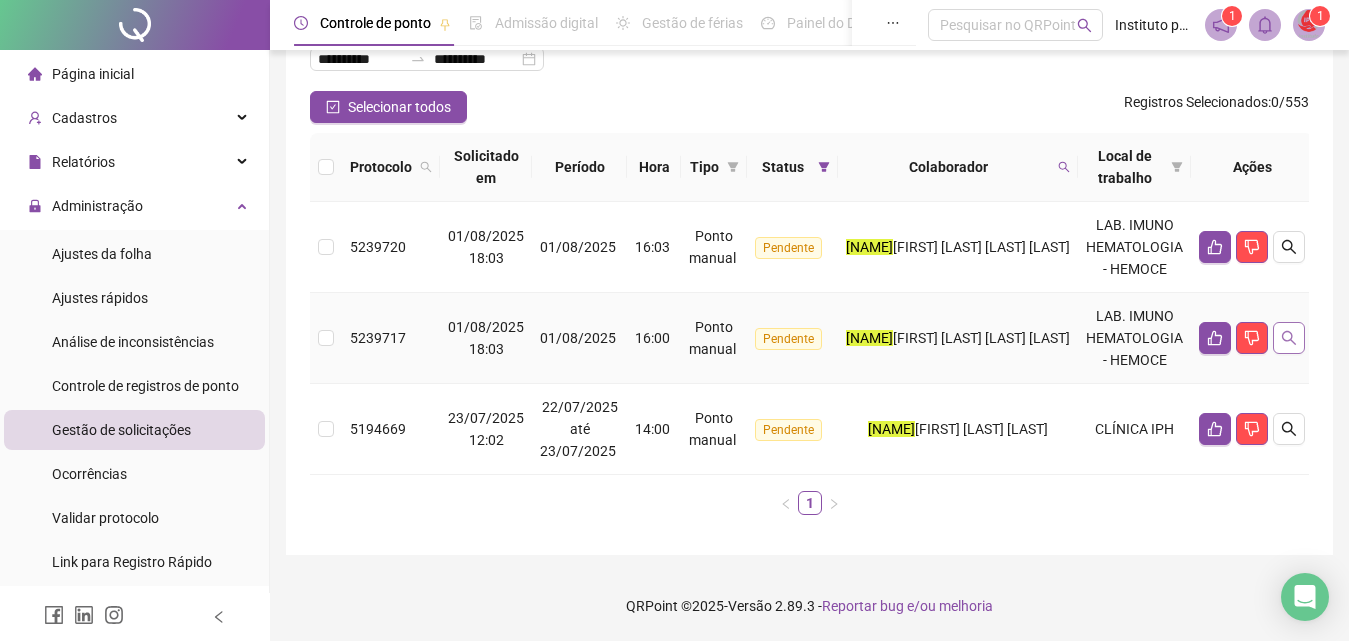 click at bounding box center (1289, 338) 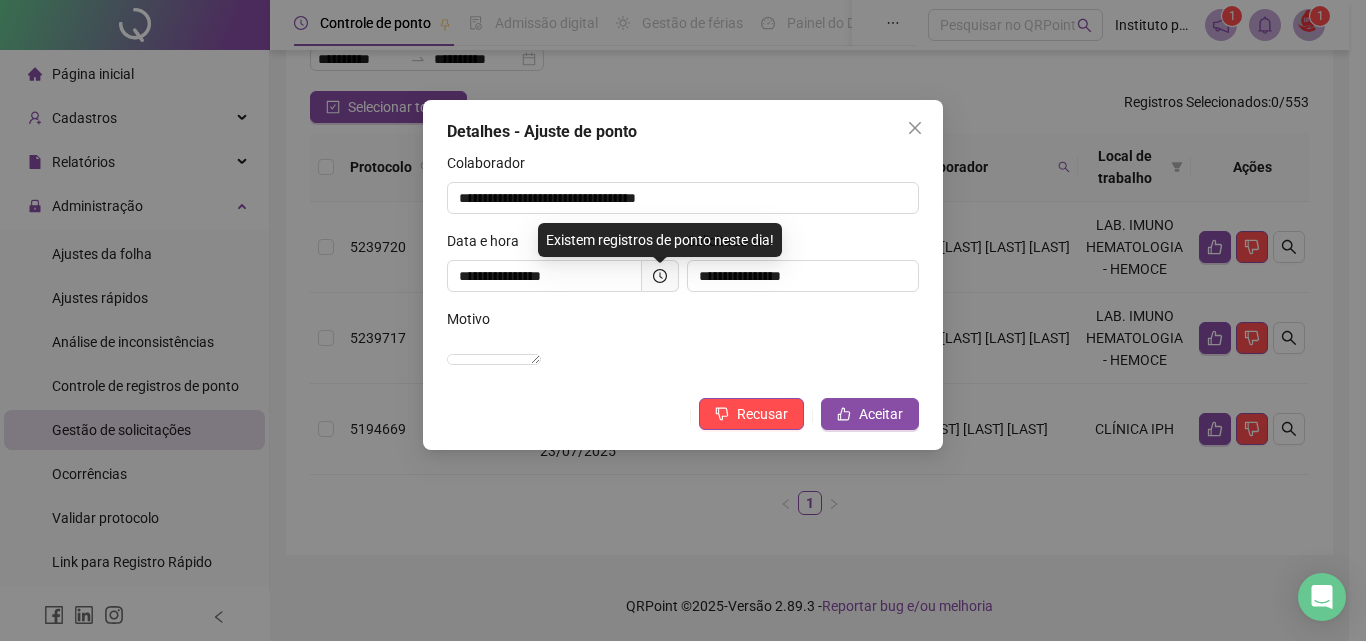 click 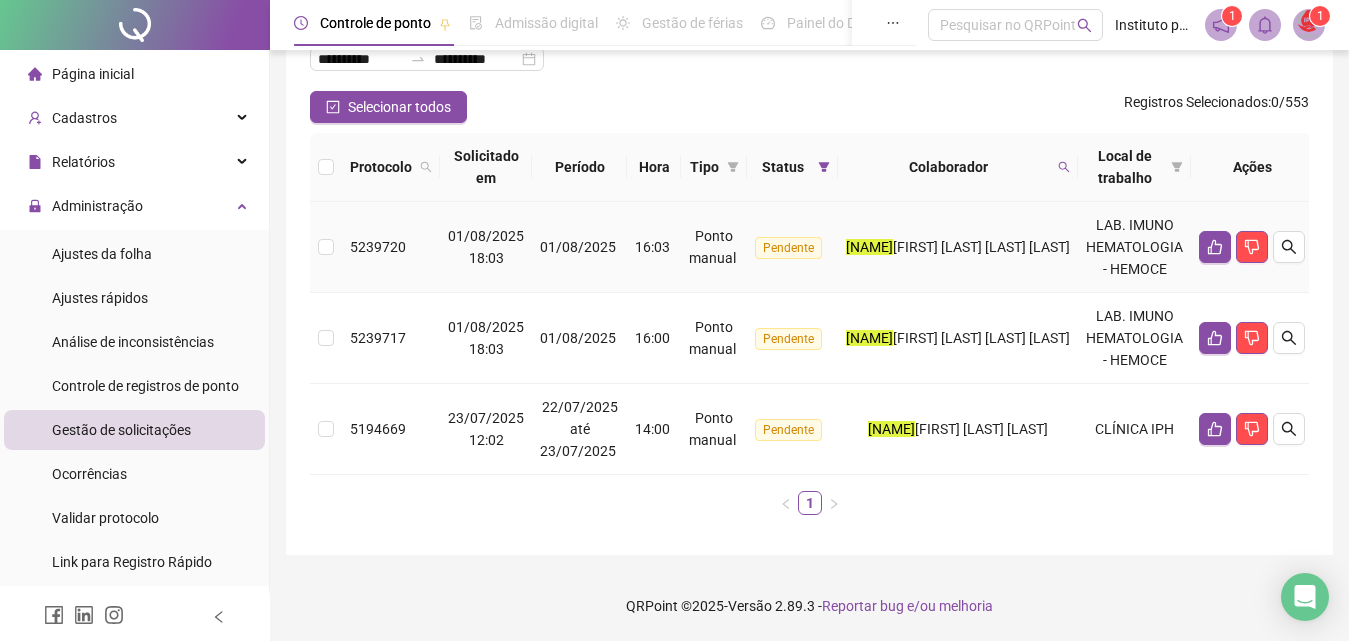 click at bounding box center [326, 247] 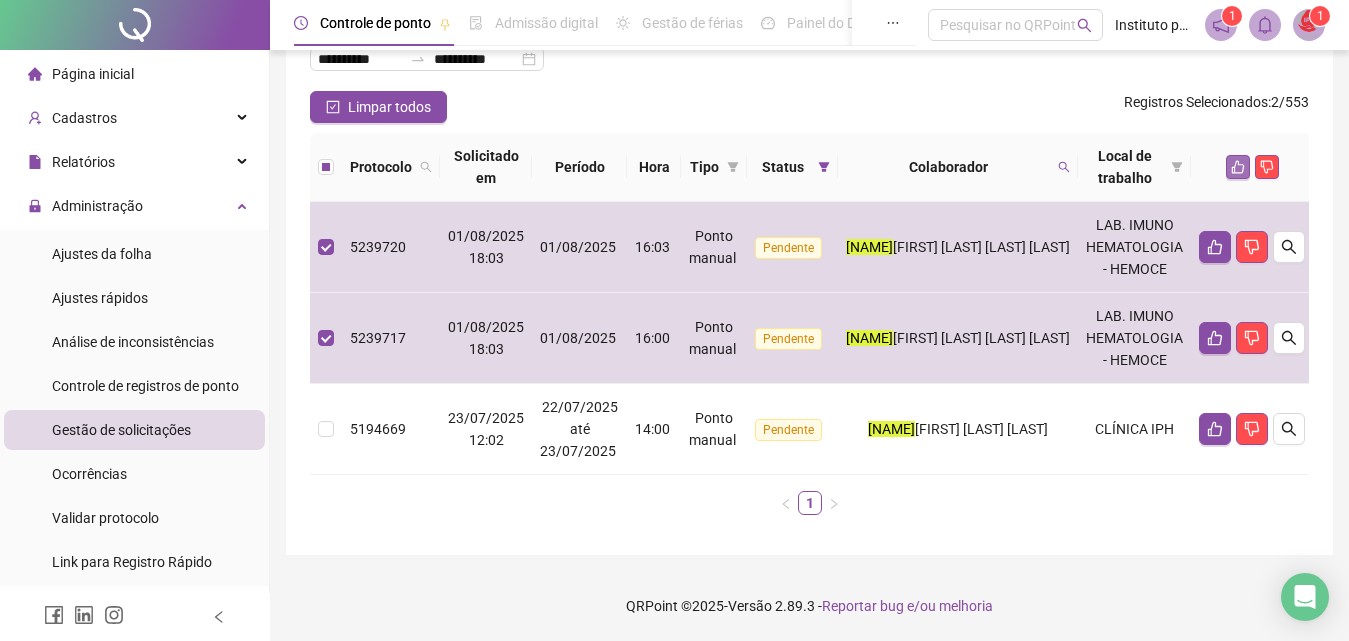 click 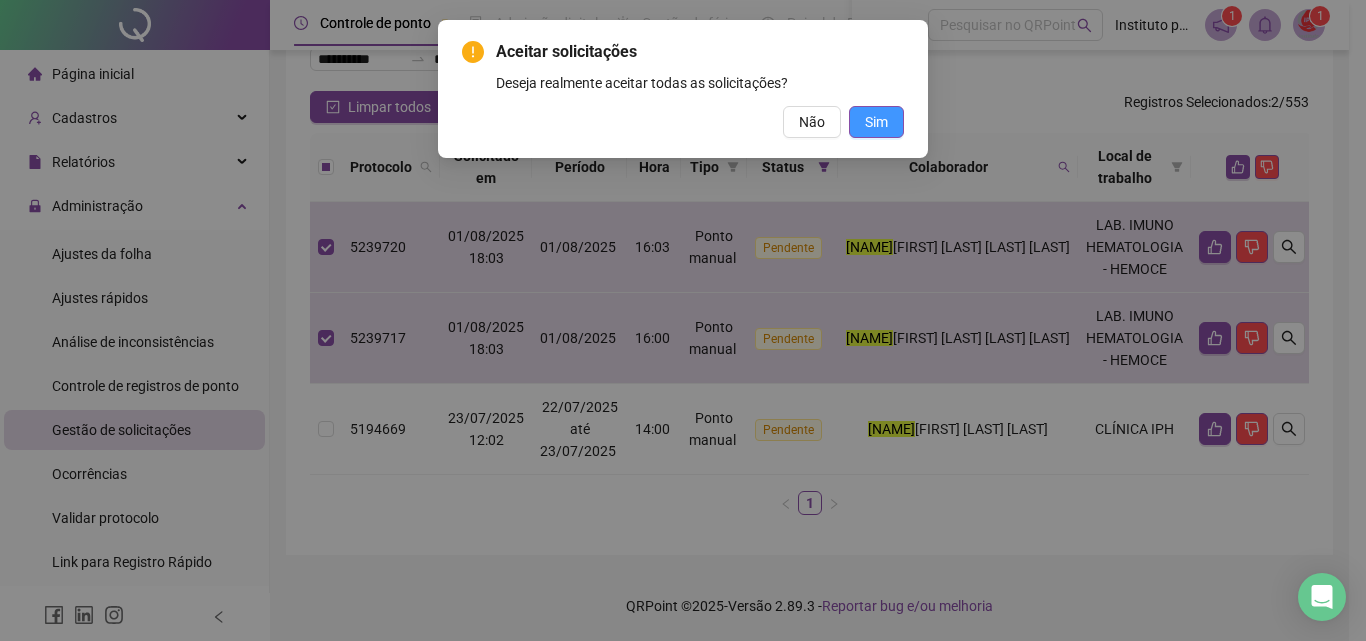 click on "Sim" at bounding box center (876, 122) 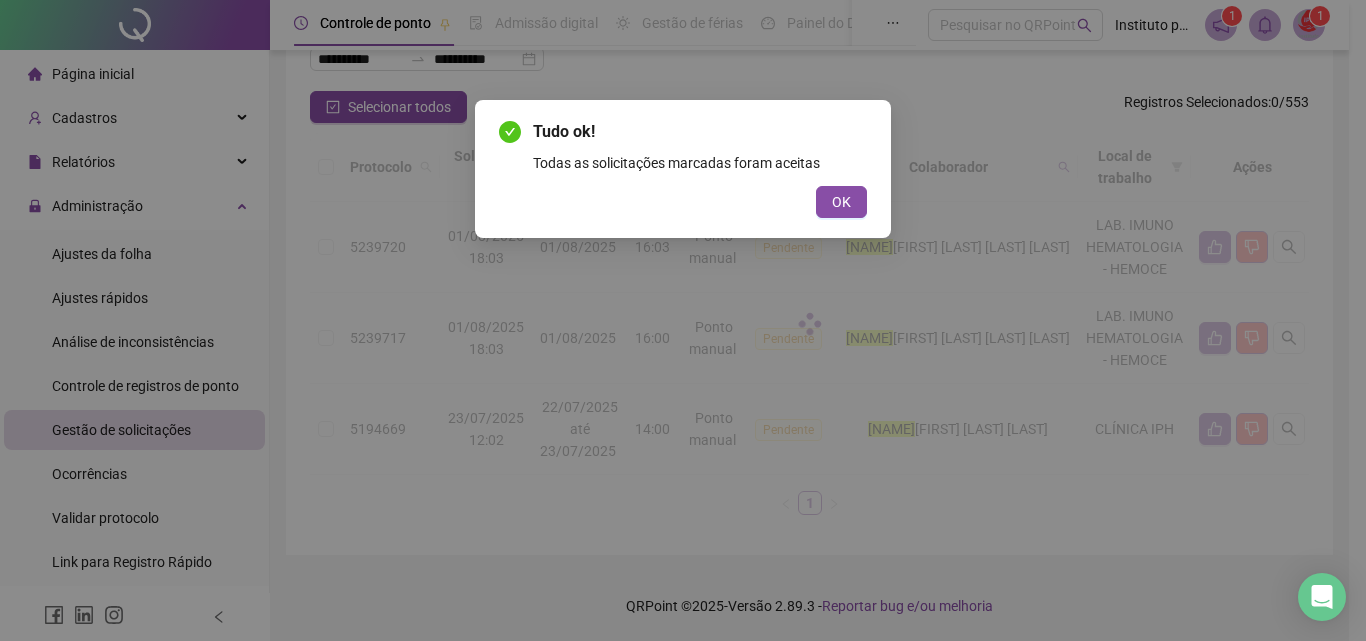click on "OK" at bounding box center (841, 202) 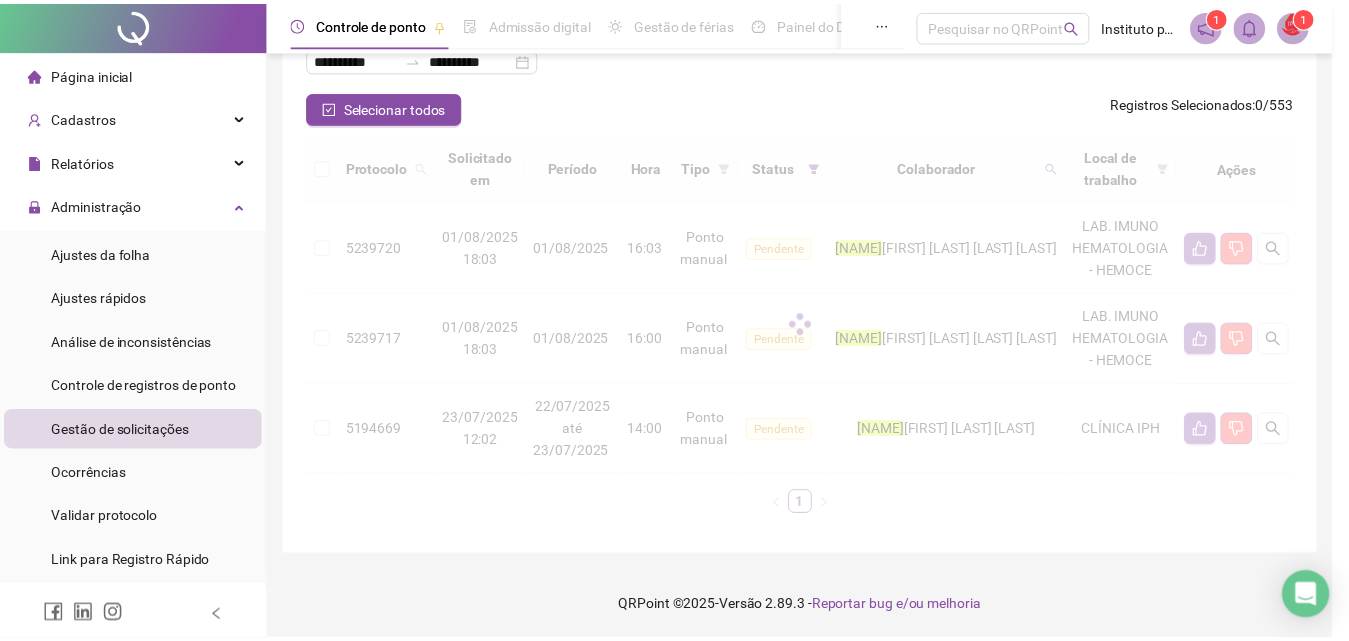 scroll, scrollTop: 0, scrollLeft: 0, axis: both 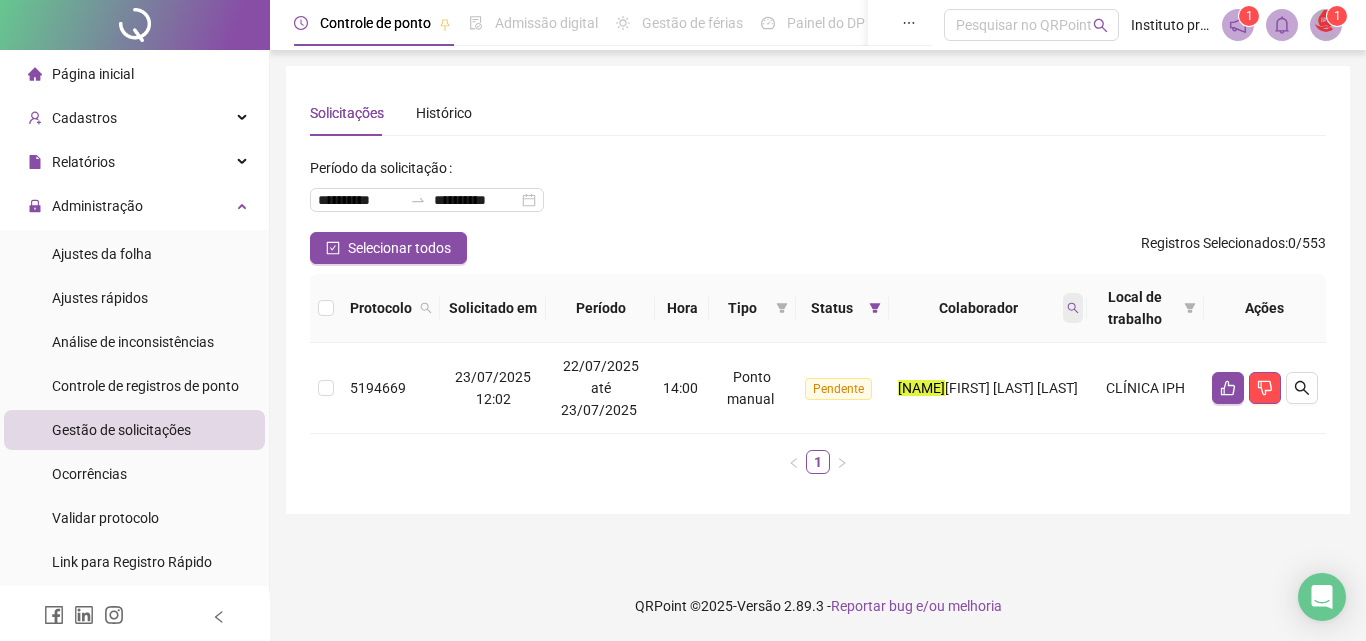 click at bounding box center (1073, 308) 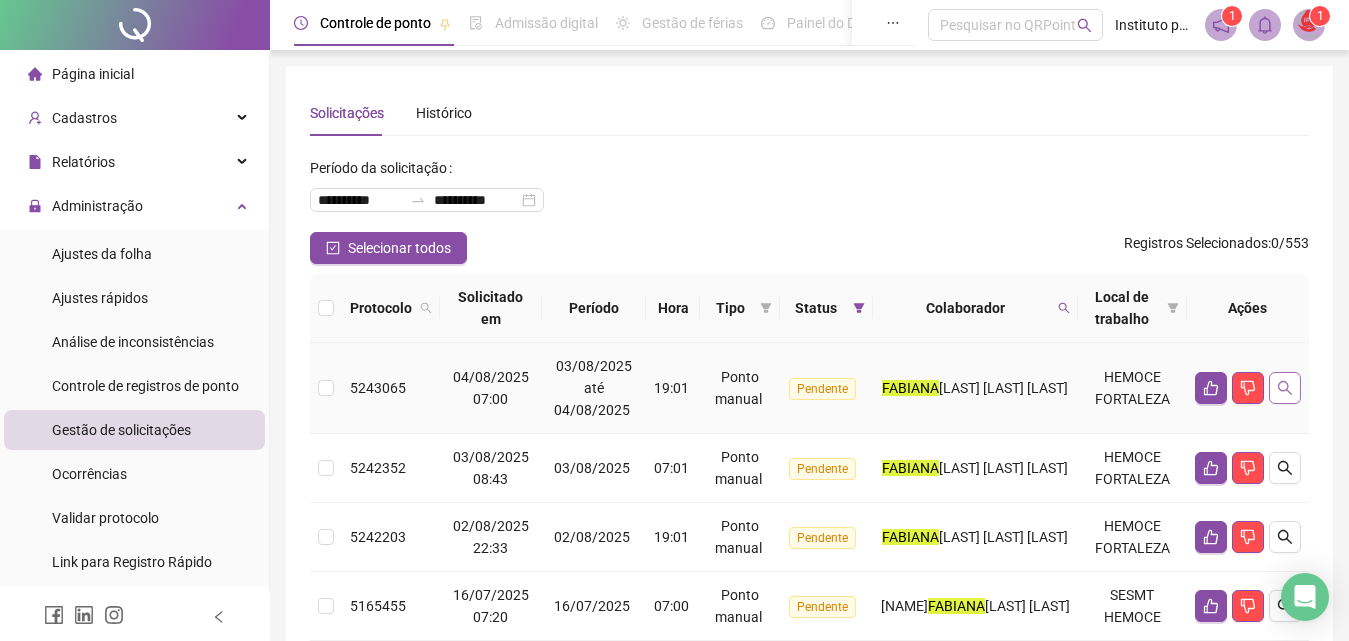 click 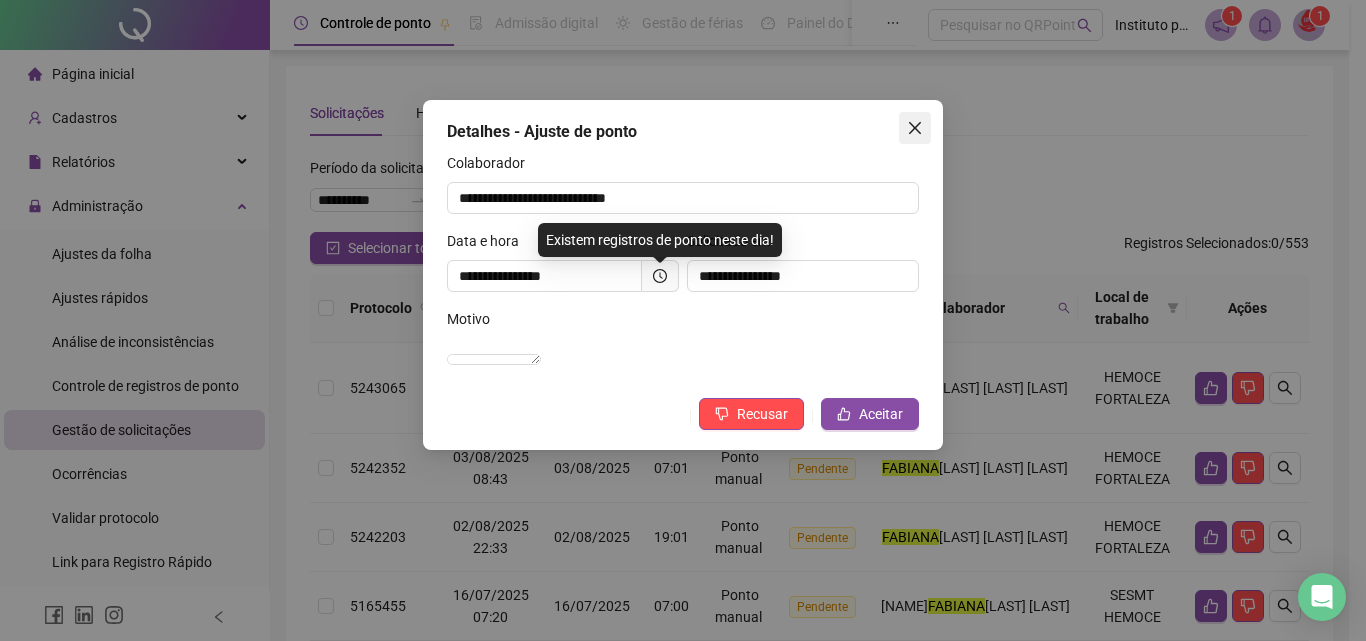 click 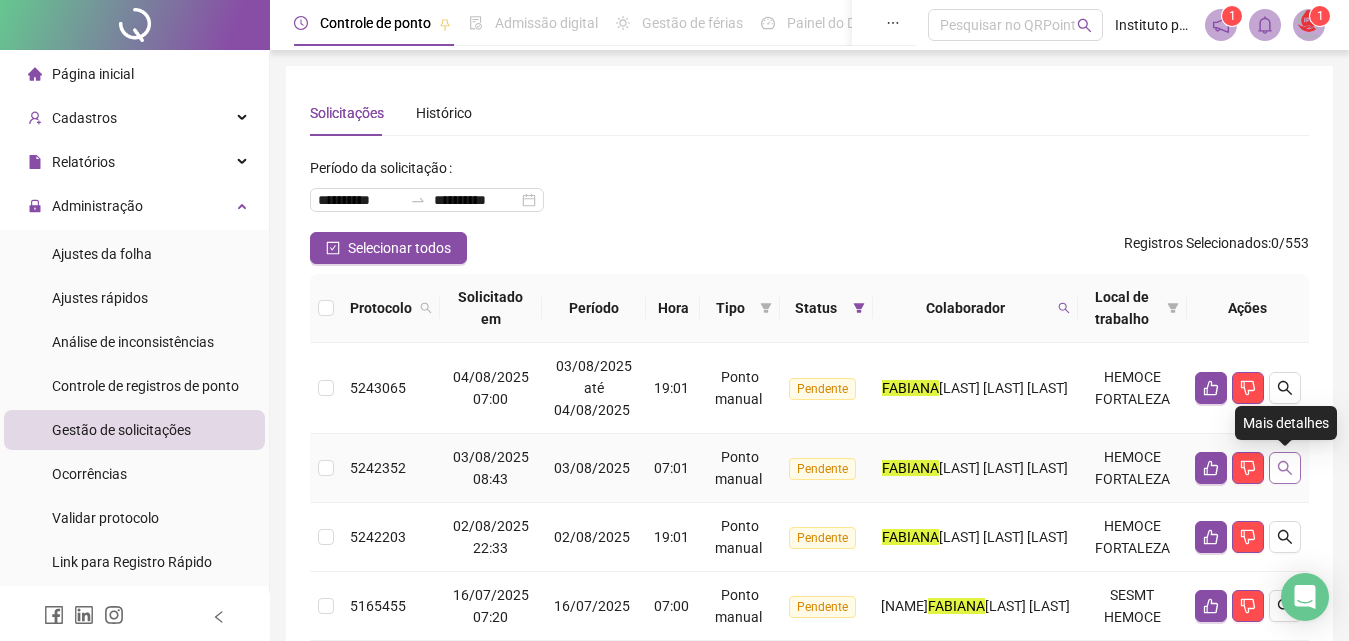 click at bounding box center (1285, 468) 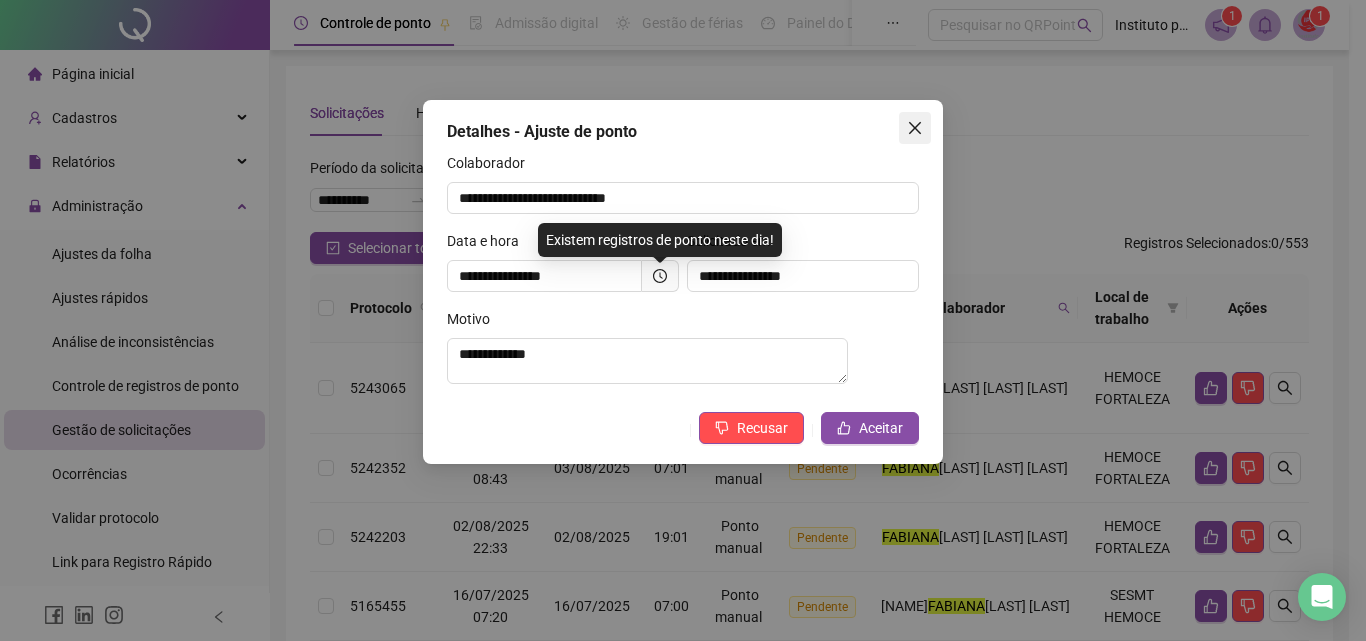 click 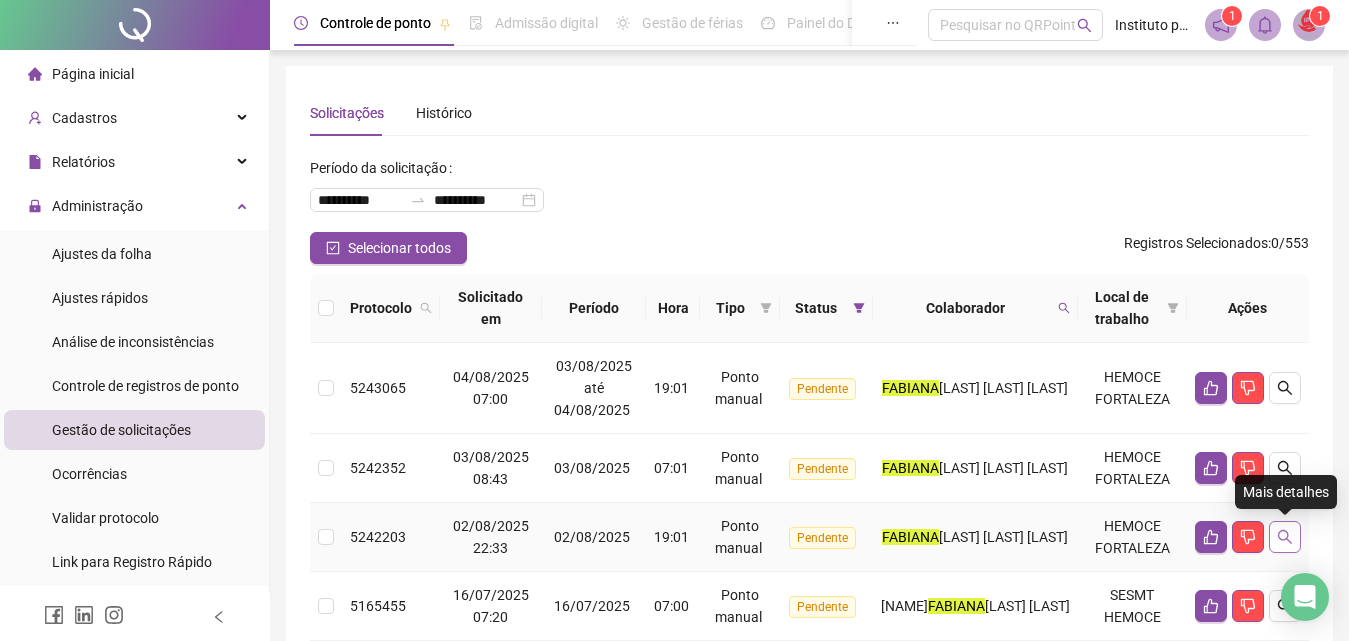 click at bounding box center (1285, 537) 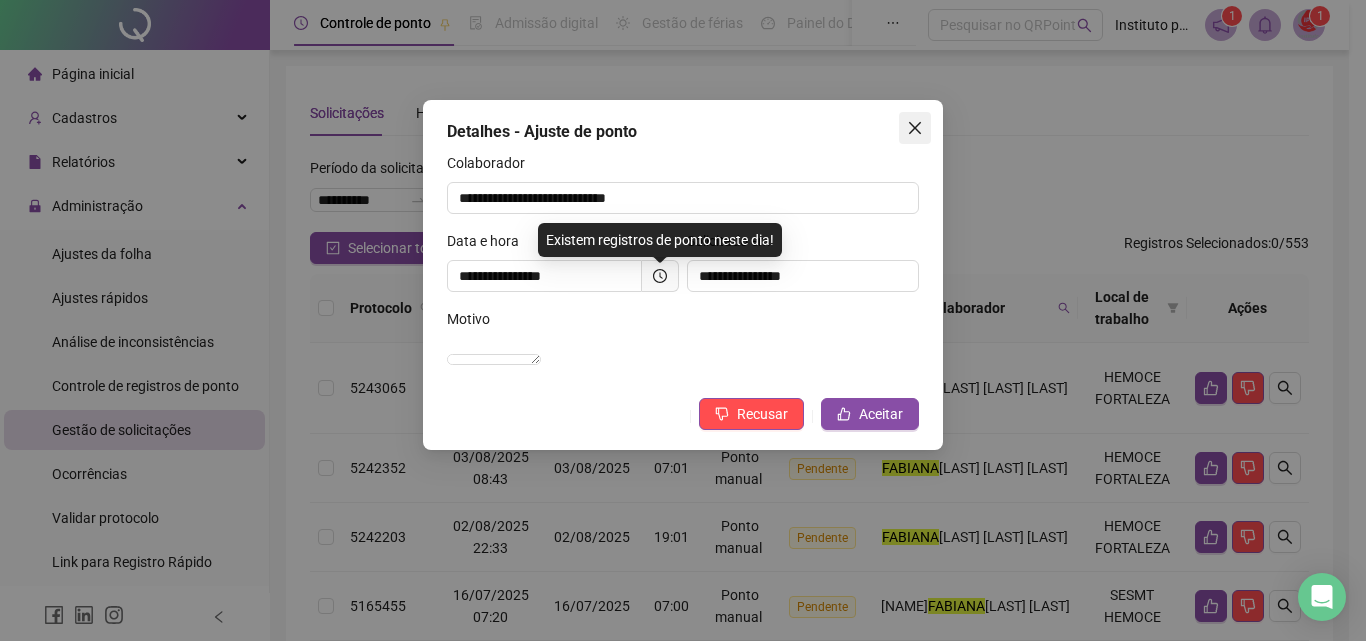 click 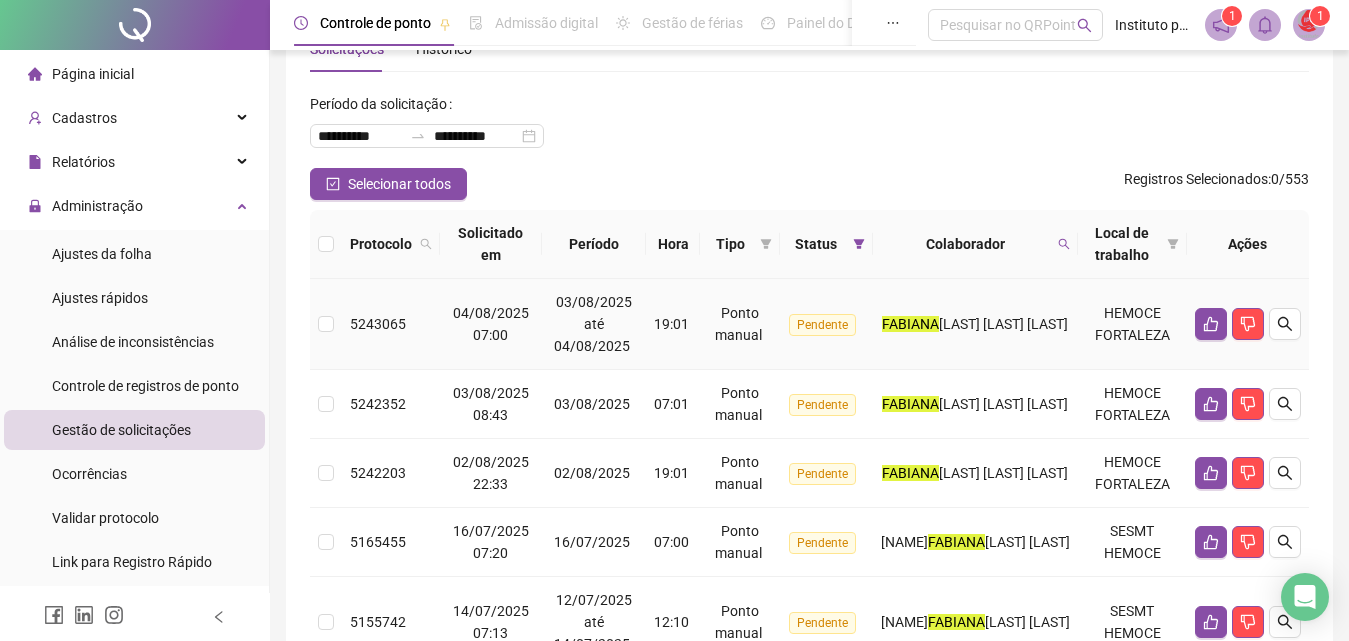 scroll, scrollTop: 100, scrollLeft: 0, axis: vertical 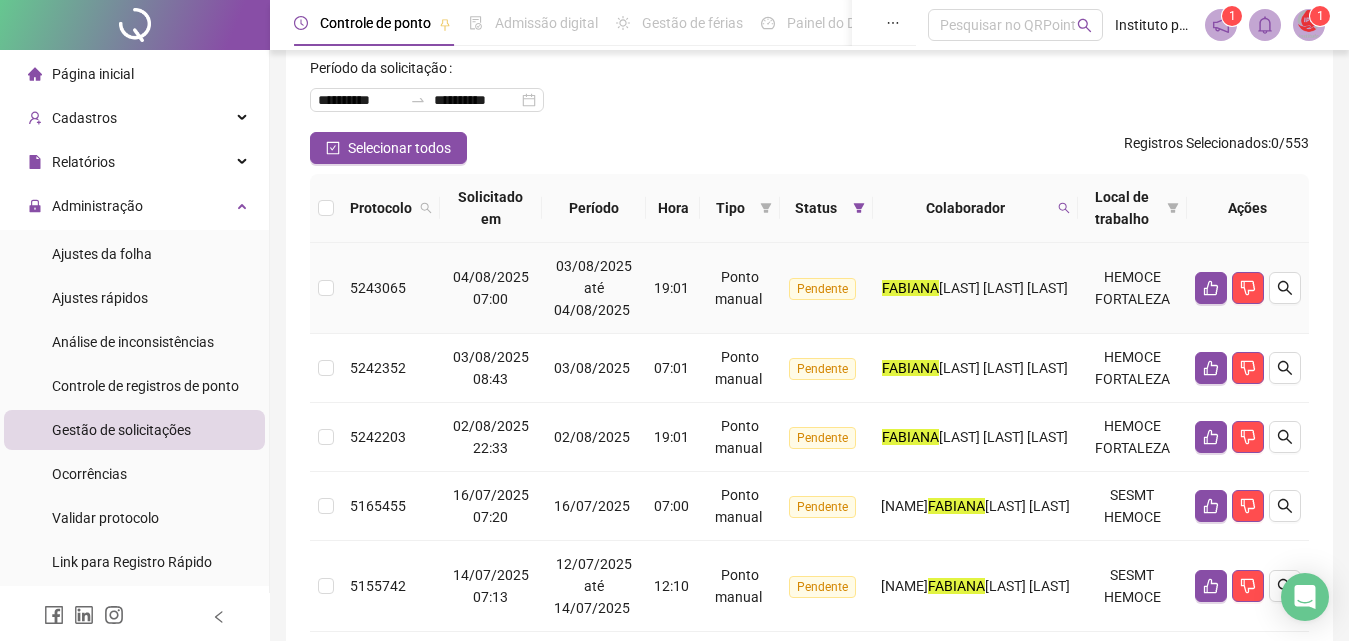 click on "5243065" at bounding box center (378, 288) 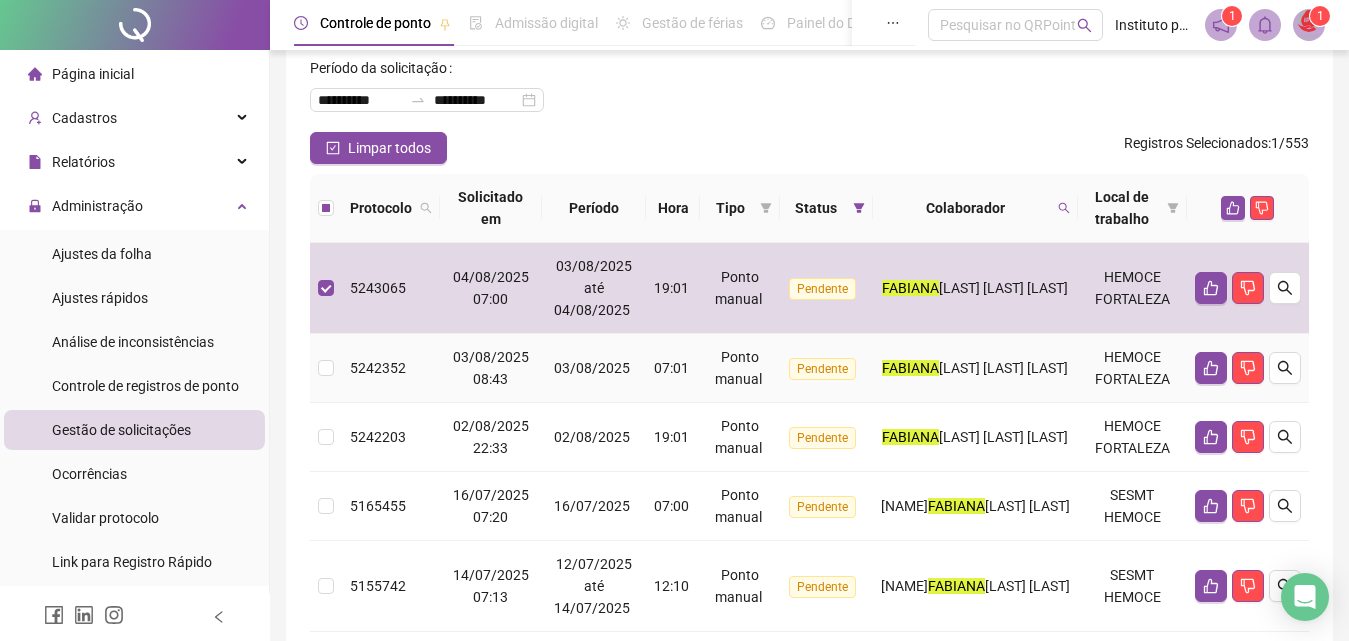click on "5242352" at bounding box center [378, 368] 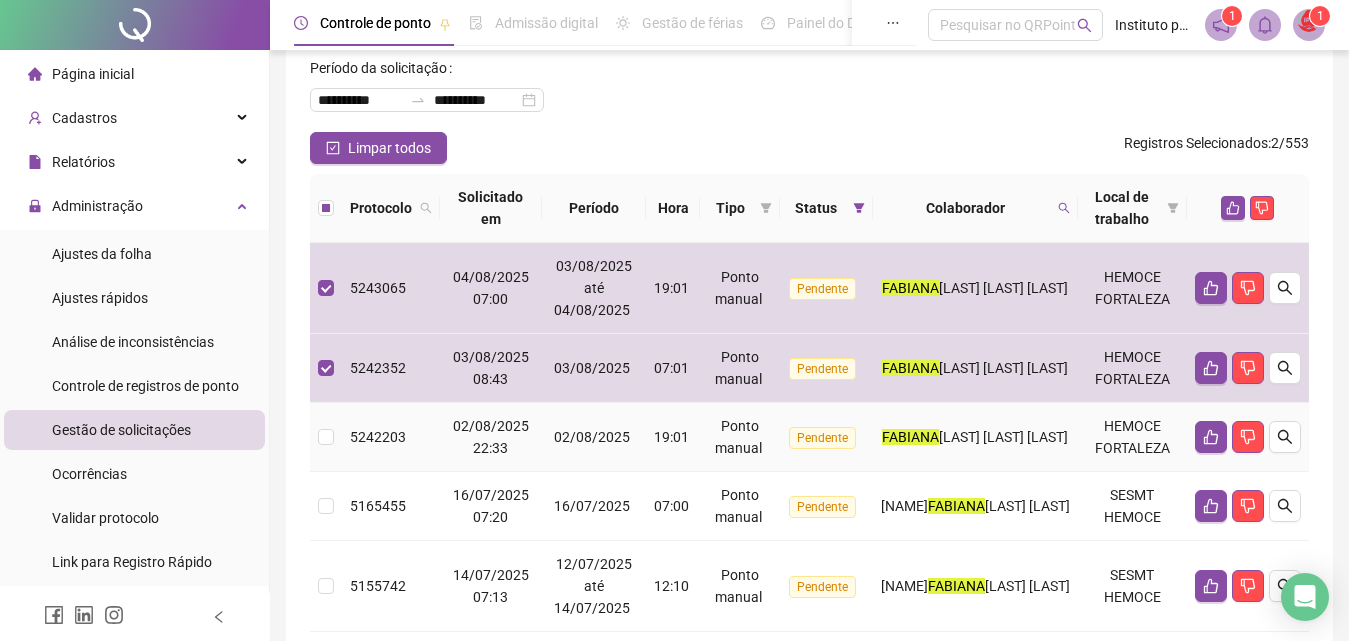 click on "5242203" at bounding box center (378, 437) 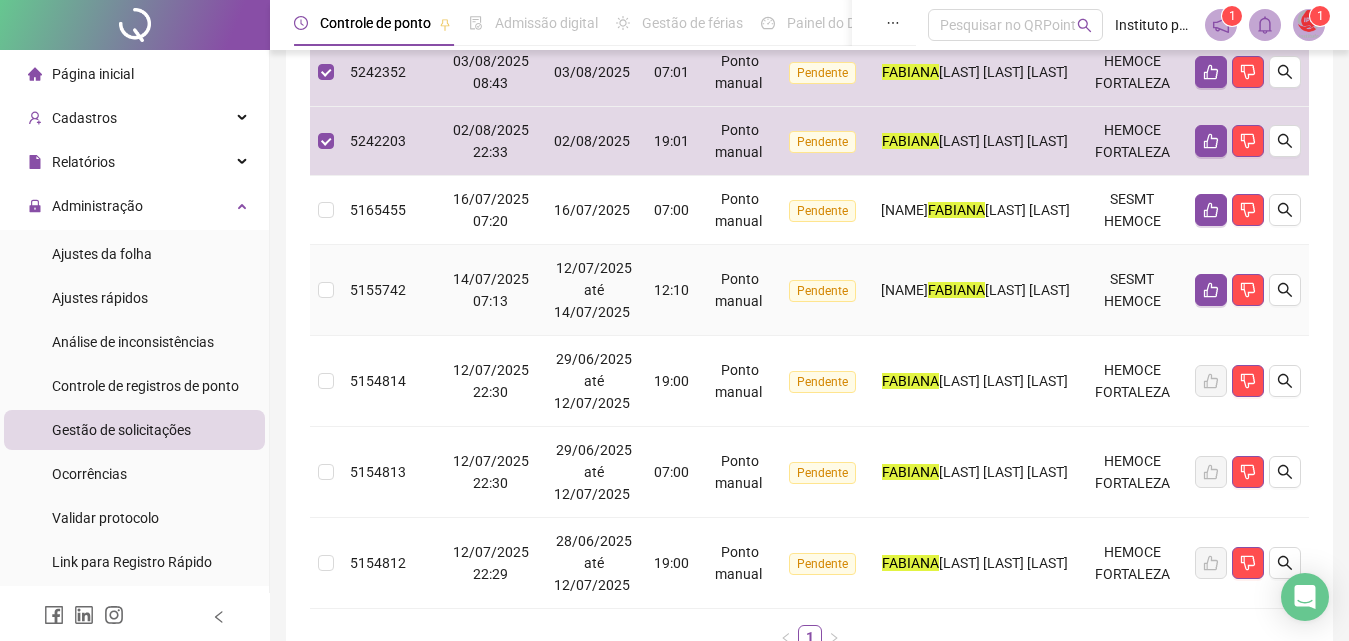 scroll, scrollTop: 400, scrollLeft: 0, axis: vertical 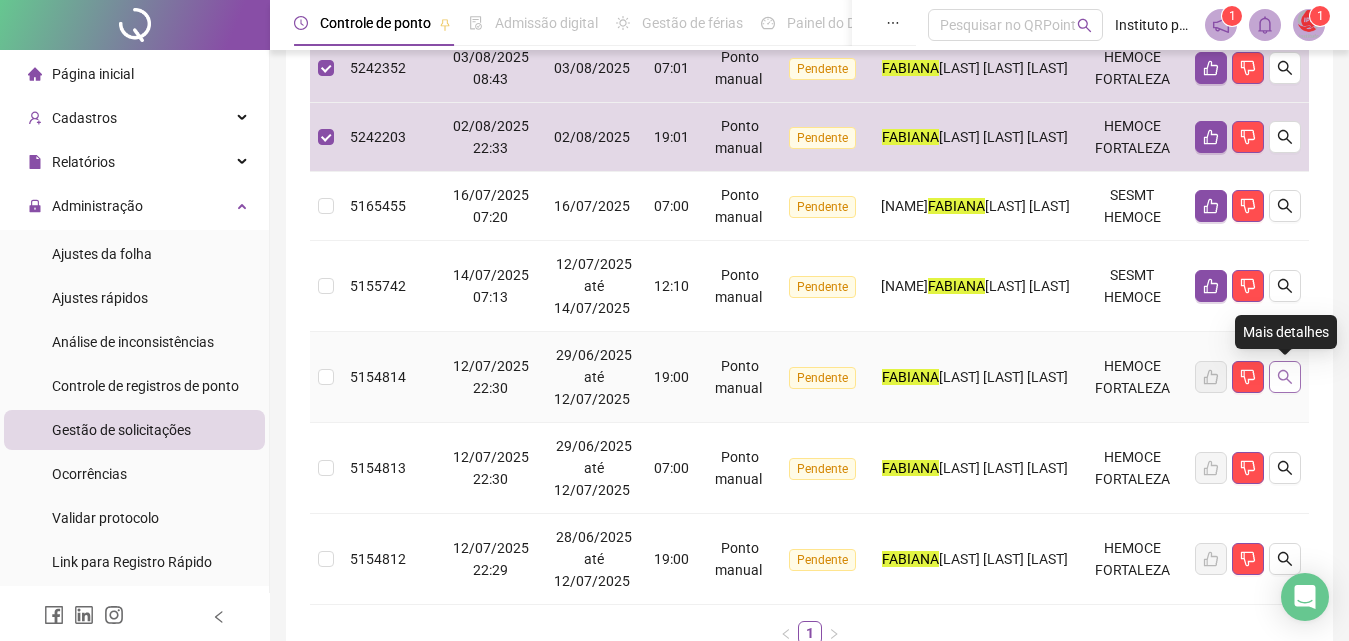 click 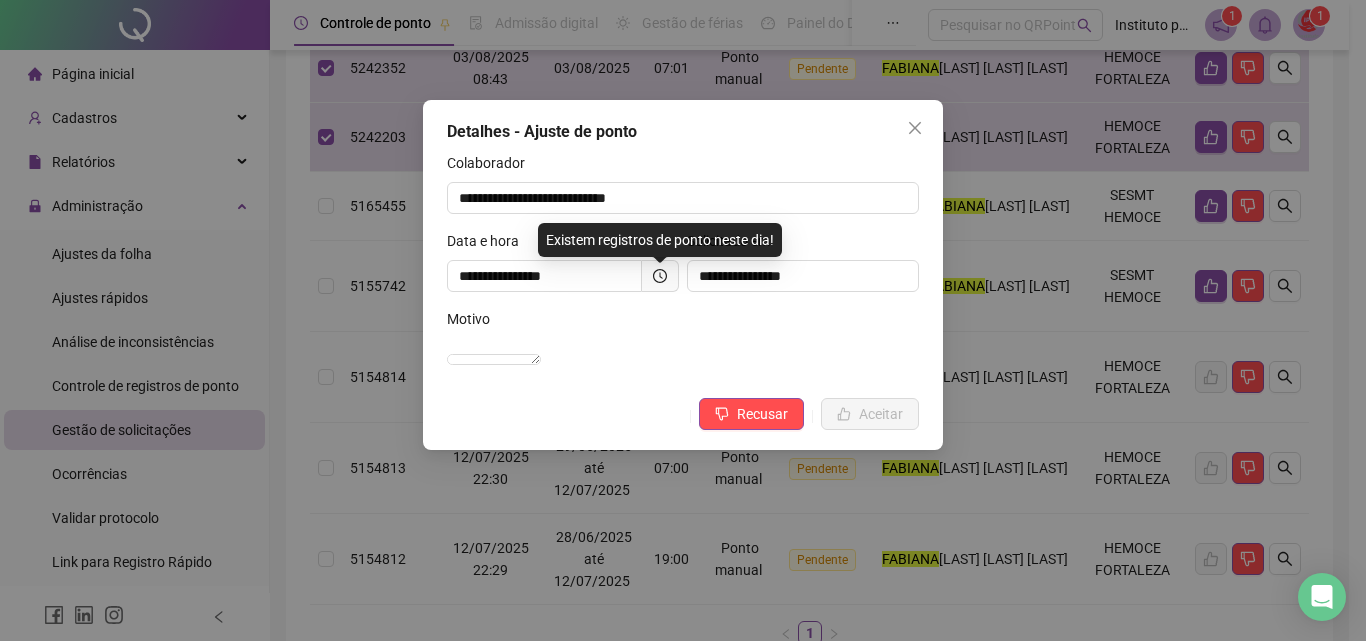 click on "Motivo" at bounding box center (683, 323) 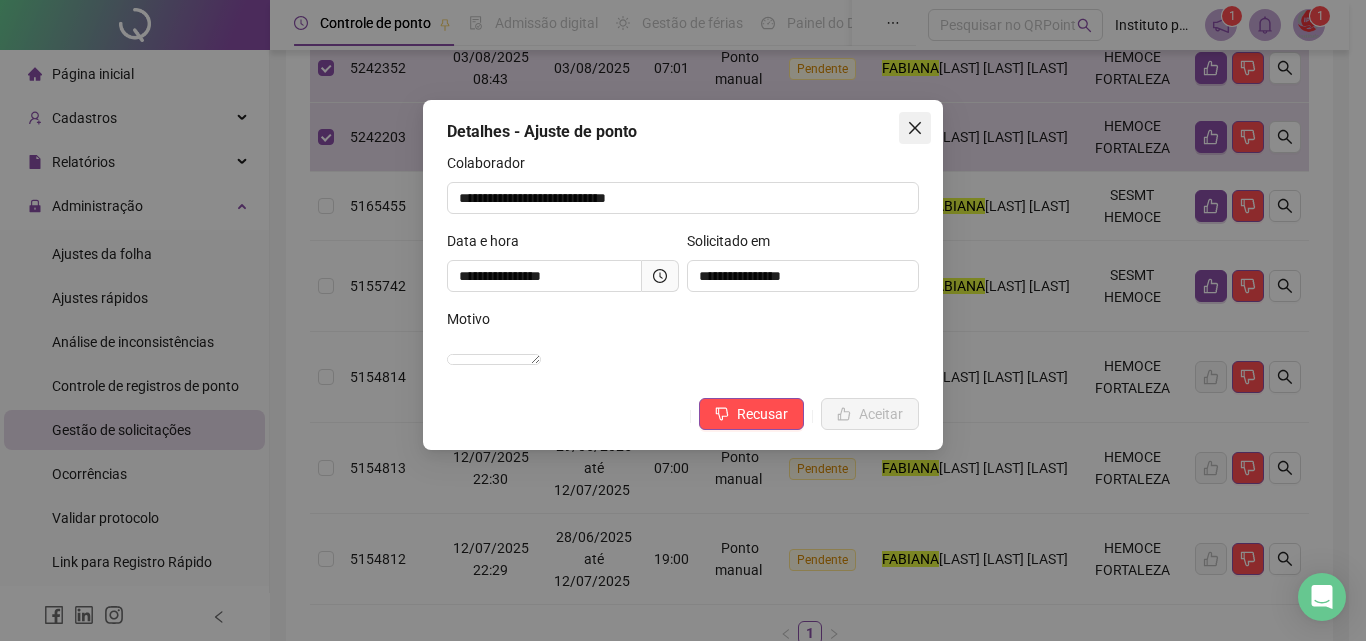 click 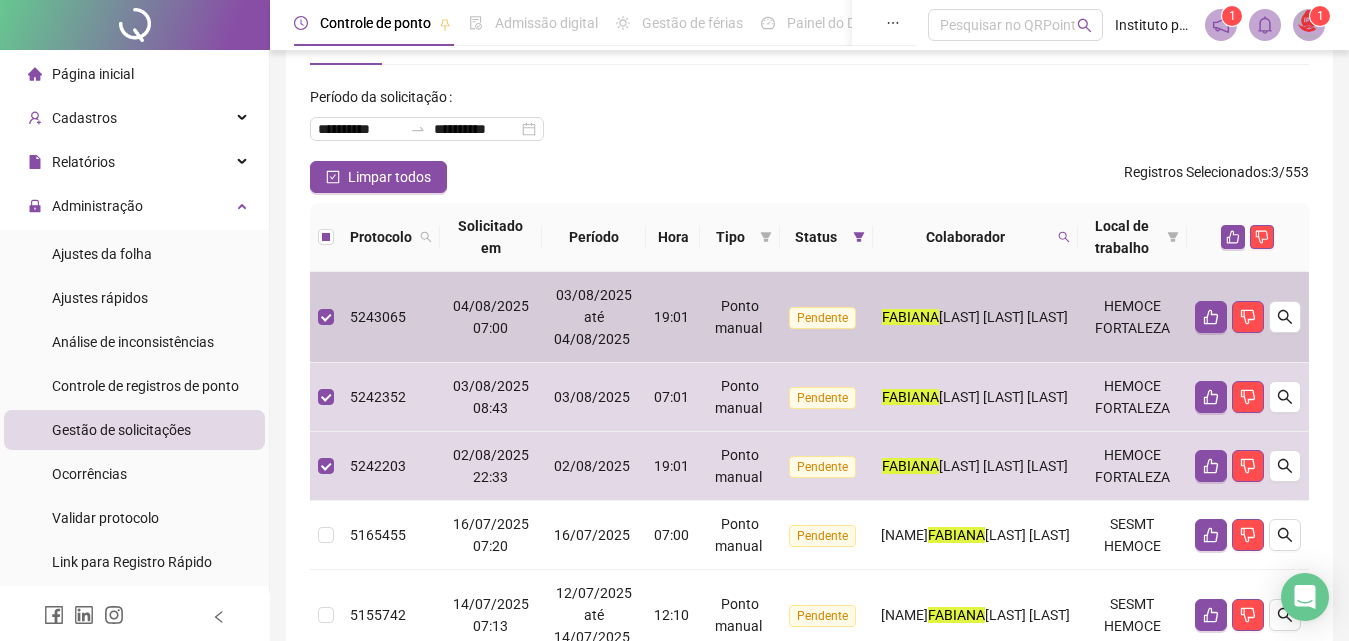 scroll, scrollTop: 0, scrollLeft: 0, axis: both 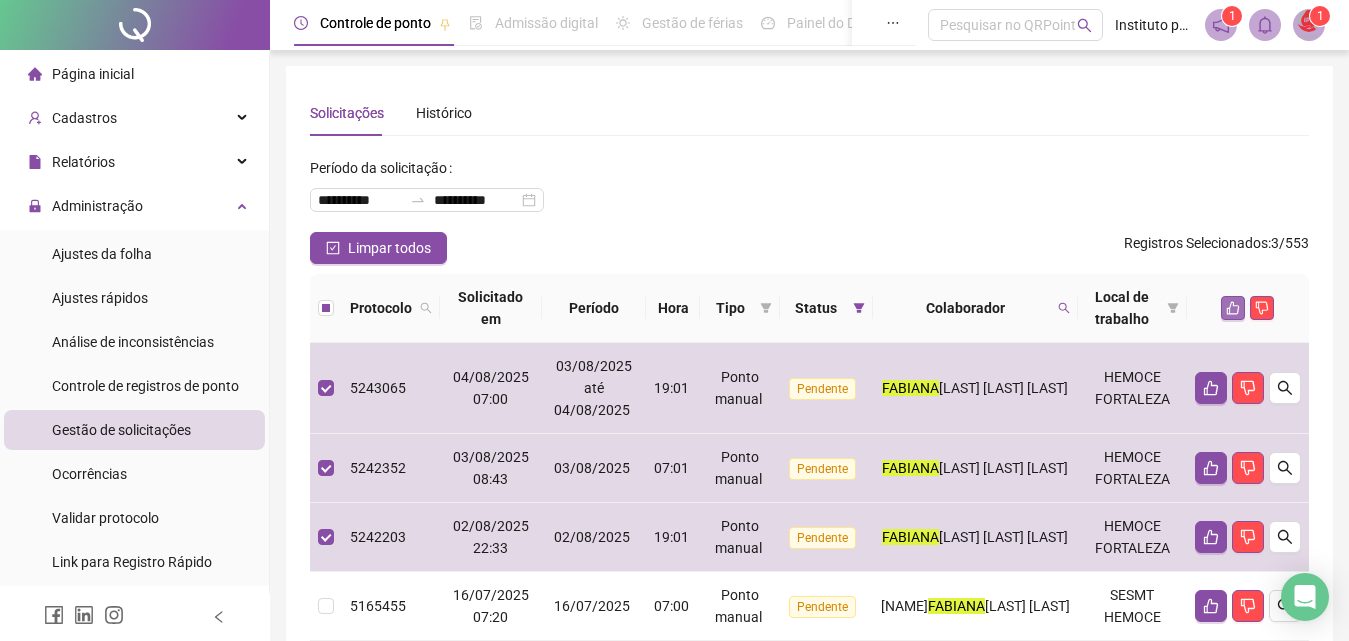click at bounding box center (1233, 308) 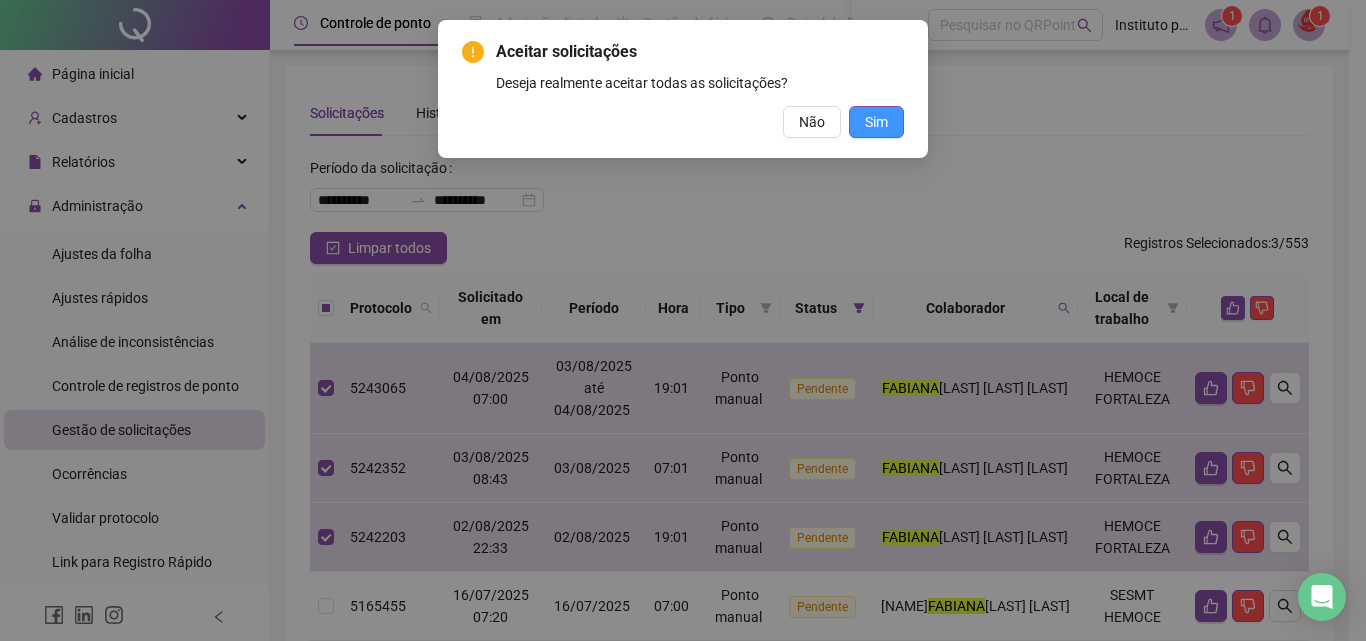 click on "Sim" at bounding box center [876, 122] 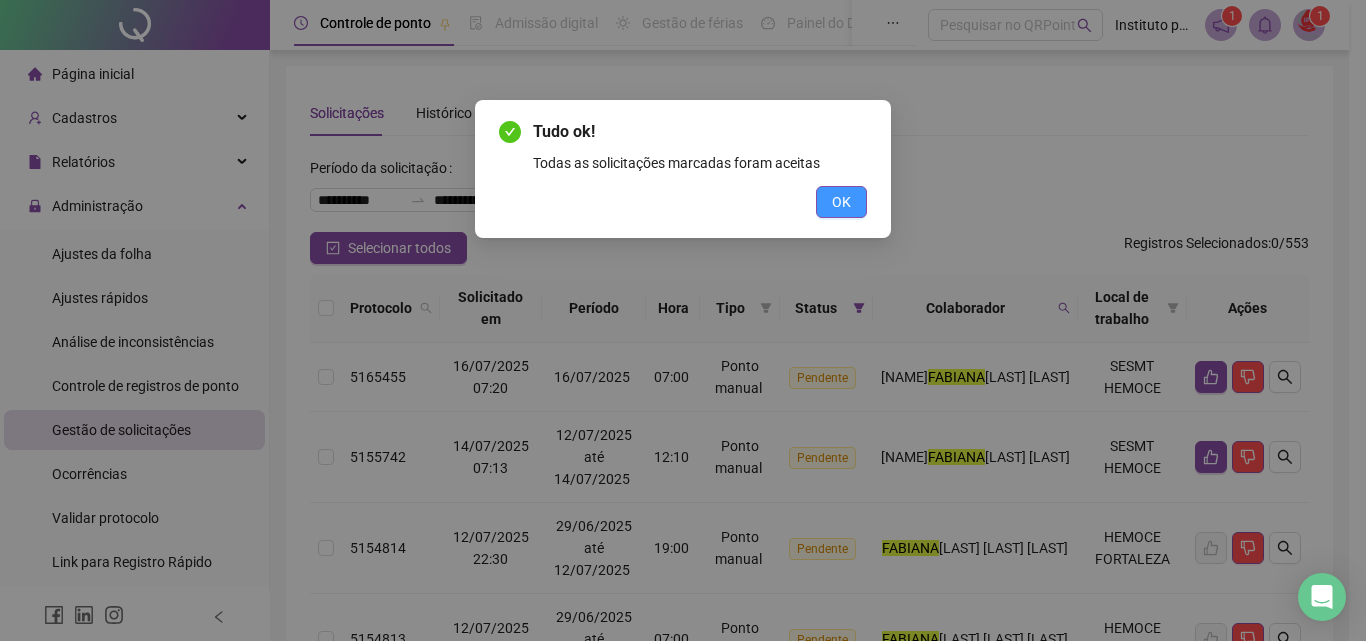 click on "OK" at bounding box center [841, 202] 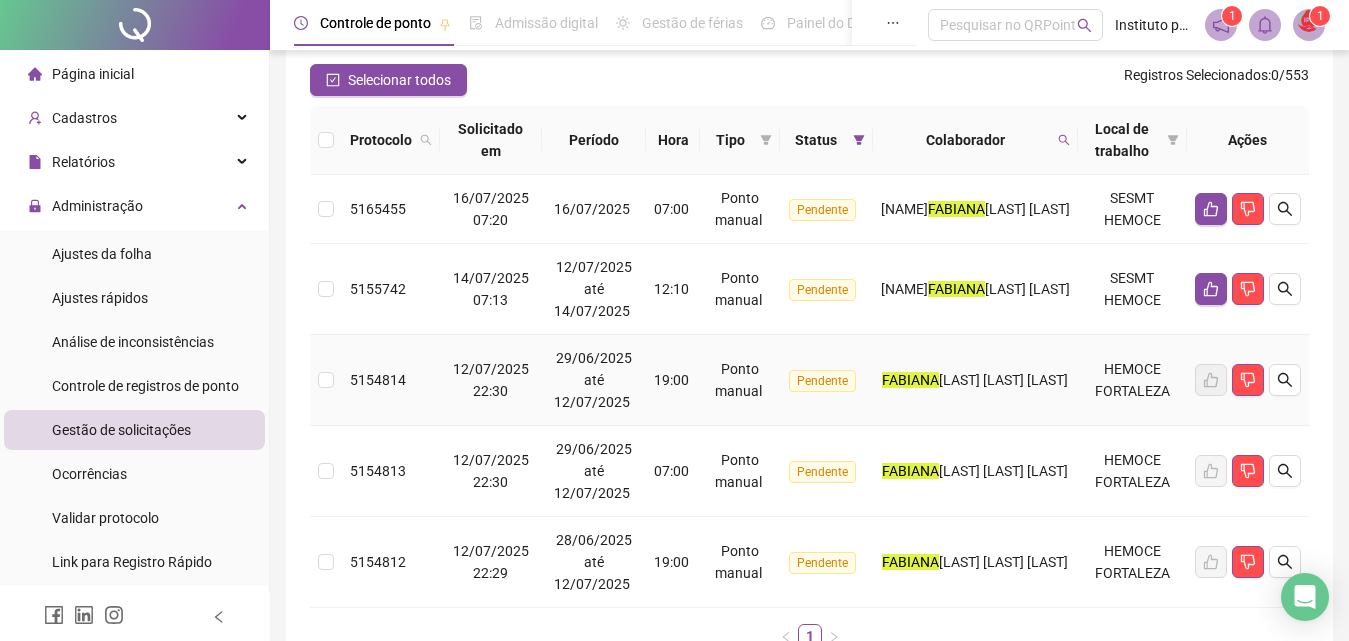 scroll, scrollTop: 200, scrollLeft: 0, axis: vertical 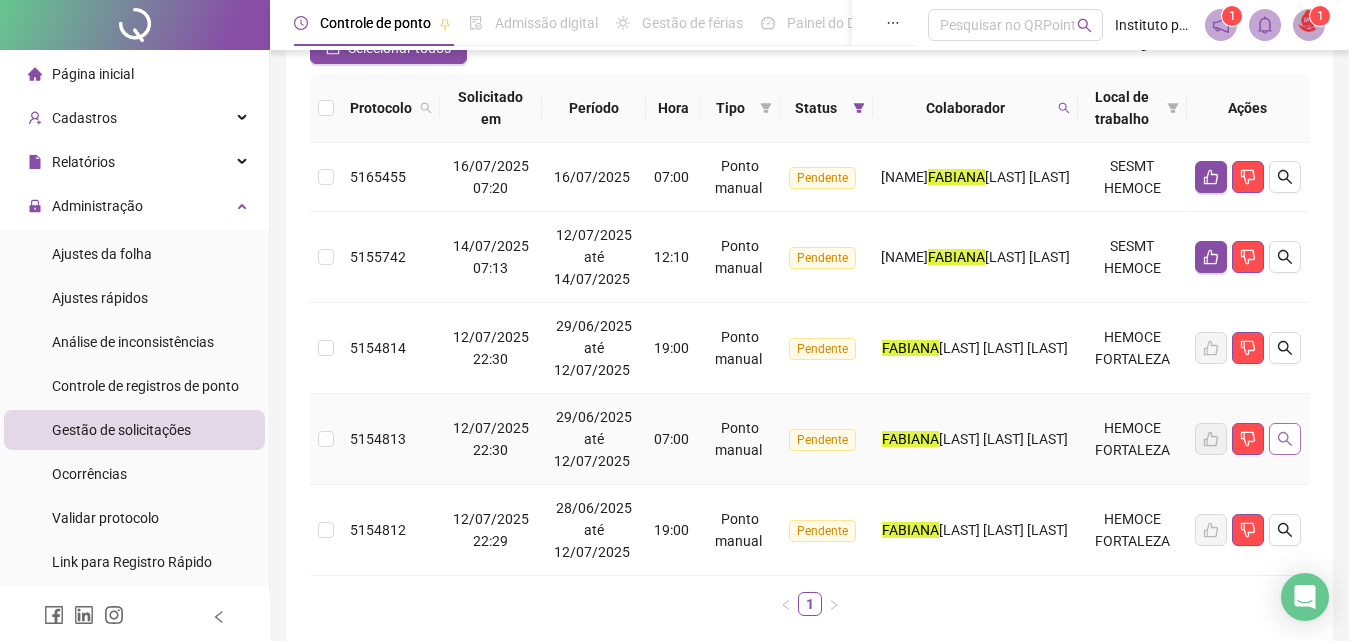 click 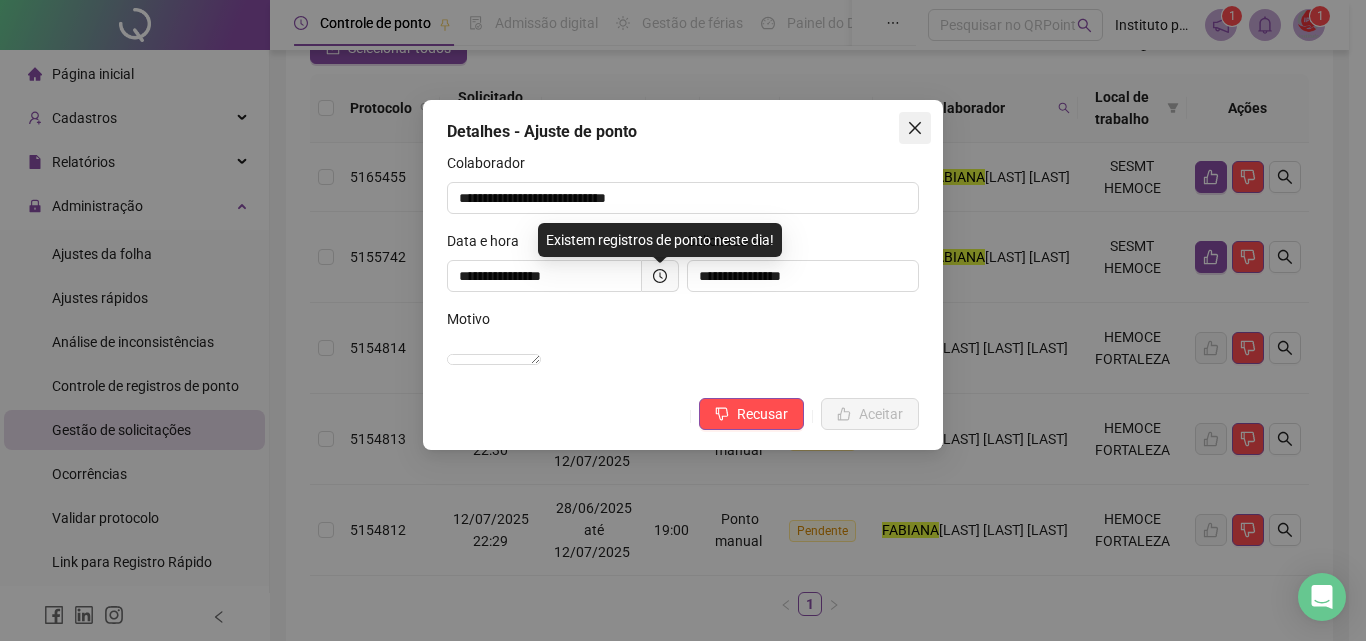 click 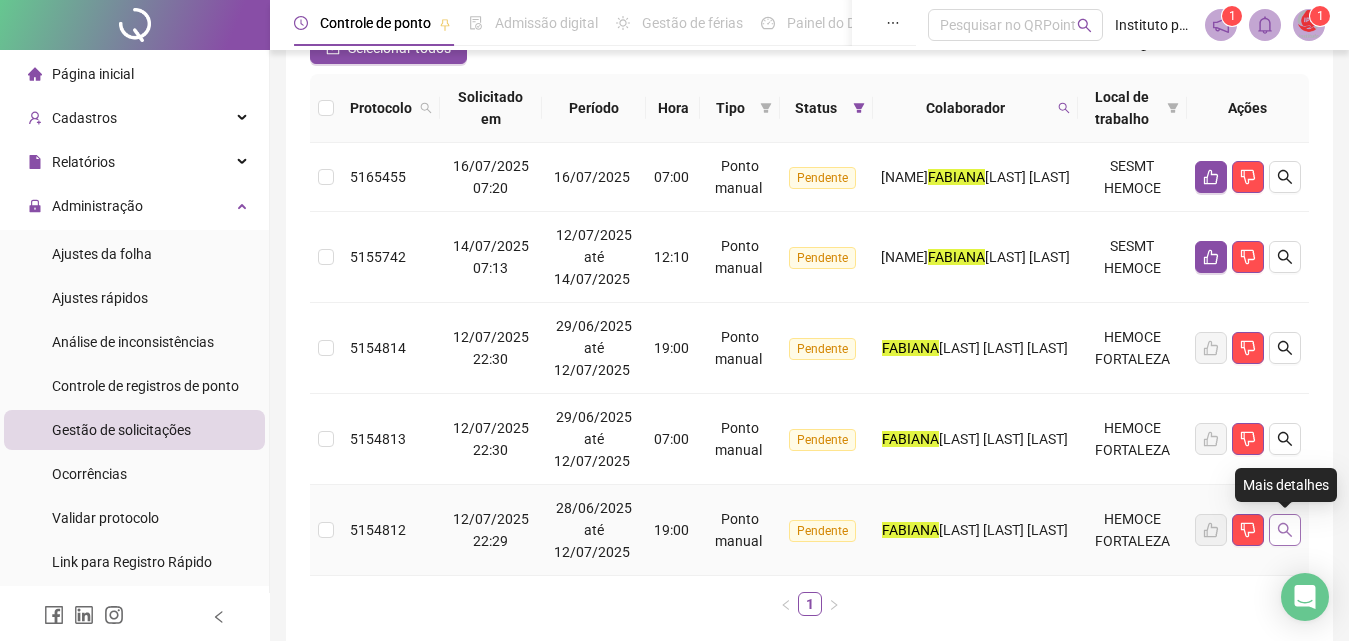 click at bounding box center [1285, 530] 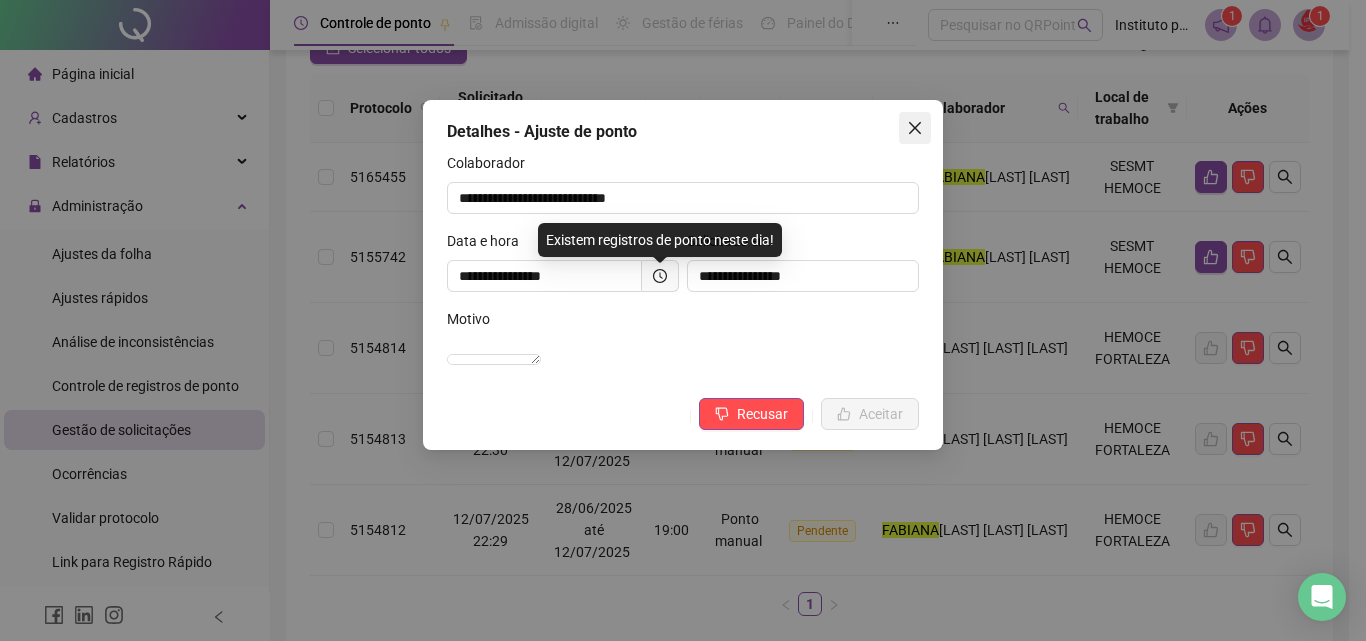 click 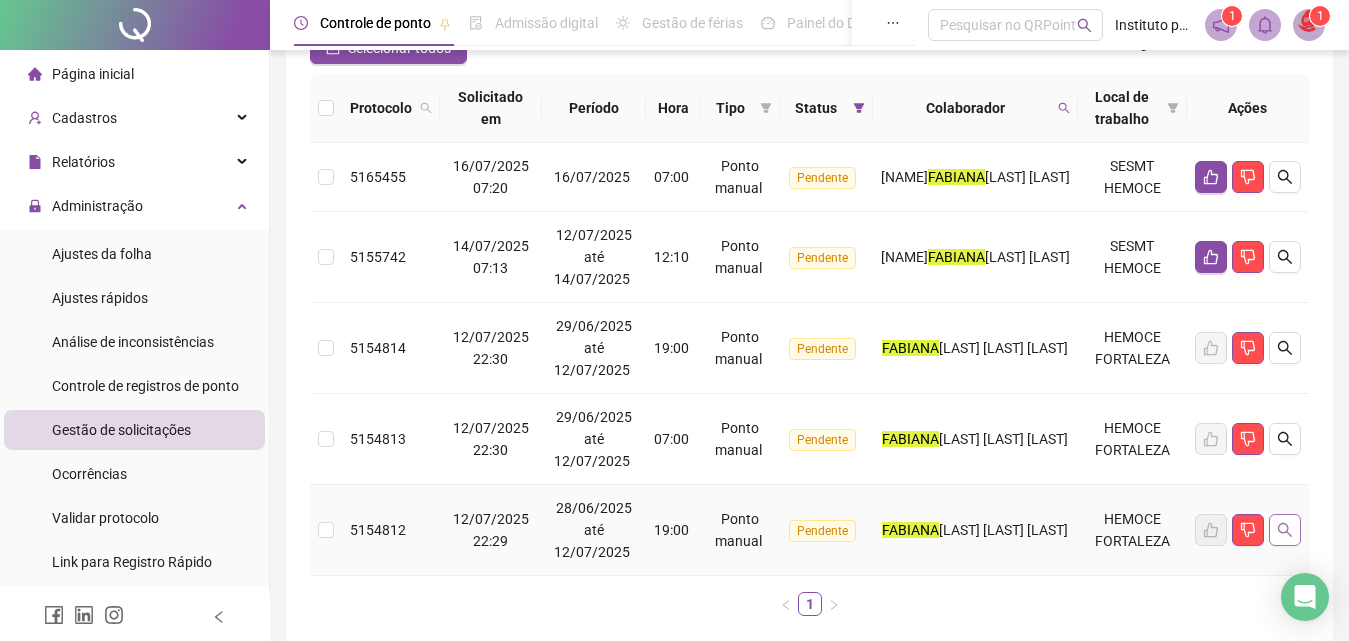 click at bounding box center [1285, 530] 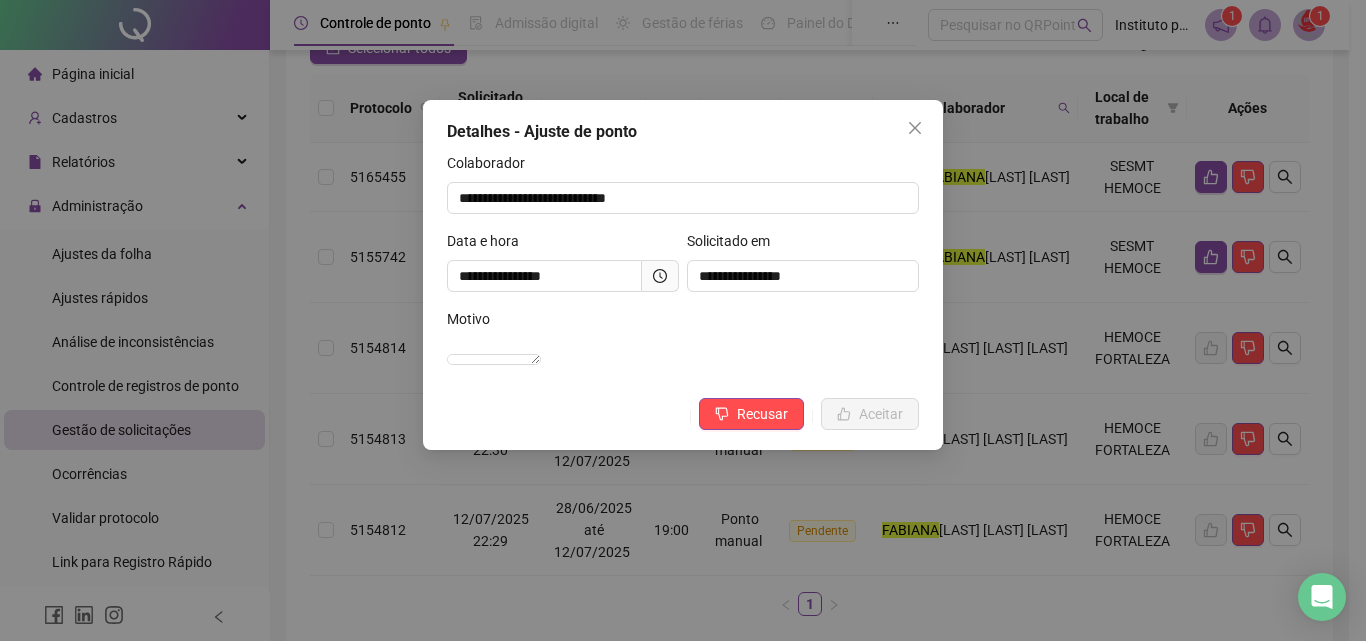 drag, startPoint x: 915, startPoint y: 128, endPoint x: 899, endPoint y: 140, distance: 20 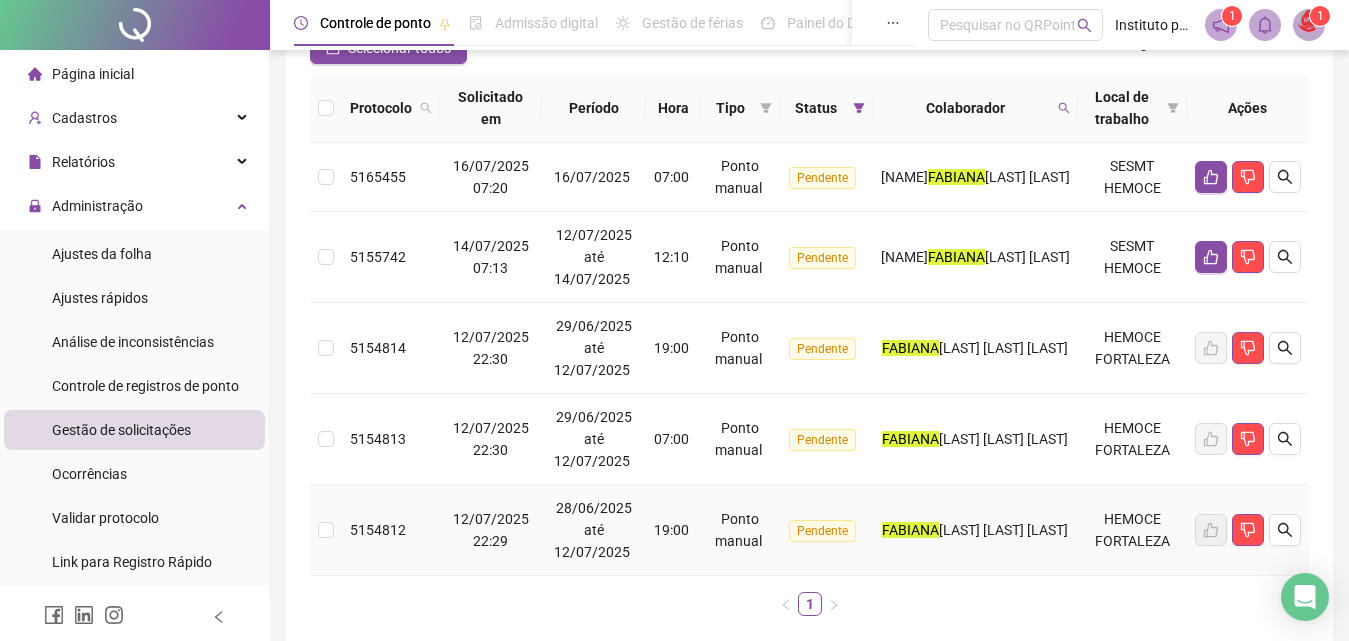 click on "5154812" at bounding box center [391, 530] 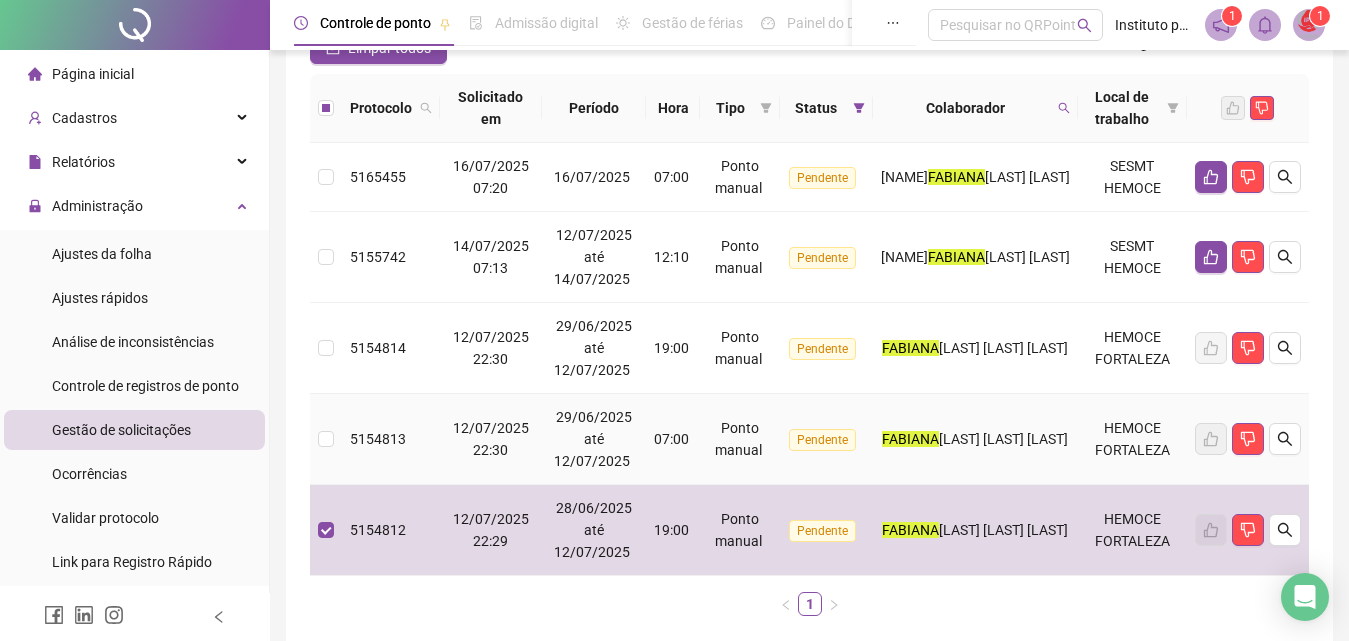 drag, startPoint x: 372, startPoint y: 453, endPoint x: 364, endPoint y: 414, distance: 39.812057 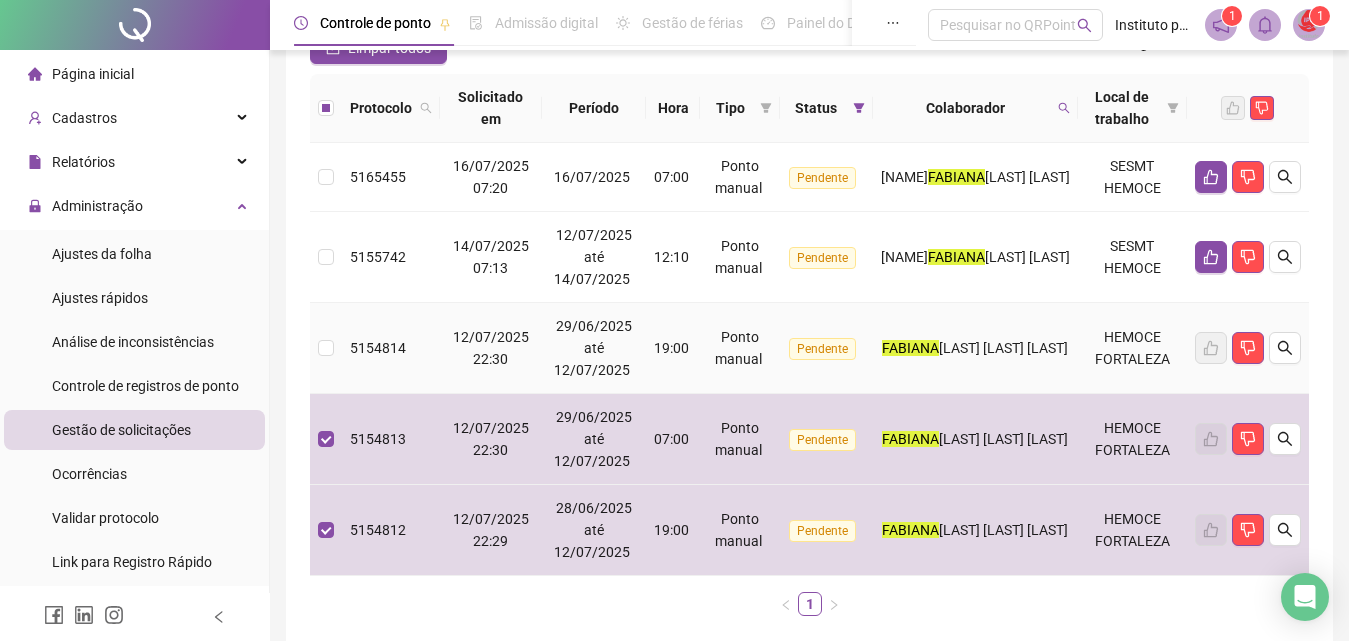 click on "5154814" at bounding box center [391, 348] 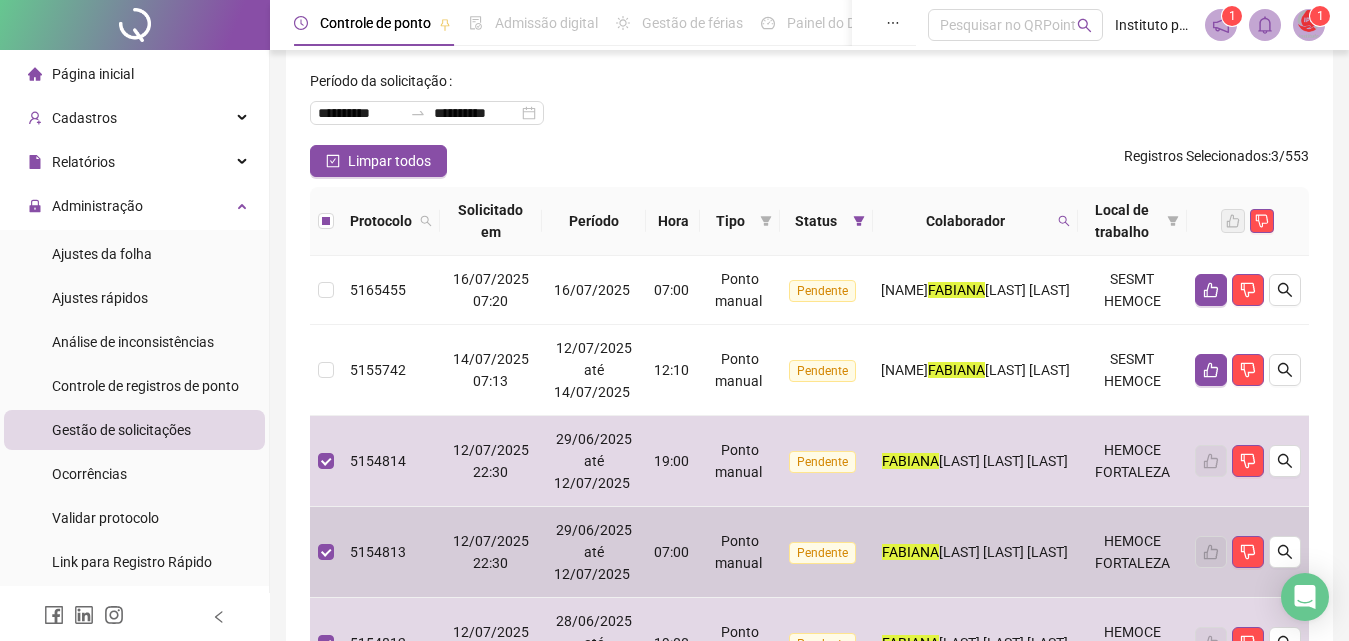 scroll, scrollTop: 0, scrollLeft: 0, axis: both 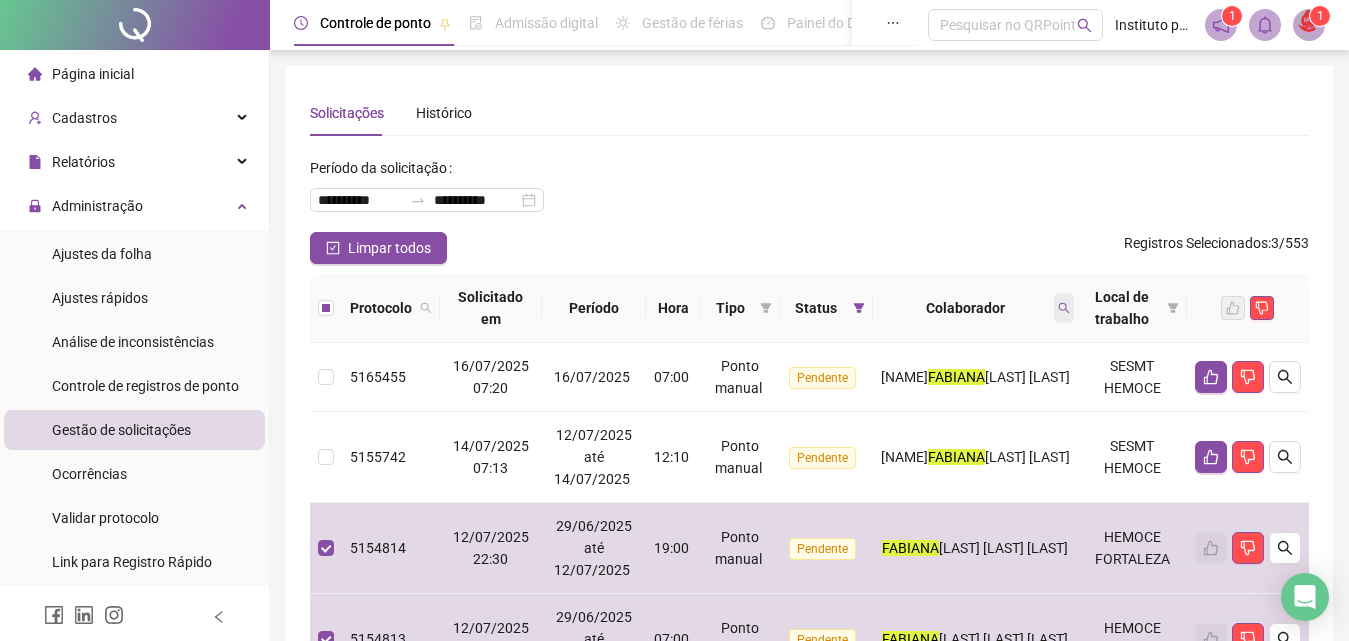 click 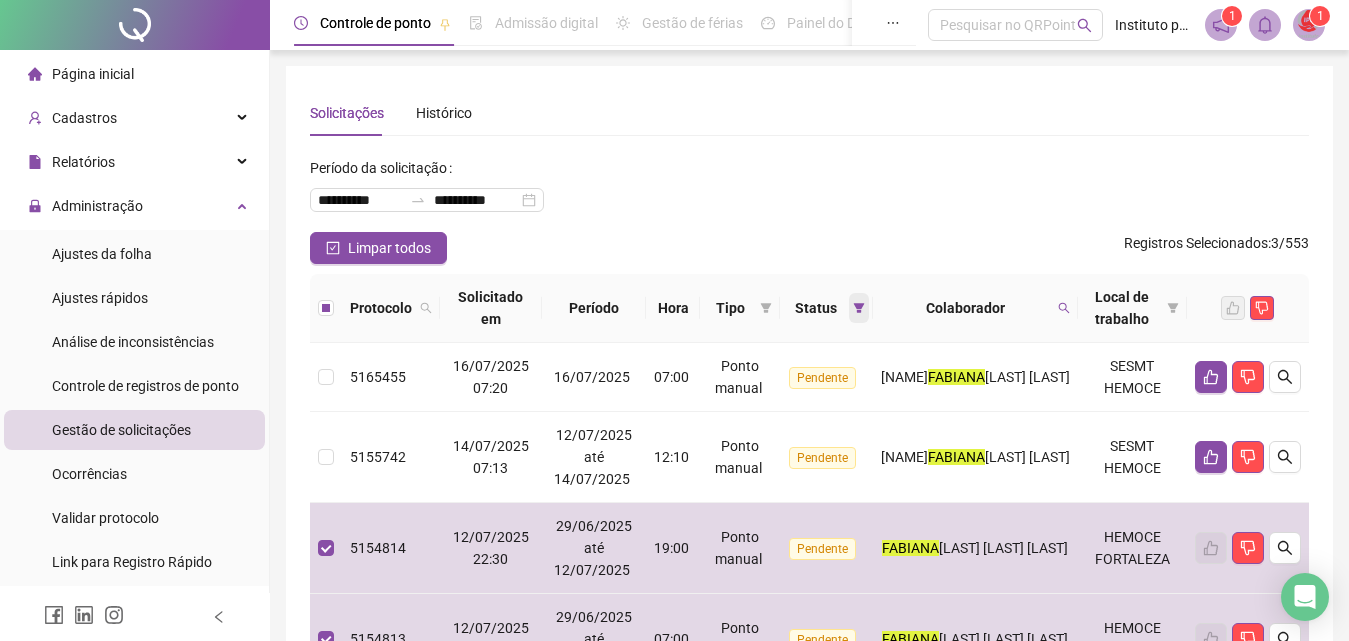 click 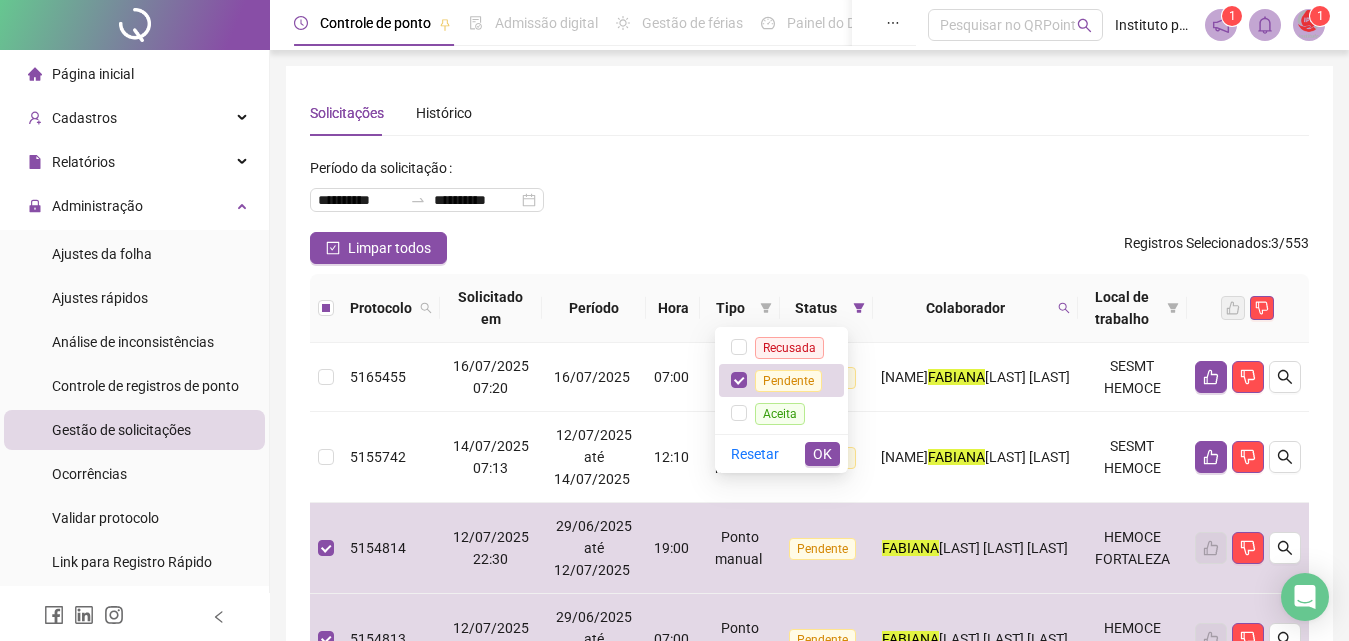 click on "**********" at bounding box center (809, 192) 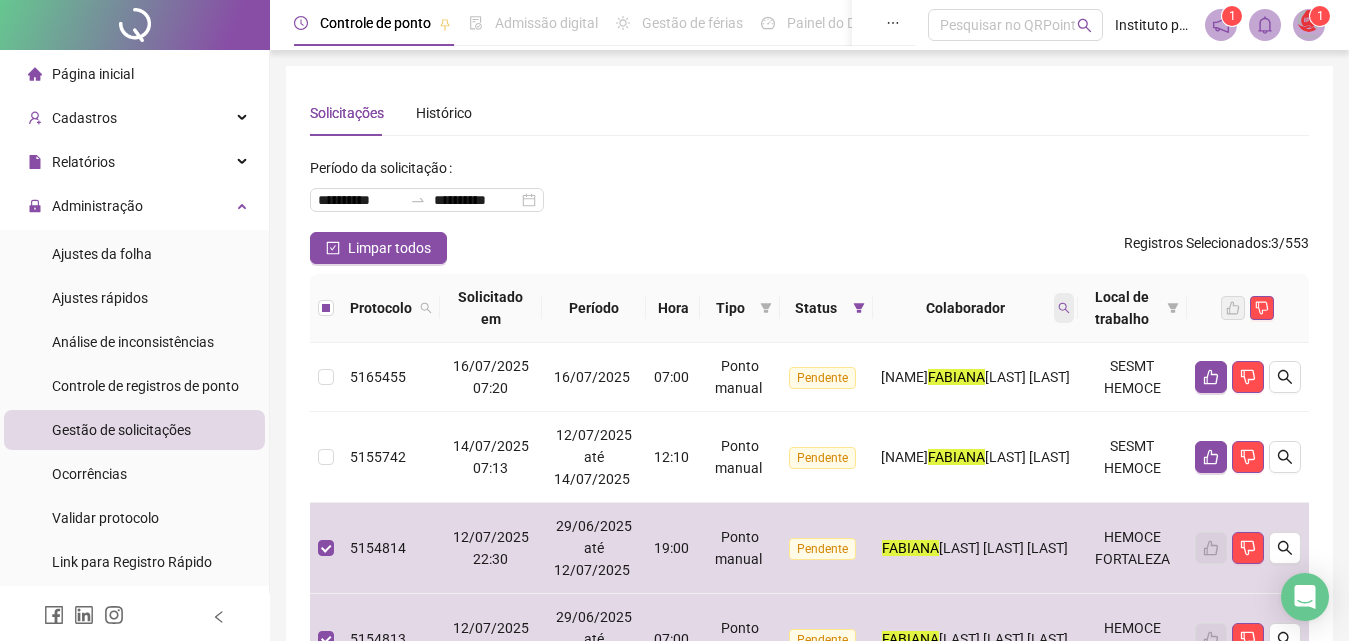 click at bounding box center (1064, 308) 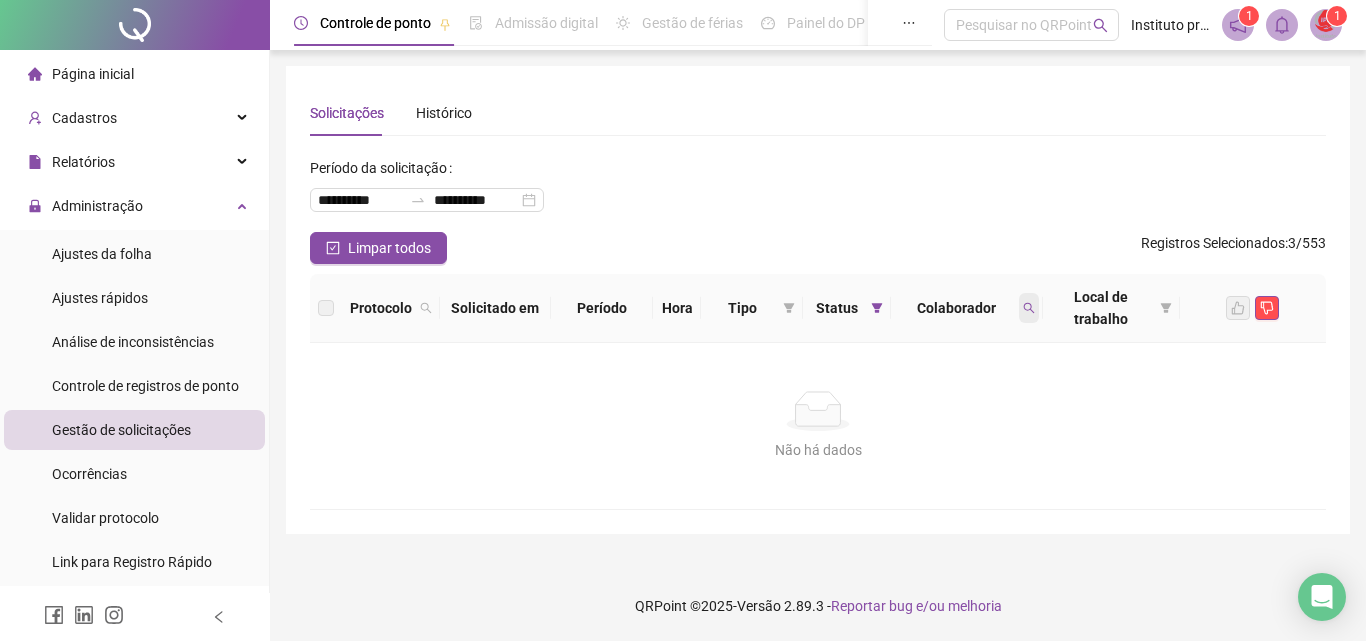 click 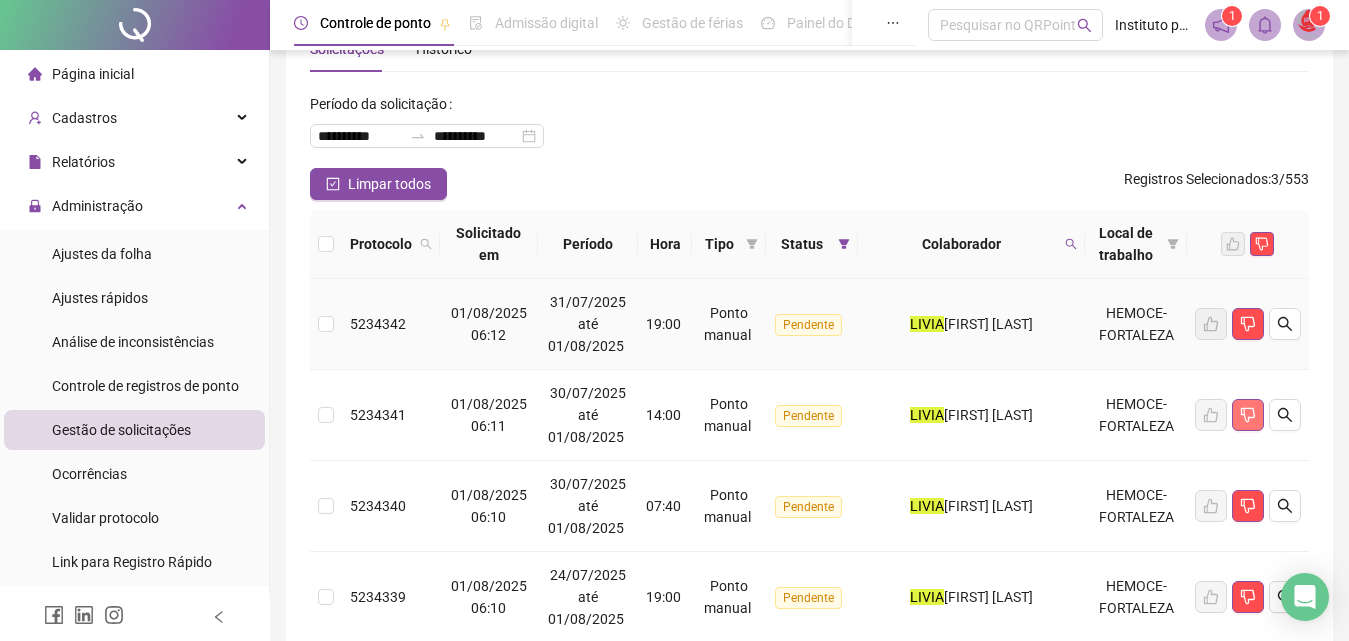 scroll, scrollTop: 100, scrollLeft: 0, axis: vertical 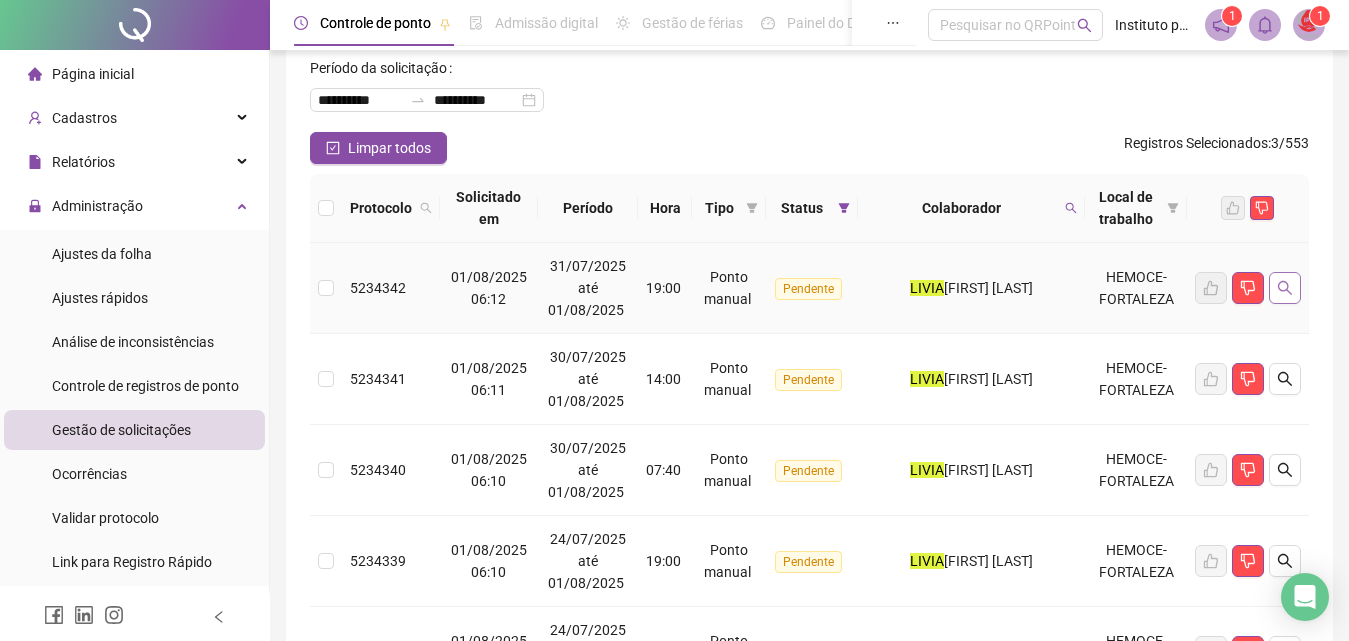 click 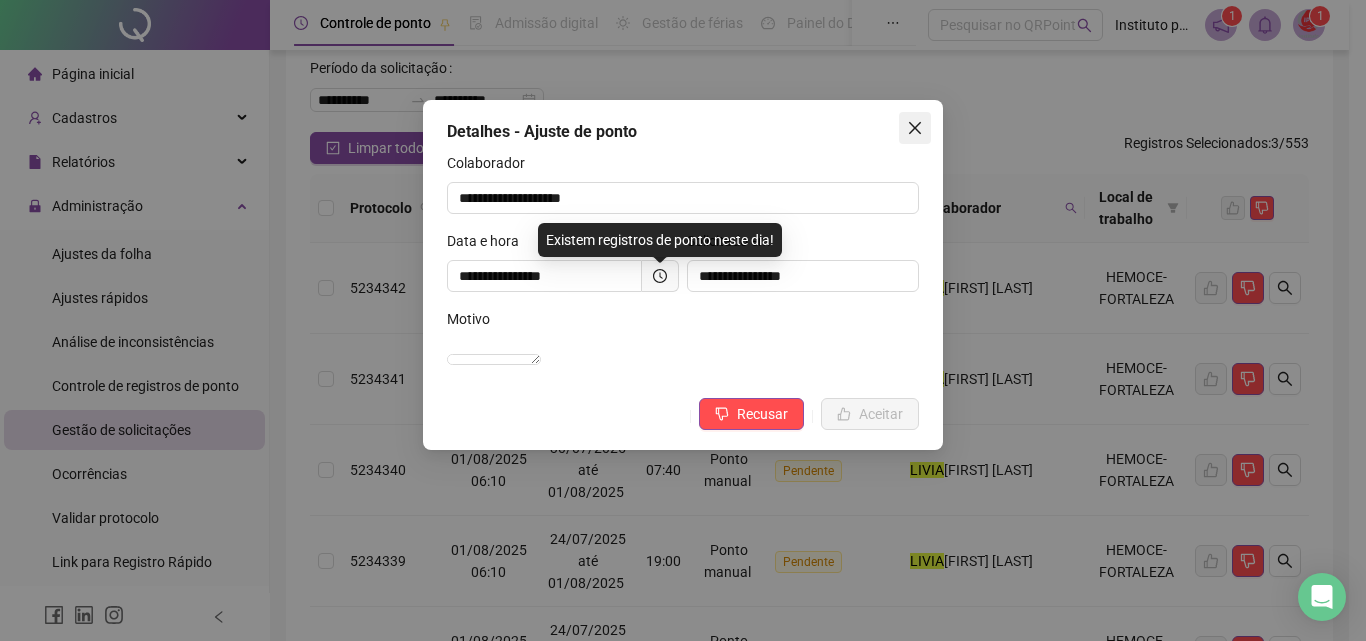 click at bounding box center [915, 128] 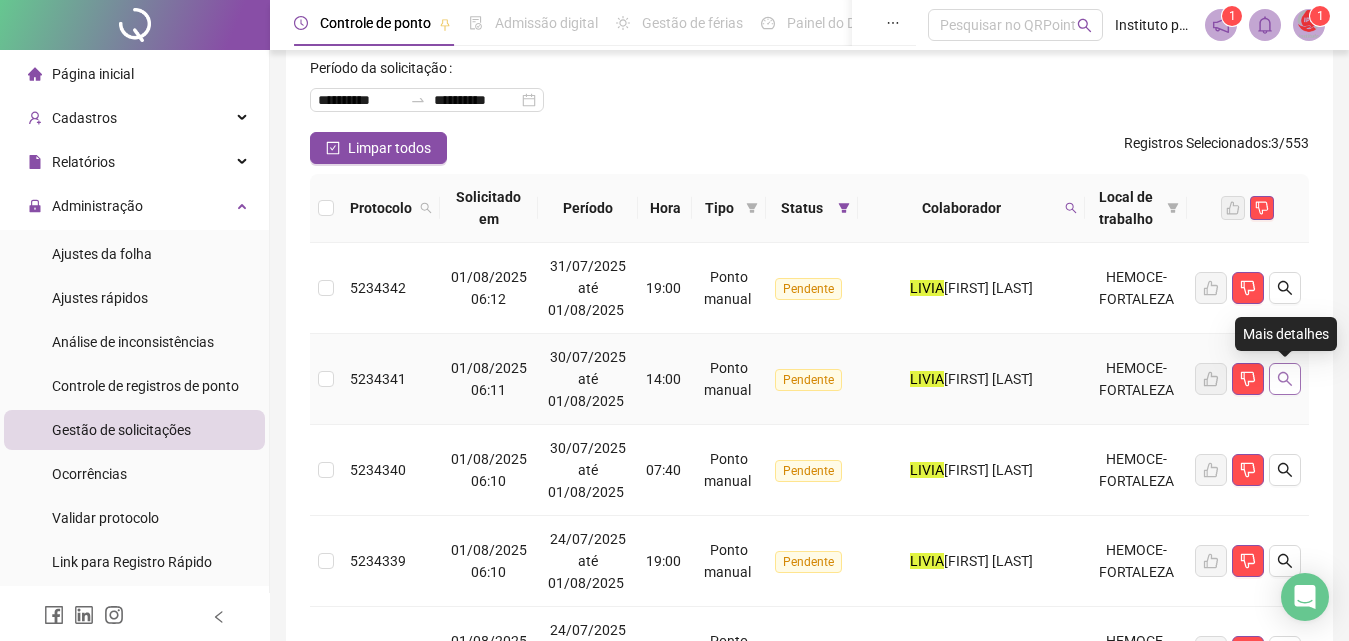 click at bounding box center [1285, 379] 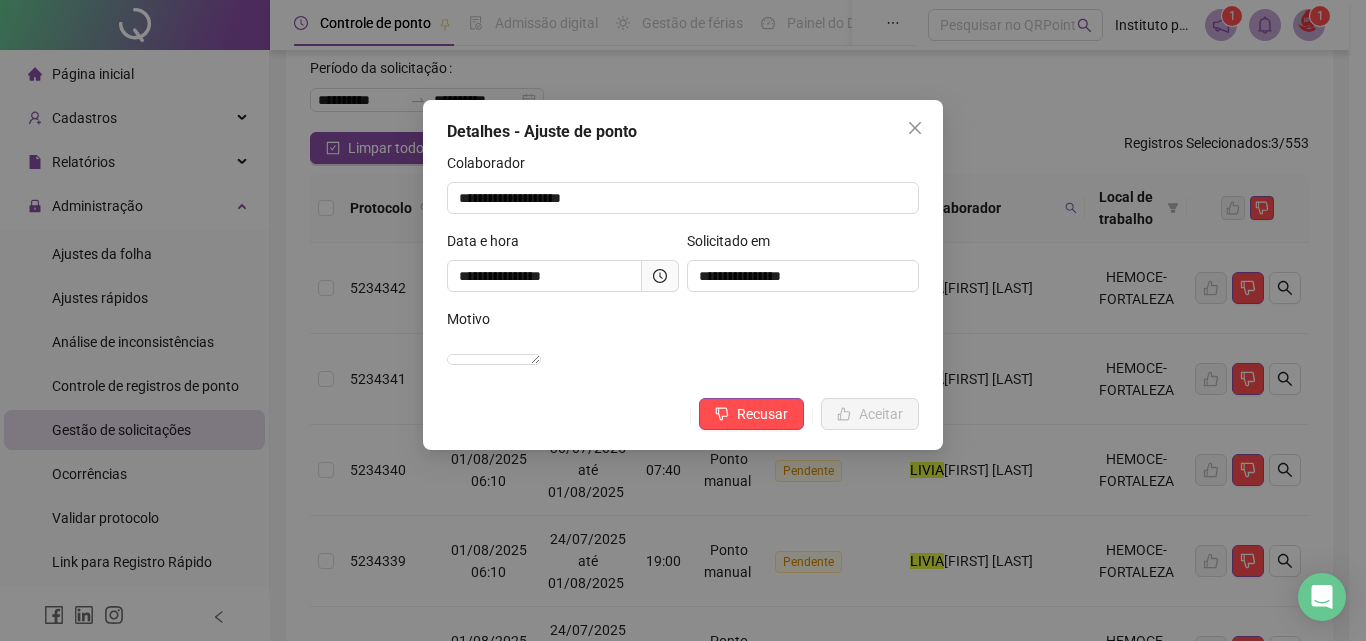 click 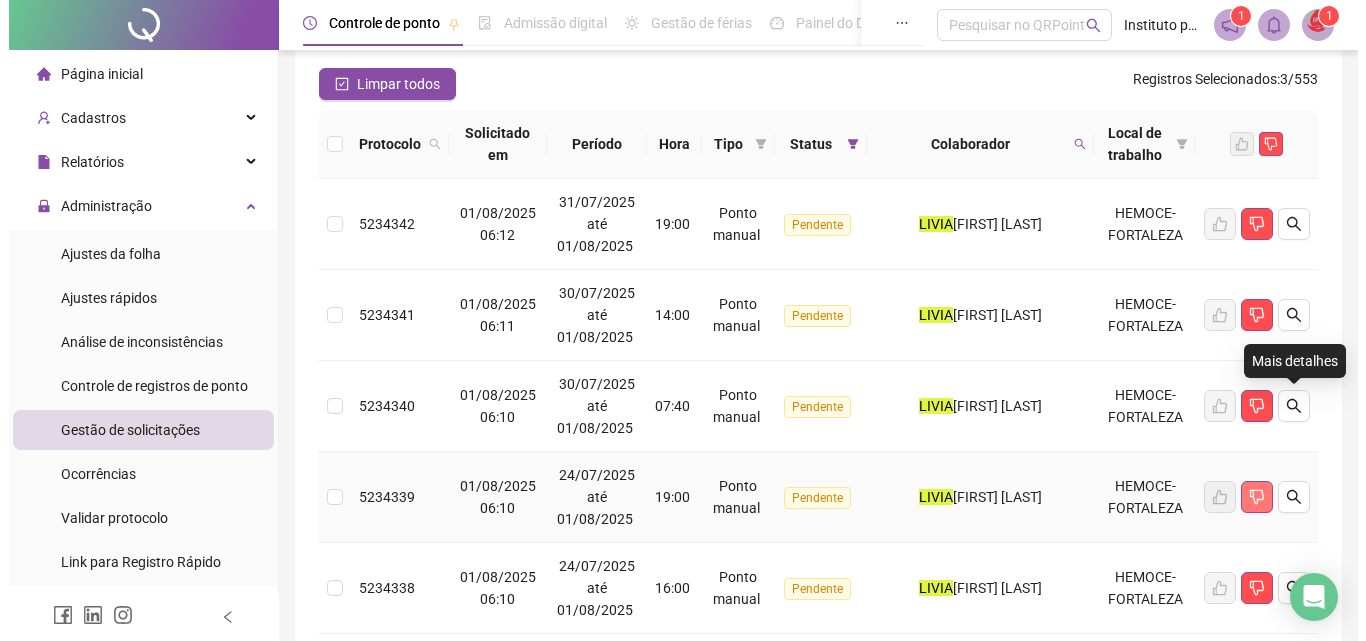 scroll, scrollTop: 200, scrollLeft: 0, axis: vertical 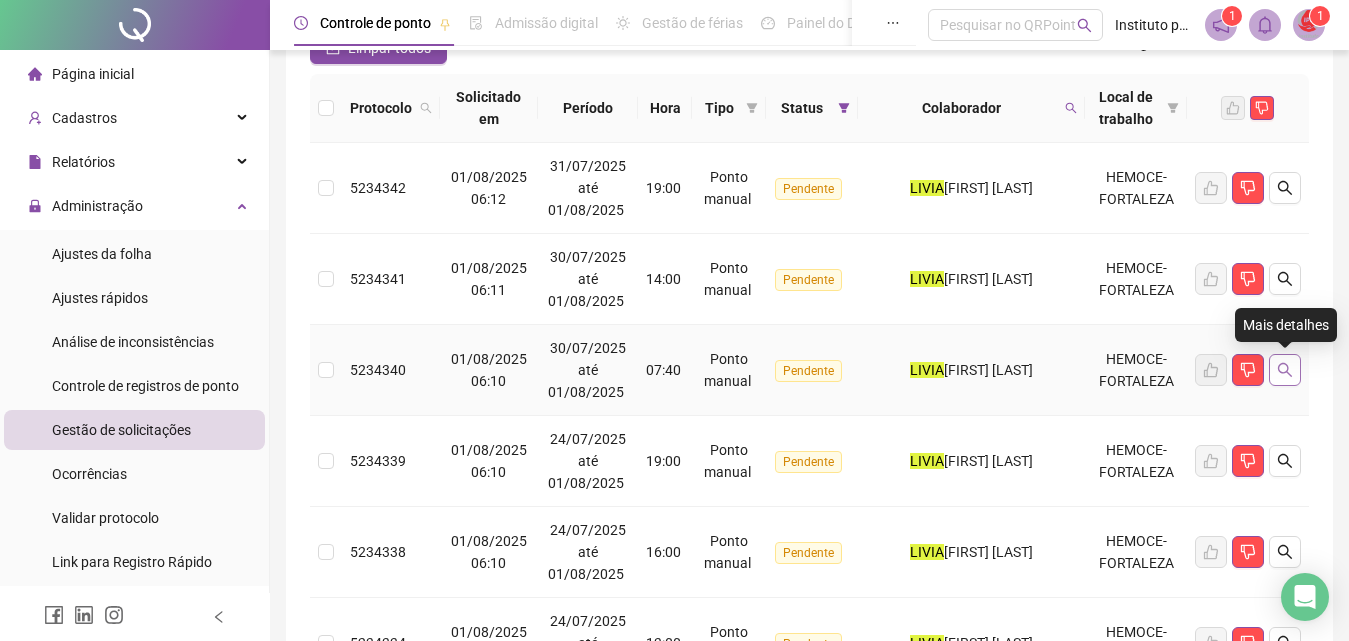 click 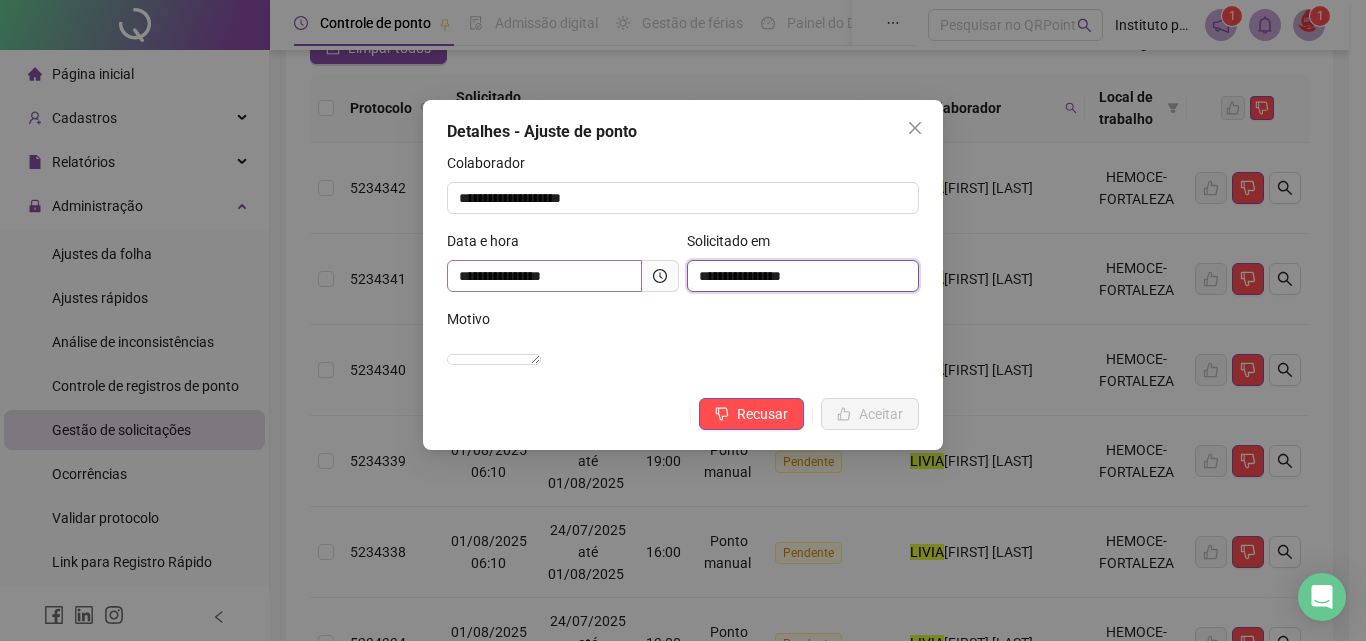 drag, startPoint x: 813, startPoint y: 276, endPoint x: 626, endPoint y: 271, distance: 187.06683 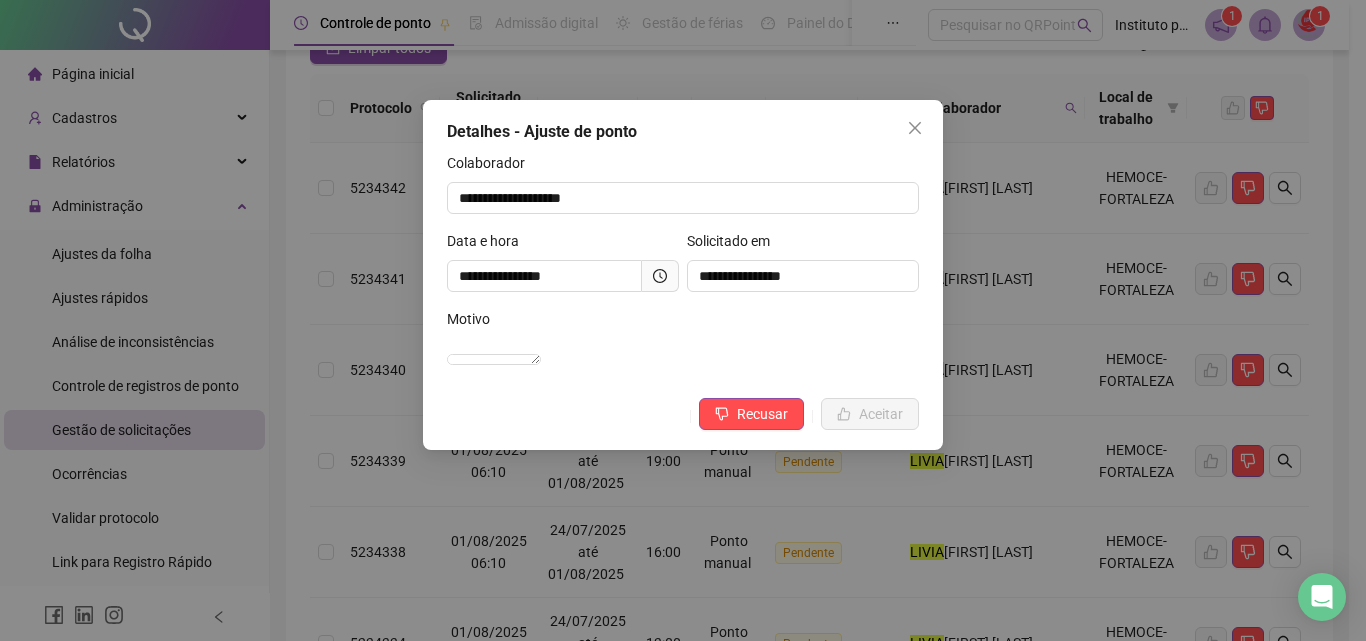 click 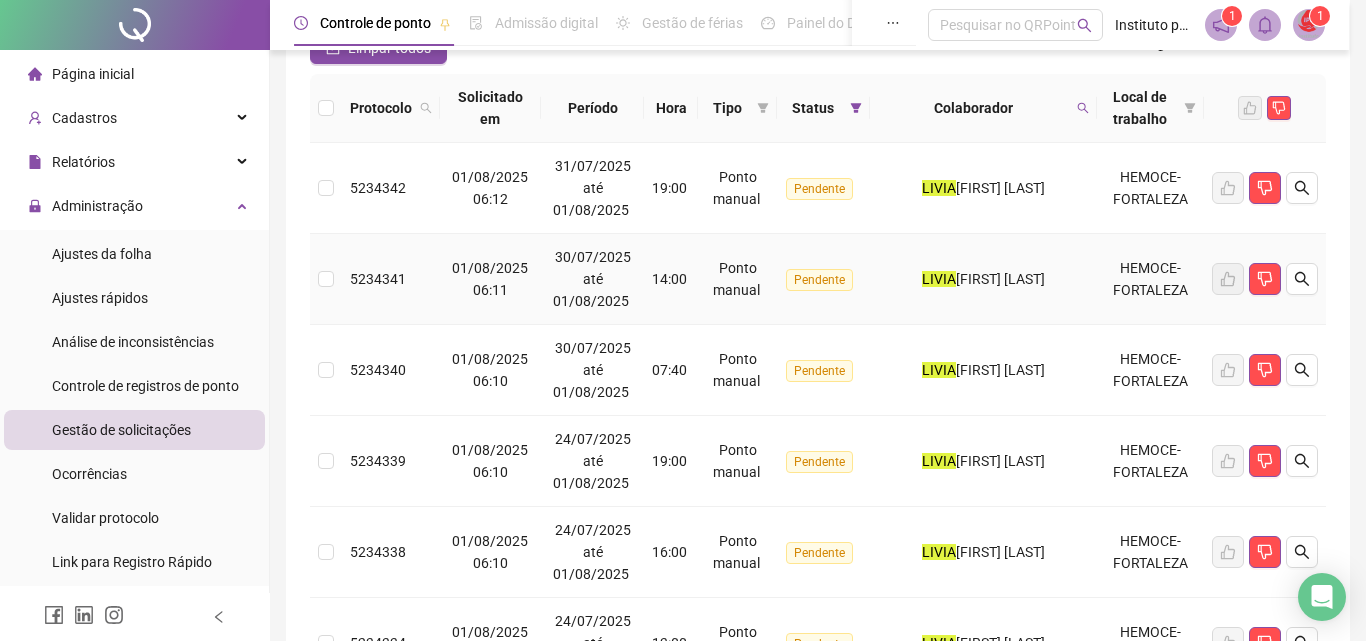 scroll, scrollTop: 825, scrollLeft: 0, axis: vertical 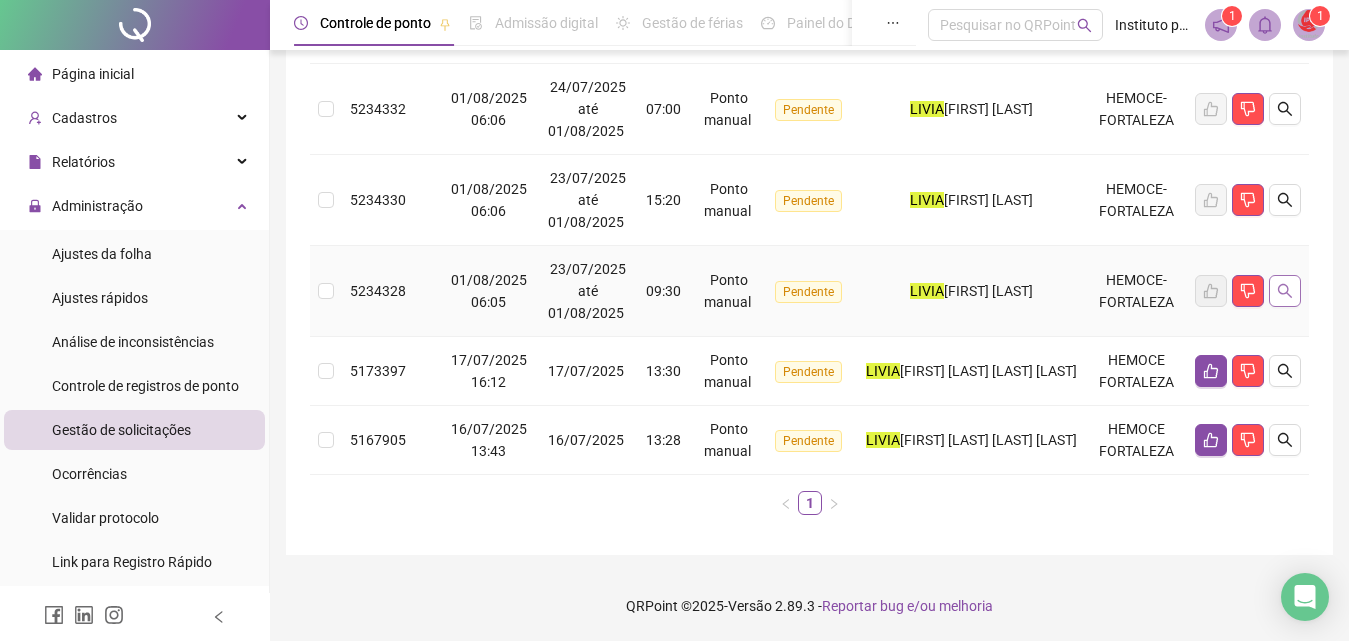 click at bounding box center (1285, 291) 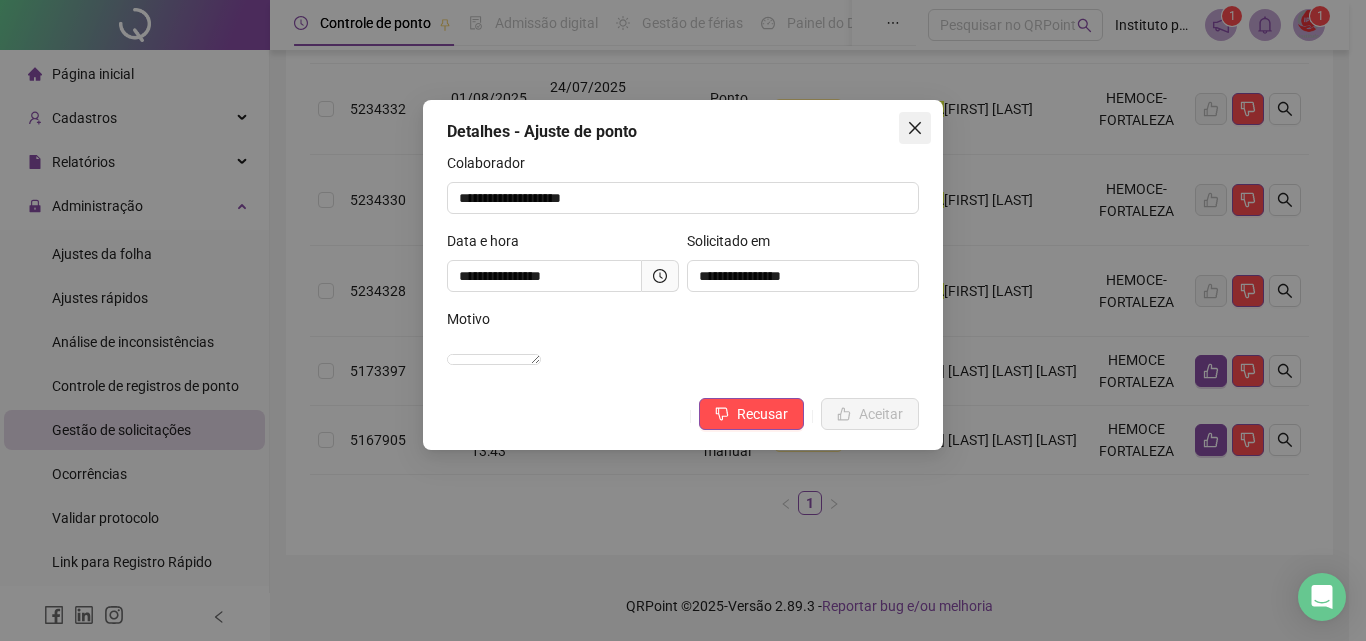 click at bounding box center (915, 128) 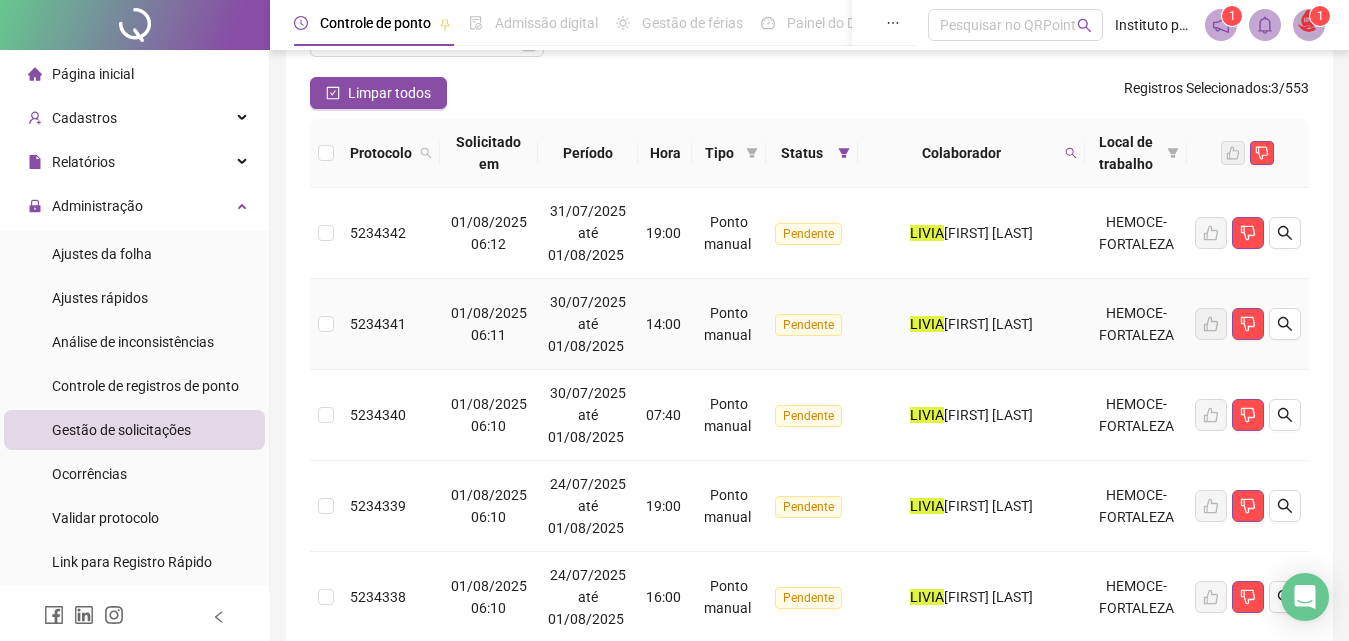 scroll, scrollTop: 0, scrollLeft: 0, axis: both 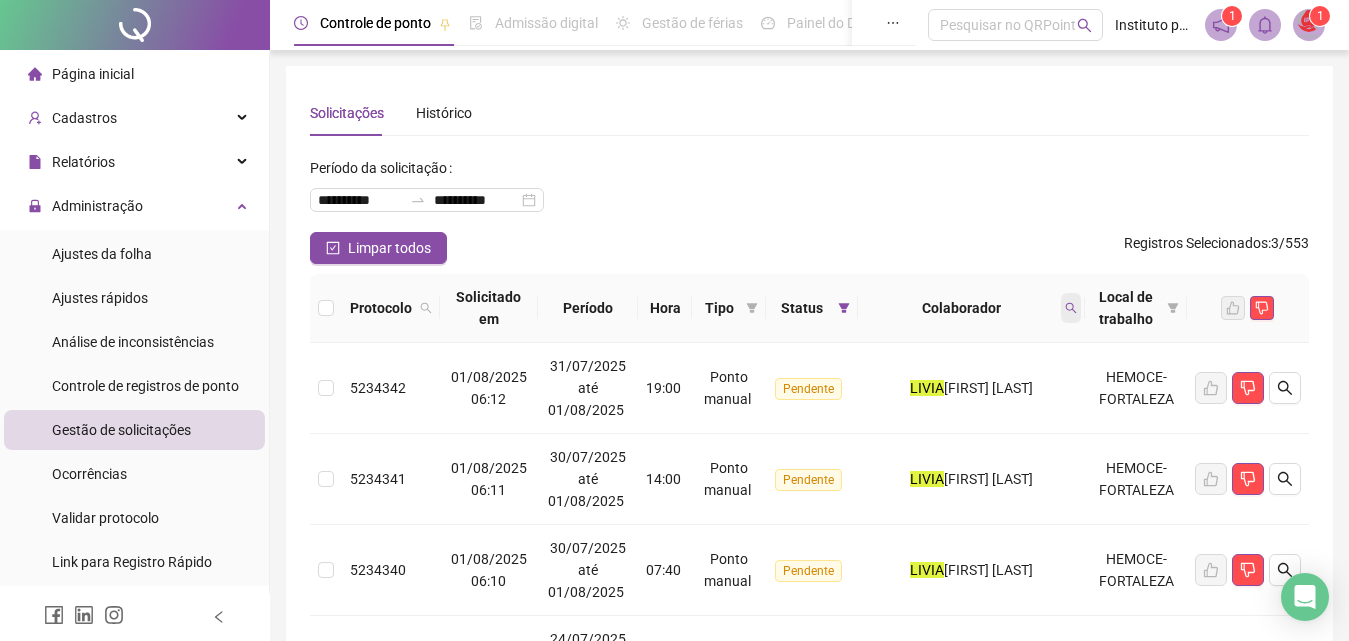 click at bounding box center (1071, 308) 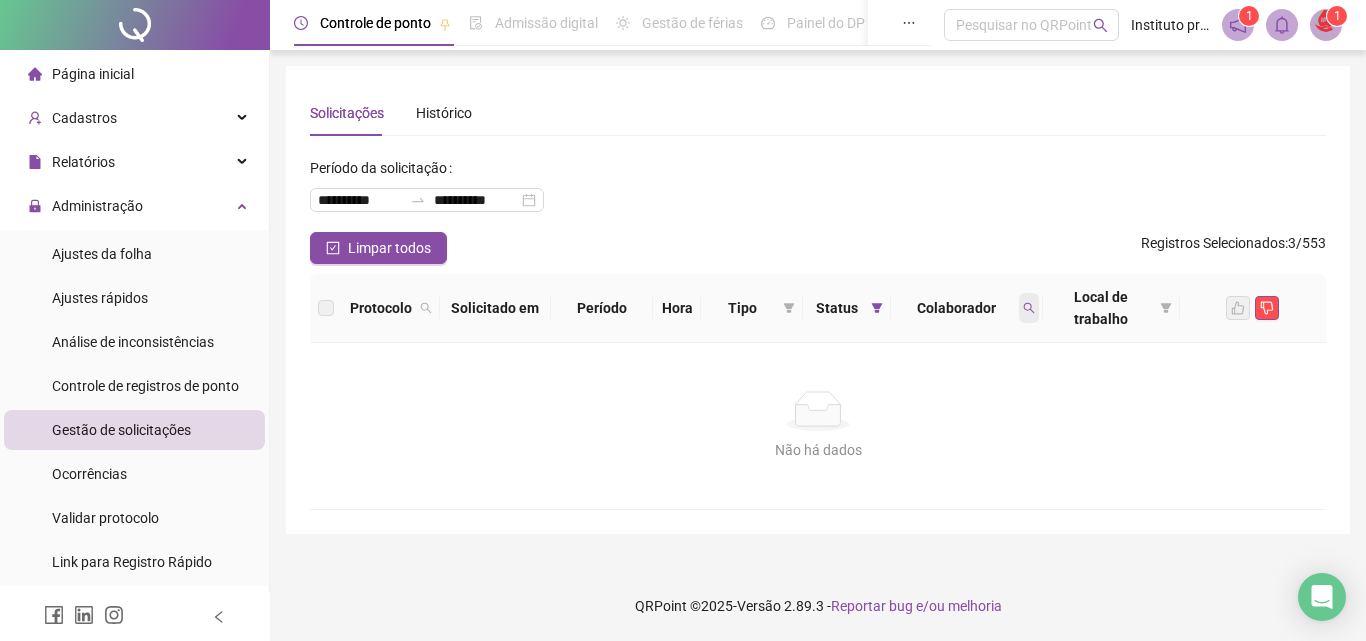 click 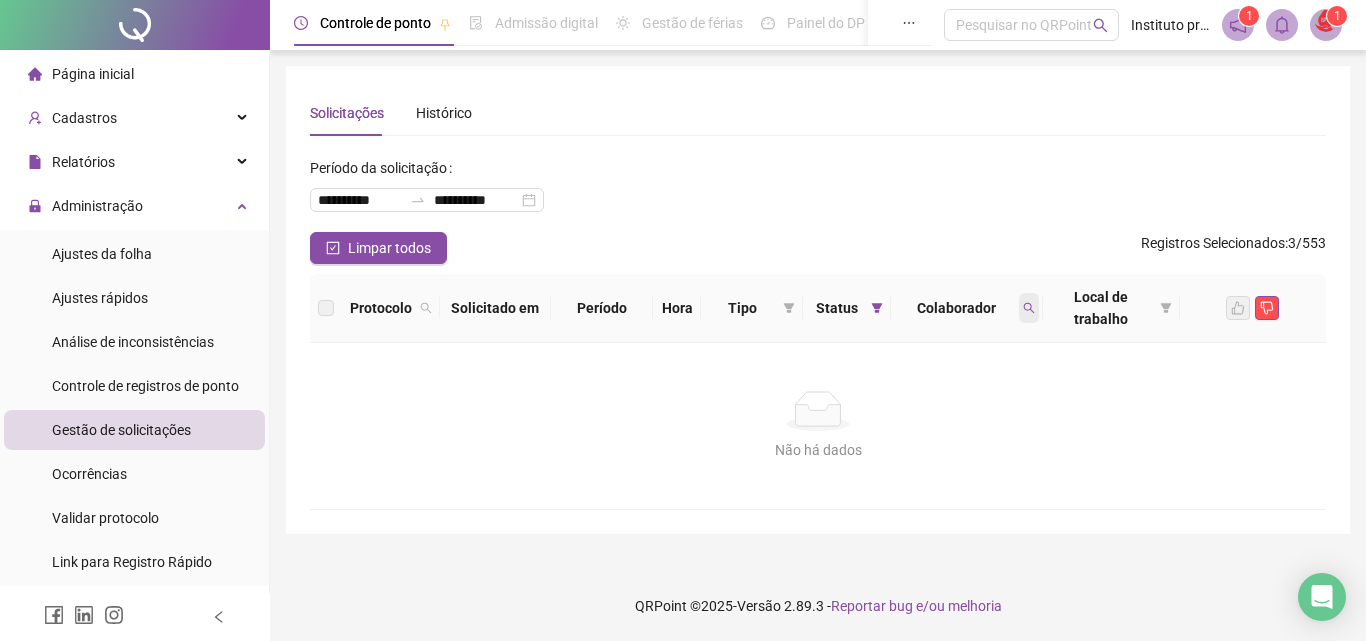 click 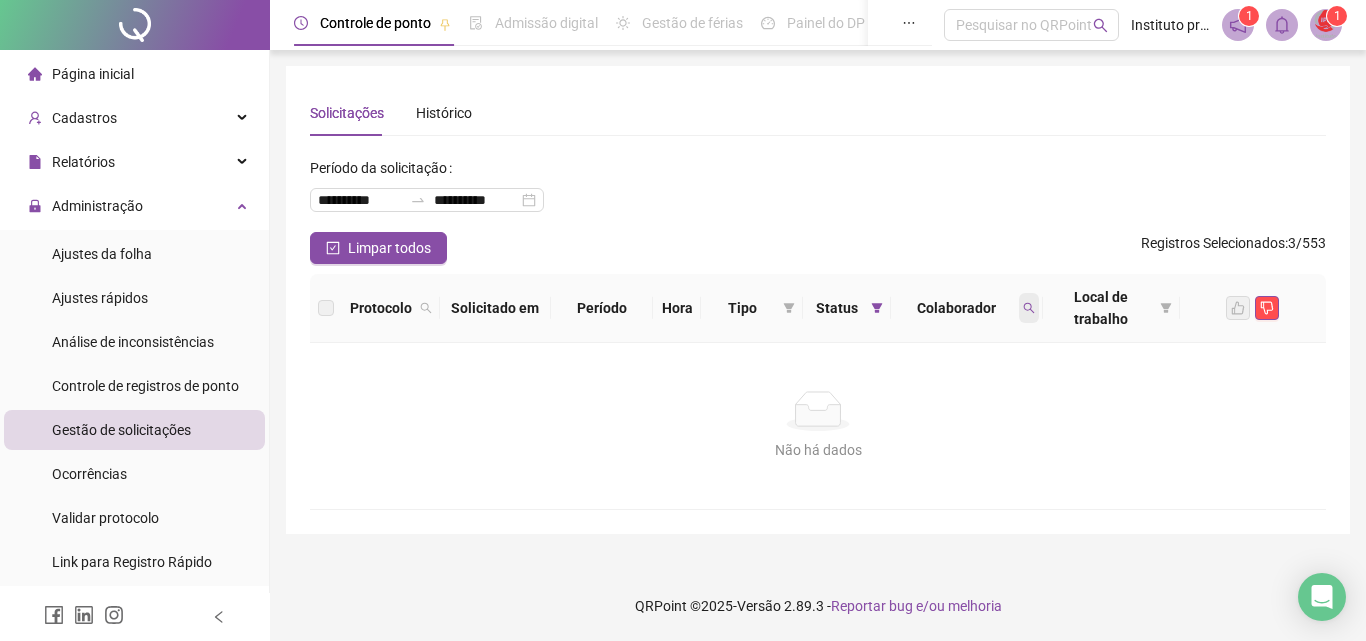 click 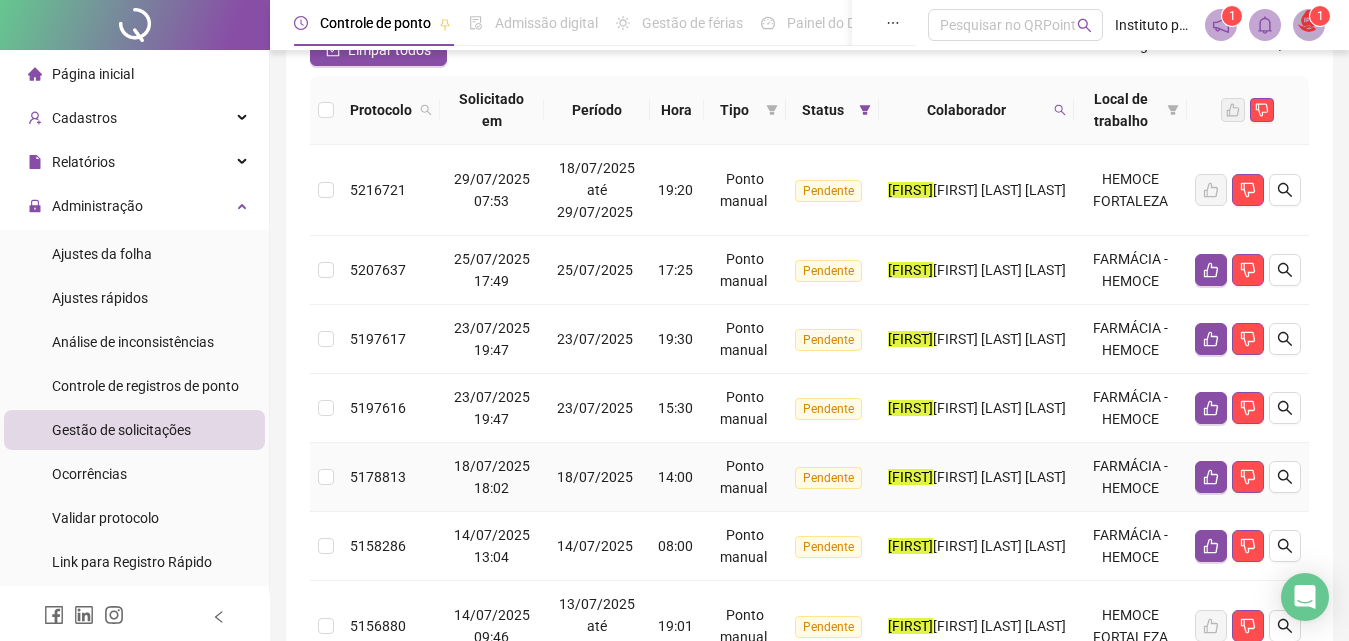 scroll, scrollTop: 100, scrollLeft: 0, axis: vertical 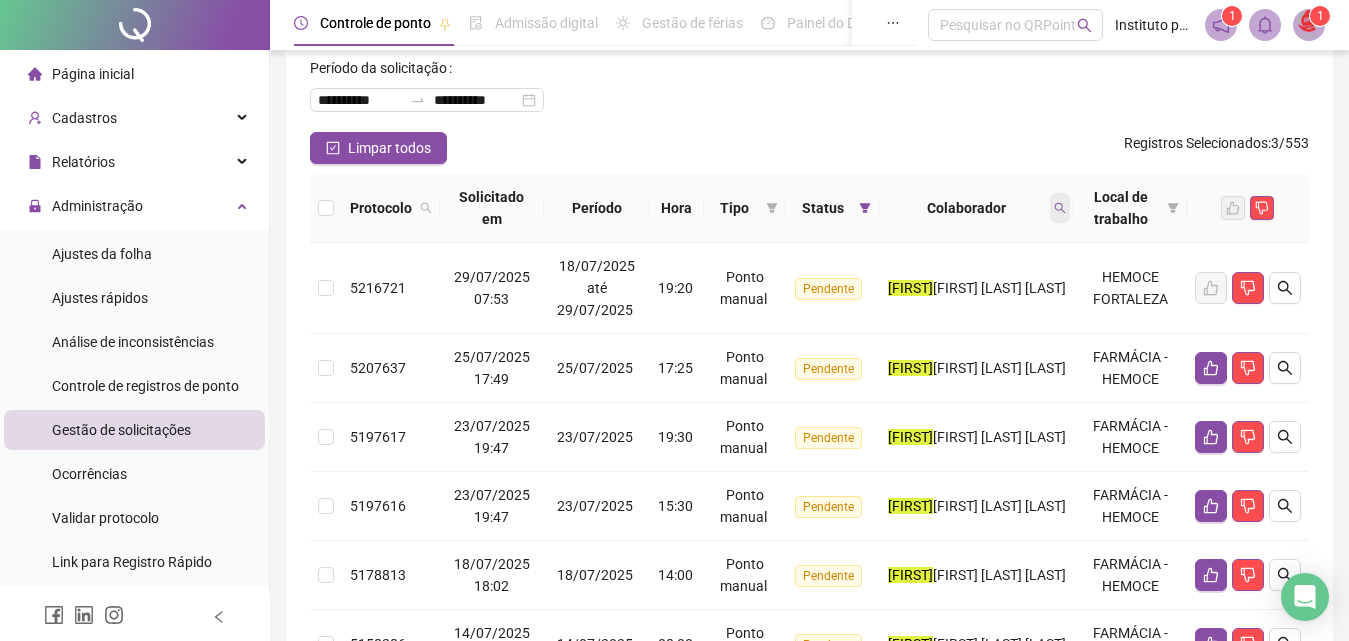 click 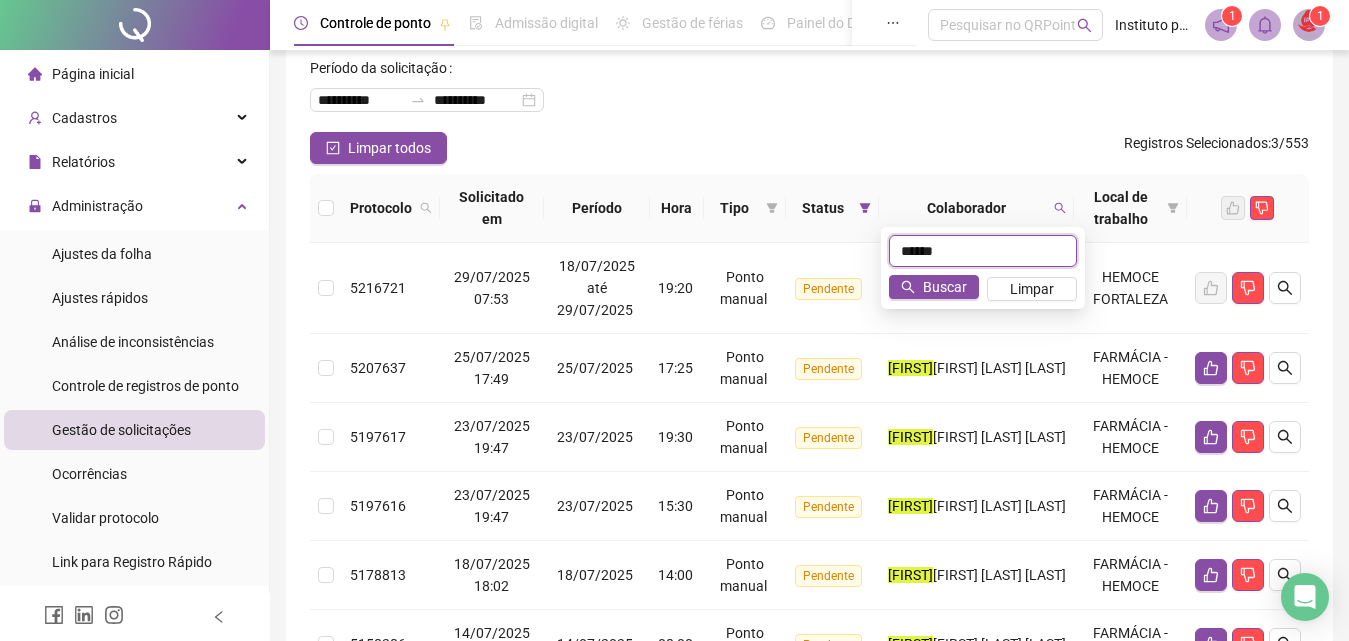 click on "******" at bounding box center (983, 251) 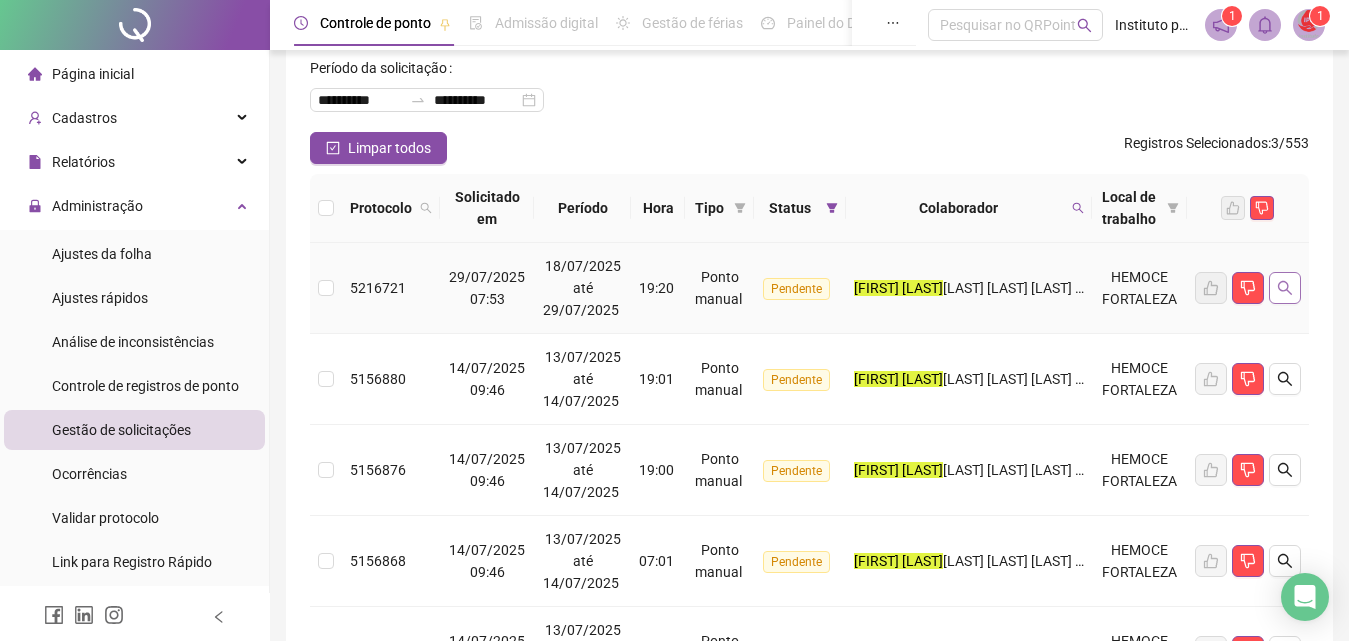 click 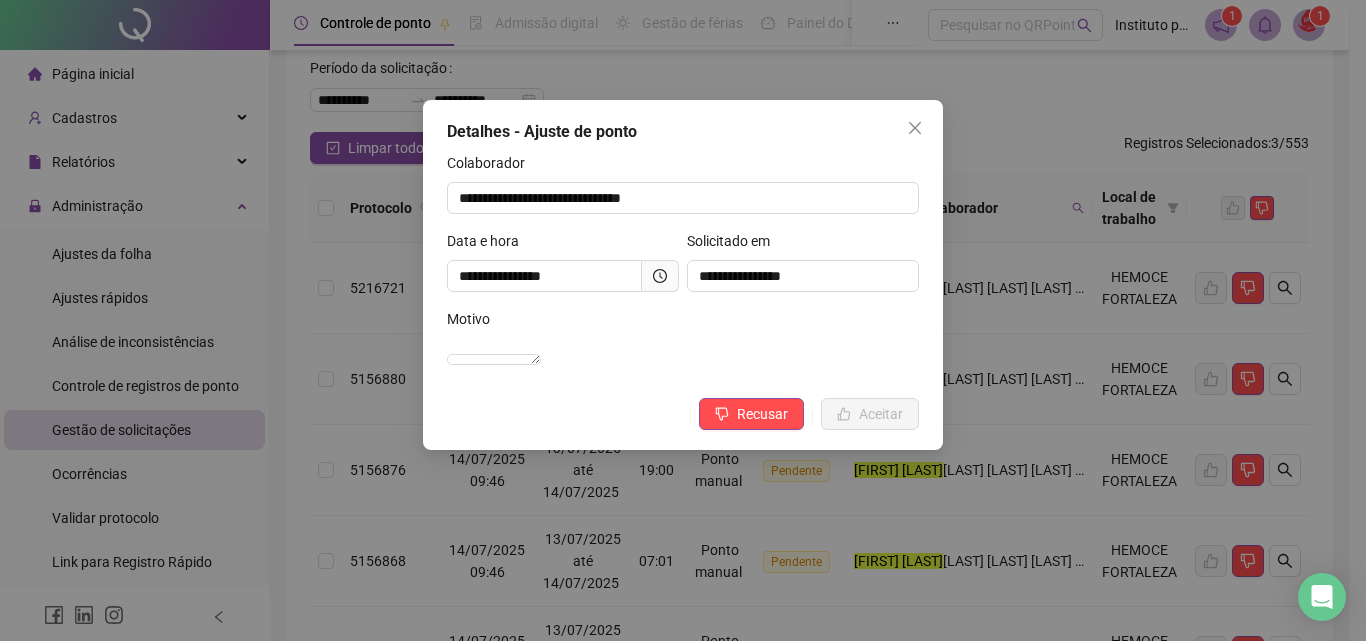 click 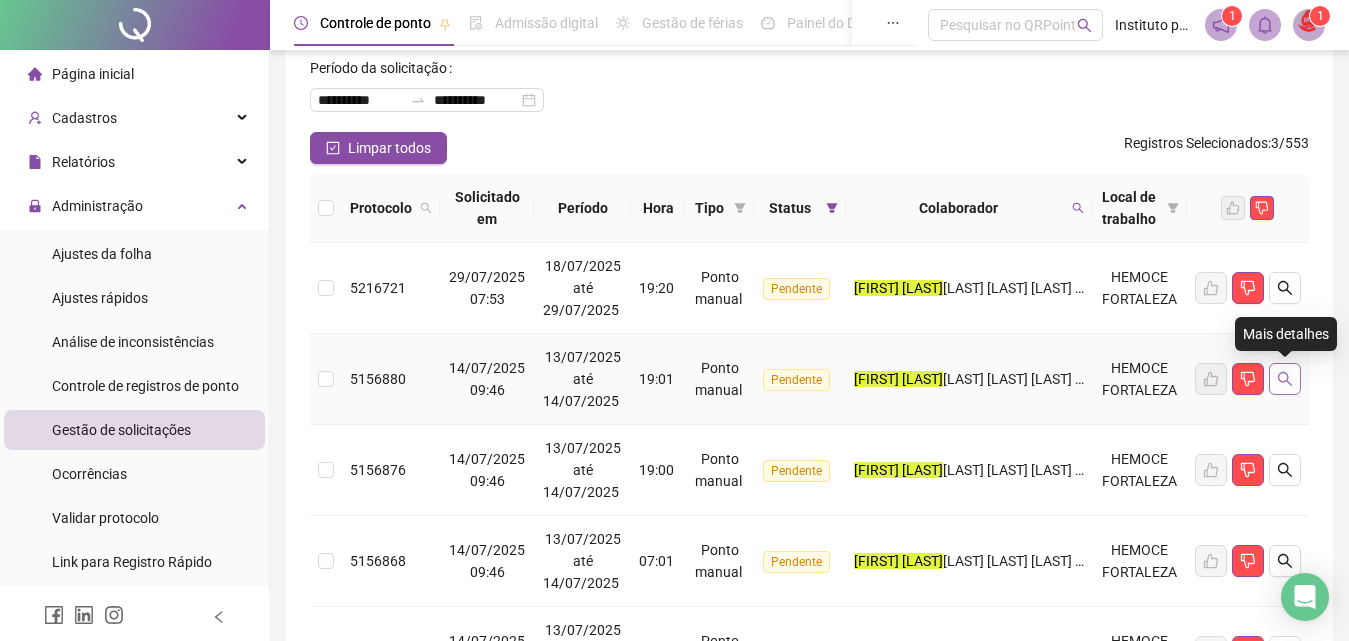 click 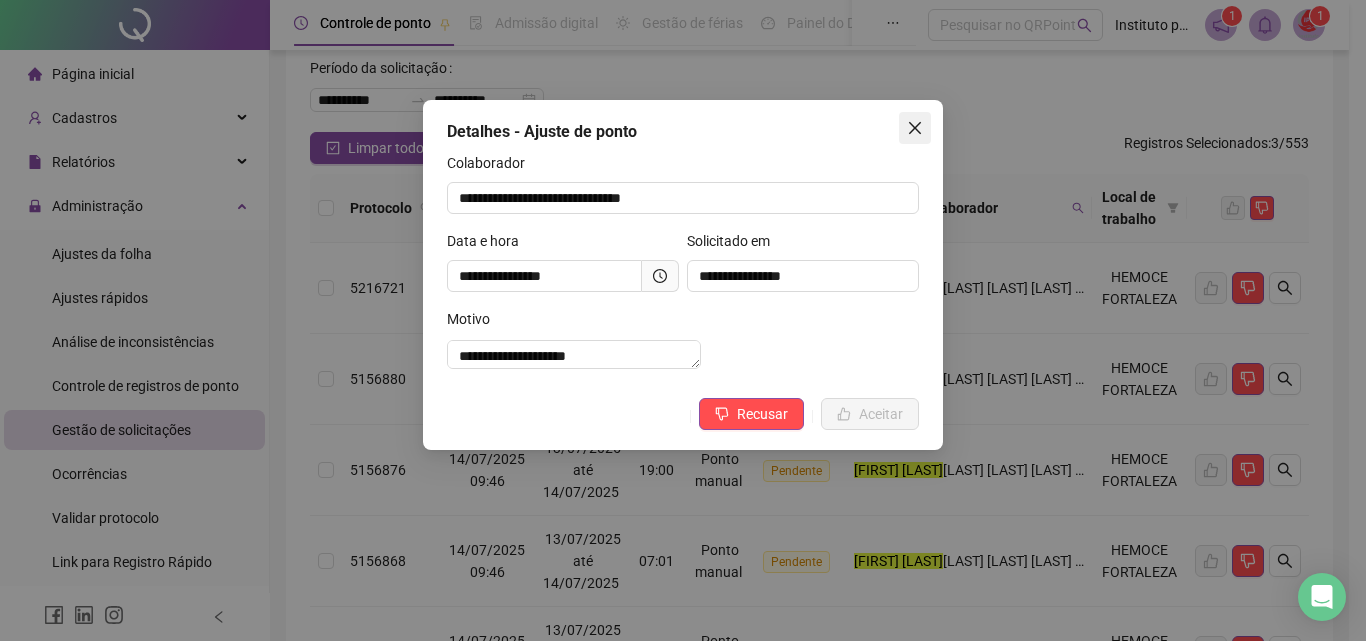 click 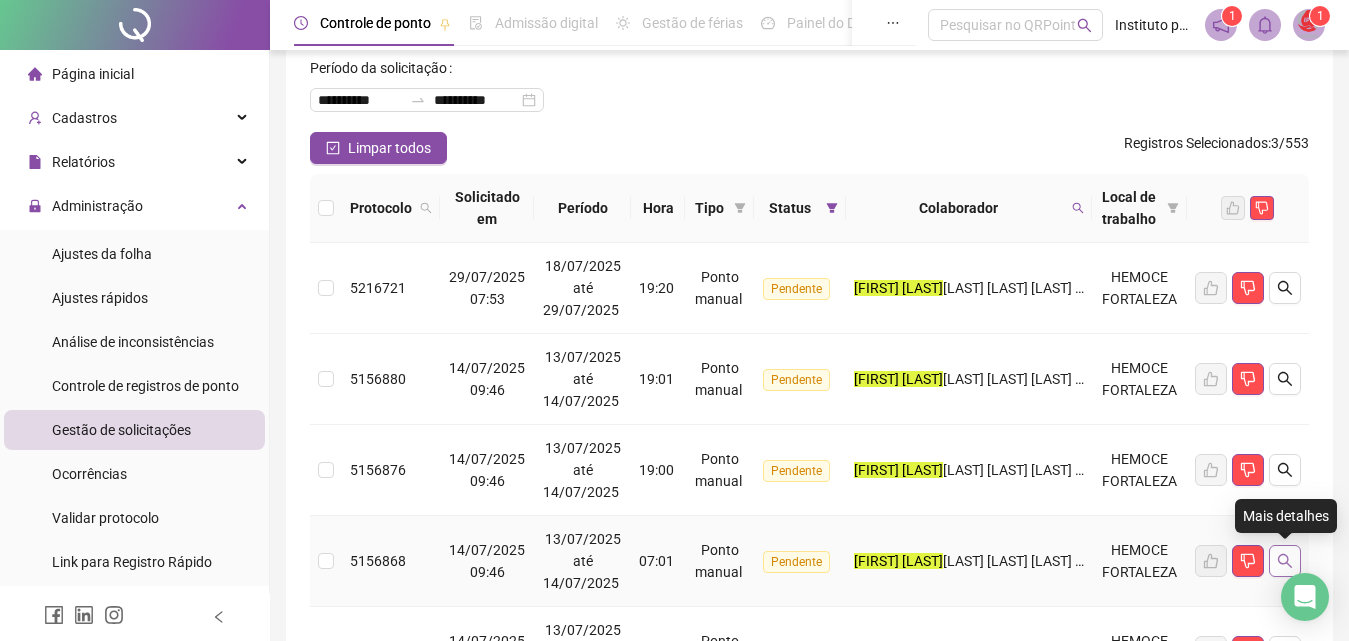 click at bounding box center (1285, 561) 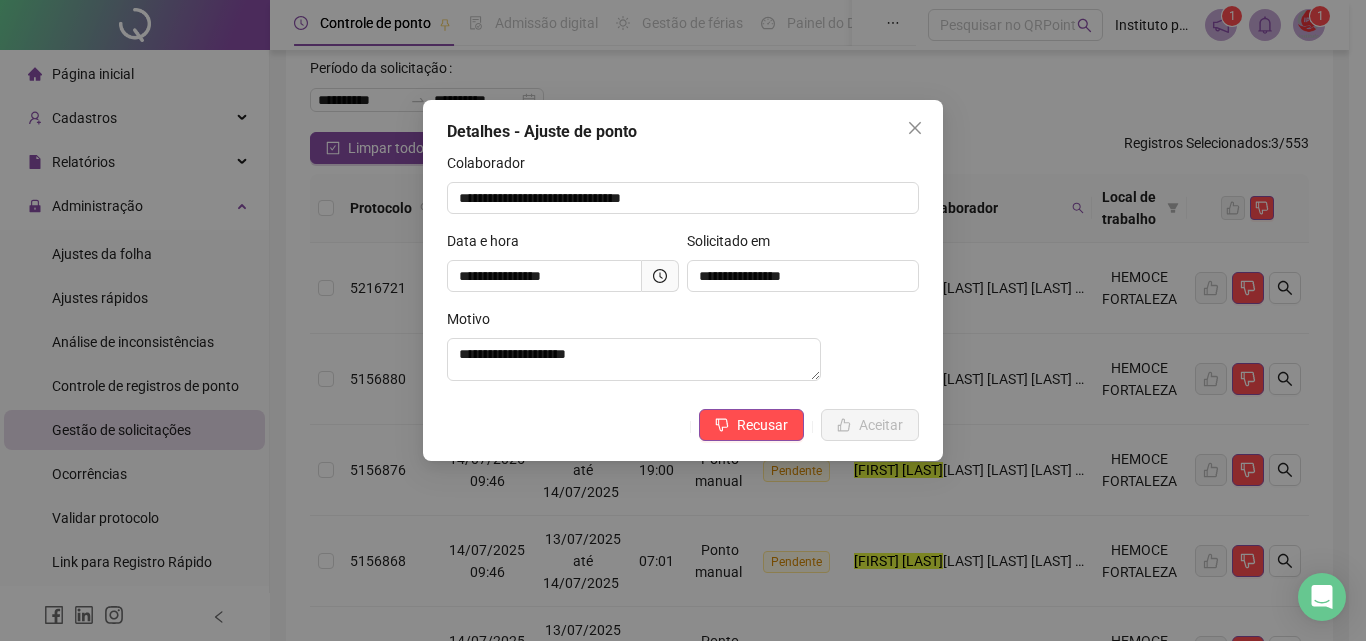 click 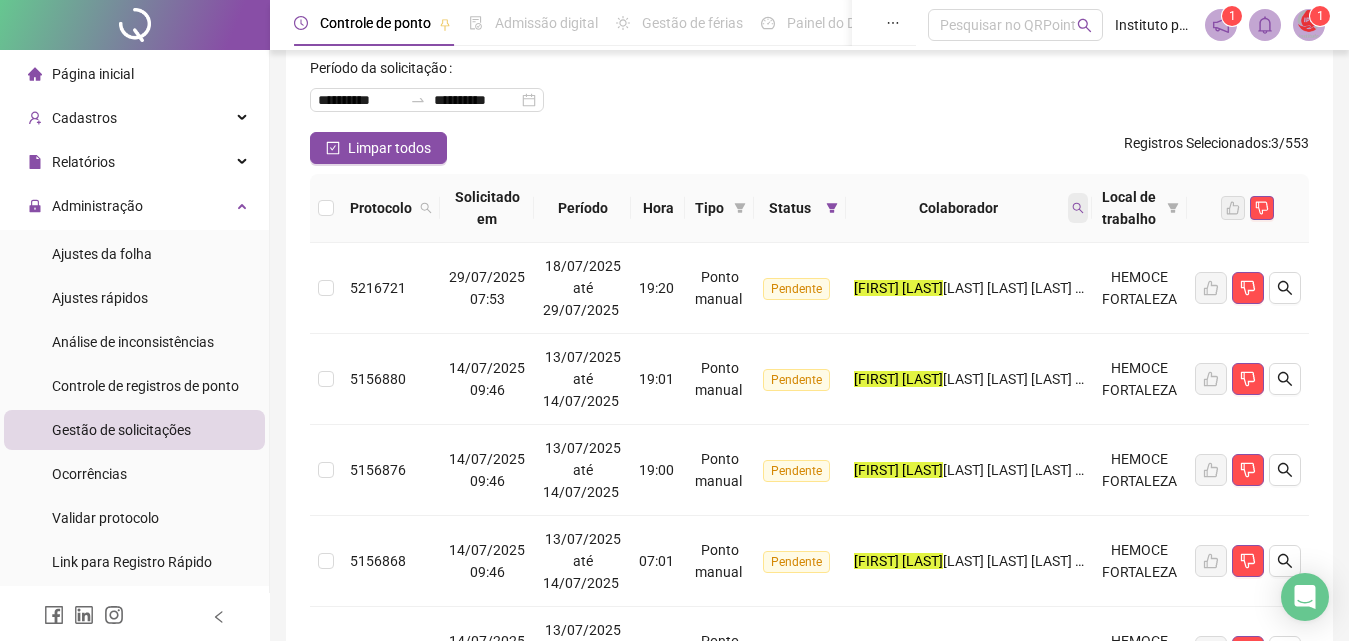 click at bounding box center [1078, 208] 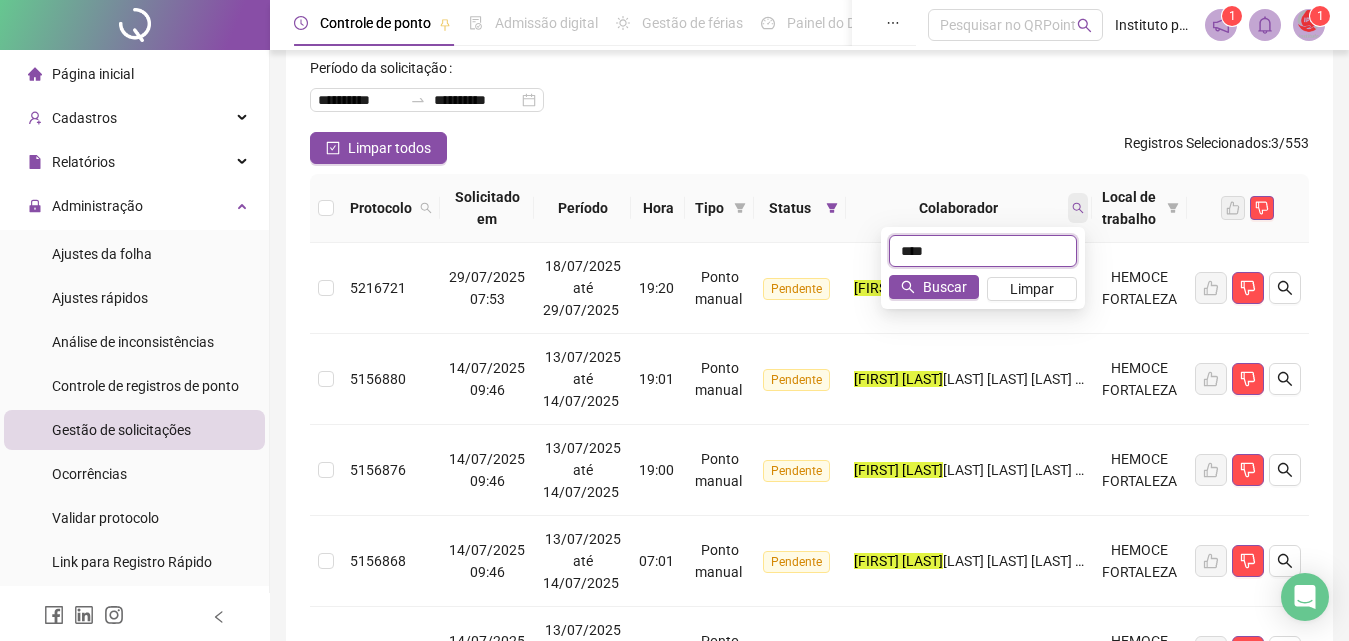 type on "****" 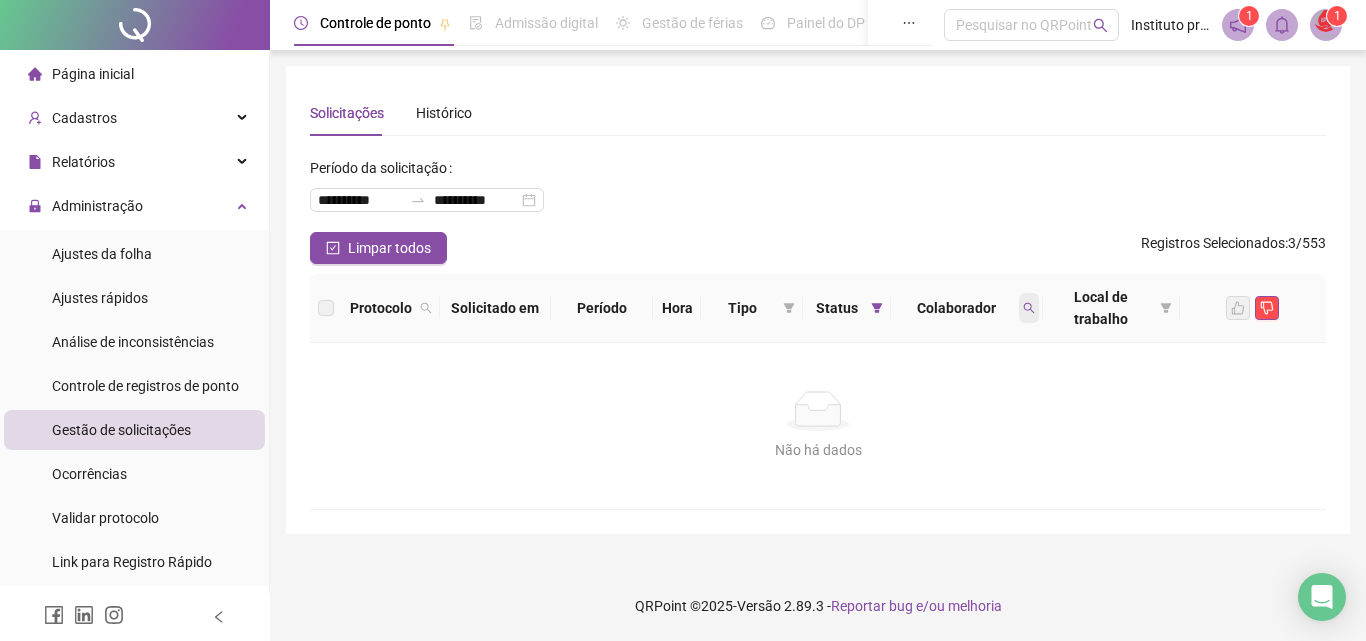click 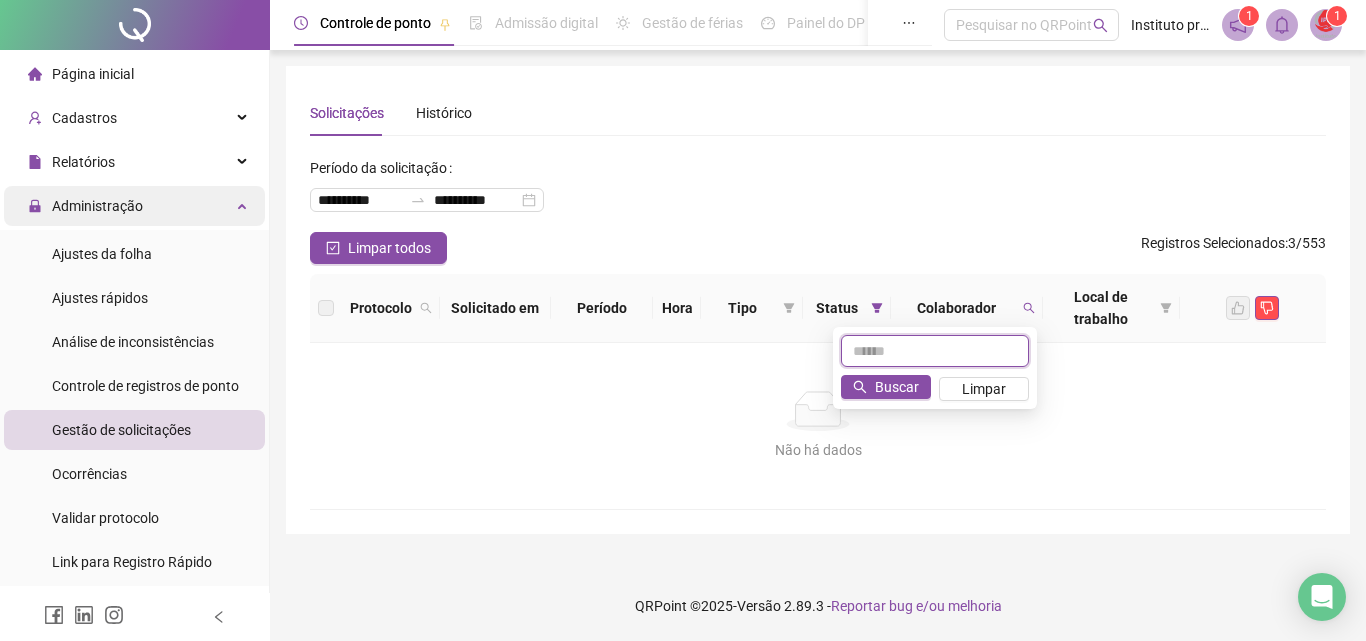 type 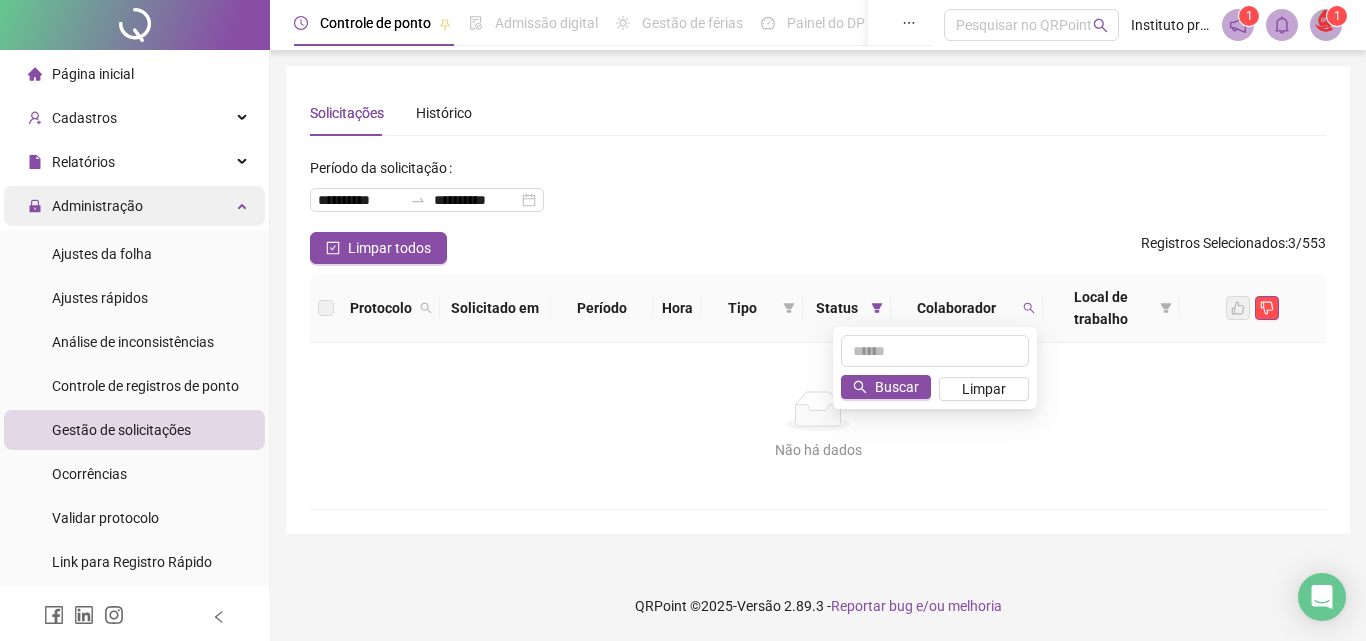 click on "Administração" at bounding box center (134, 206) 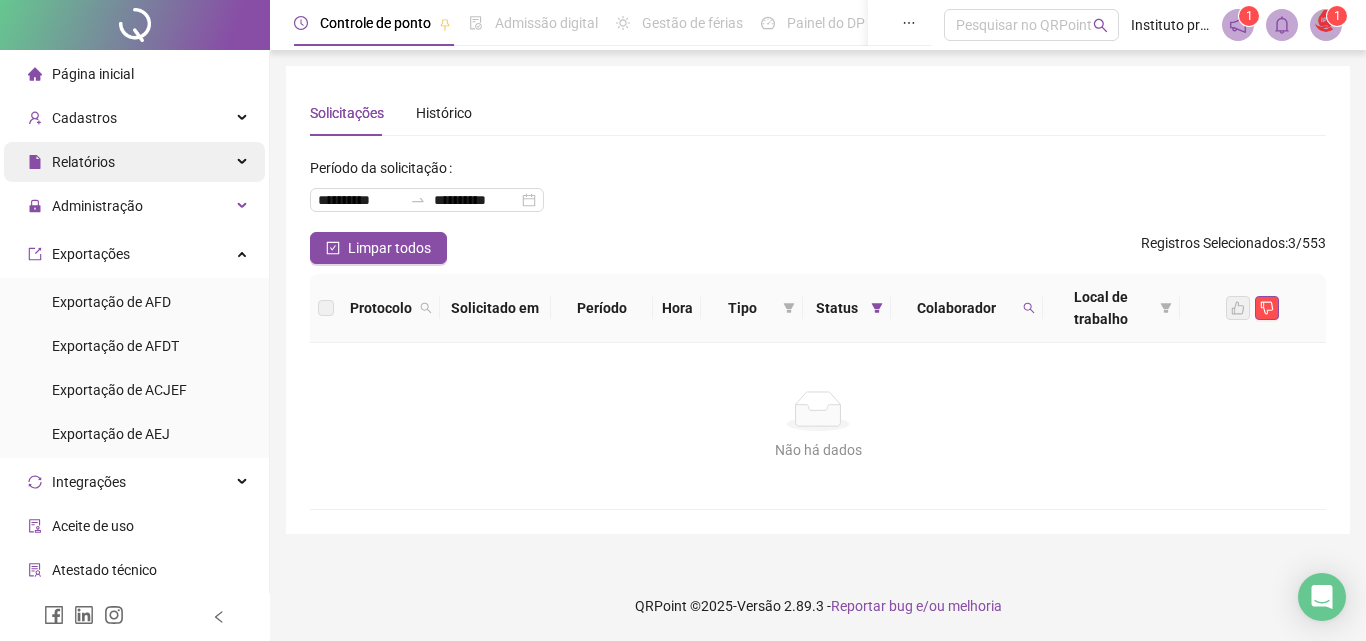click on "Relatórios" at bounding box center (134, 162) 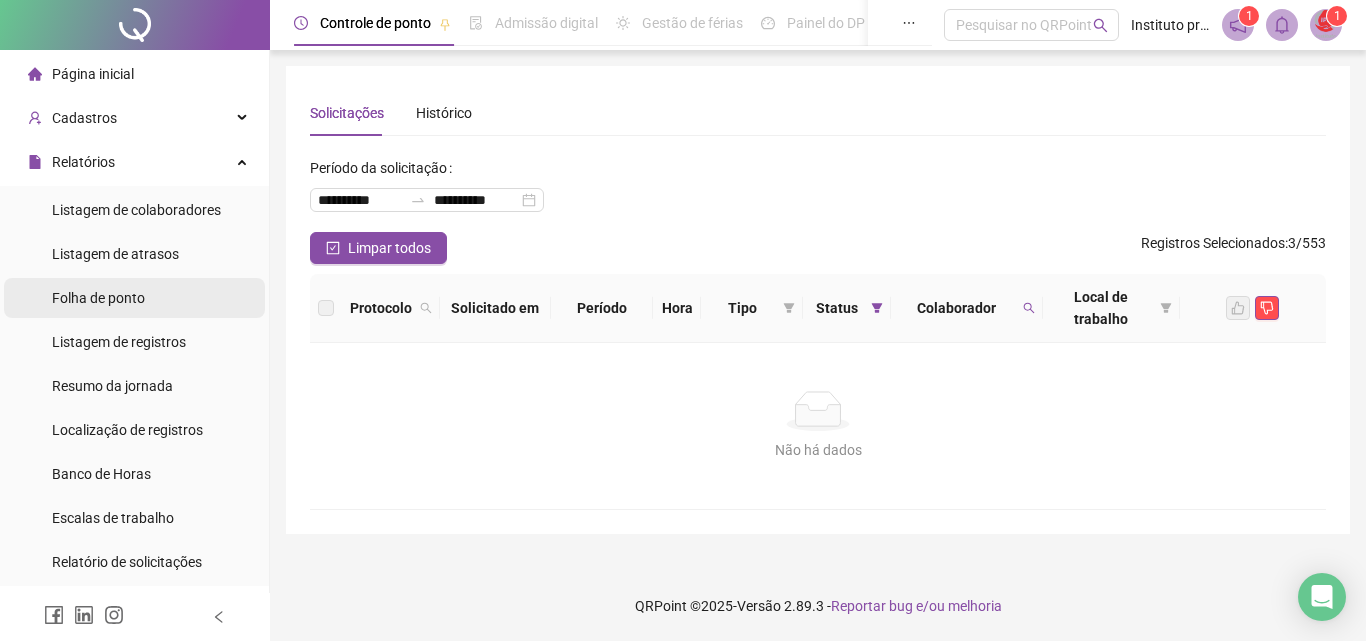 click on "Folha de ponto" at bounding box center [134, 298] 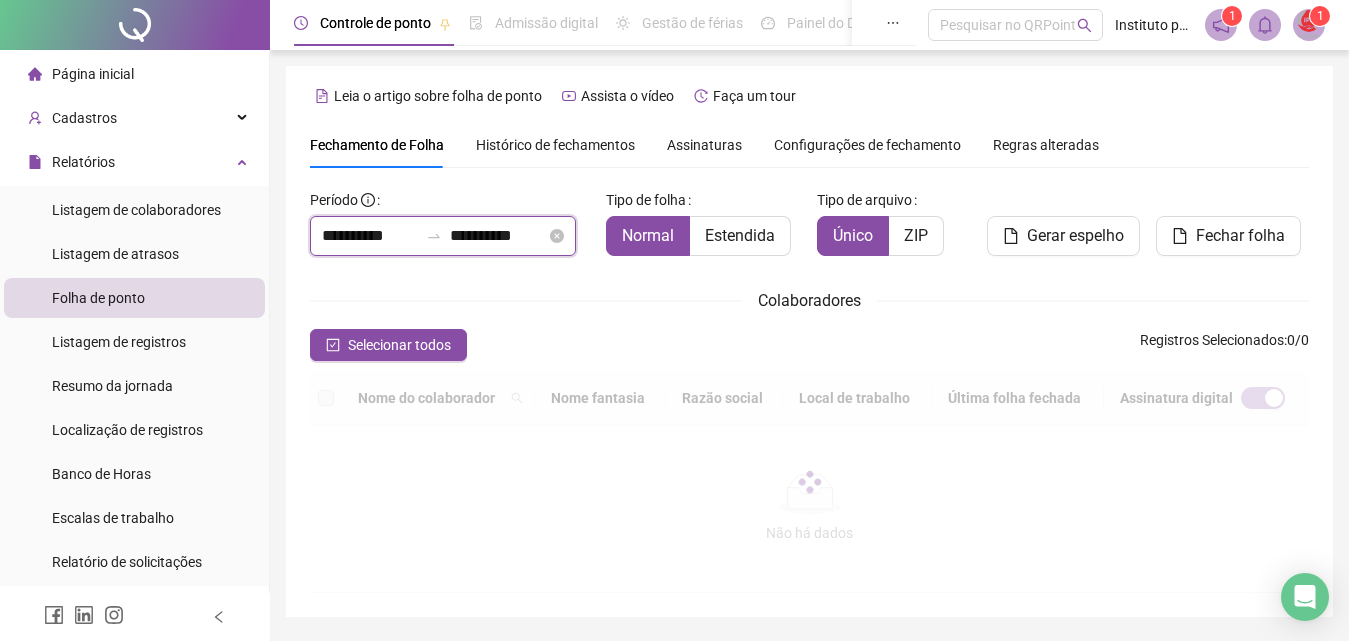 click on "**********" at bounding box center (498, 236) 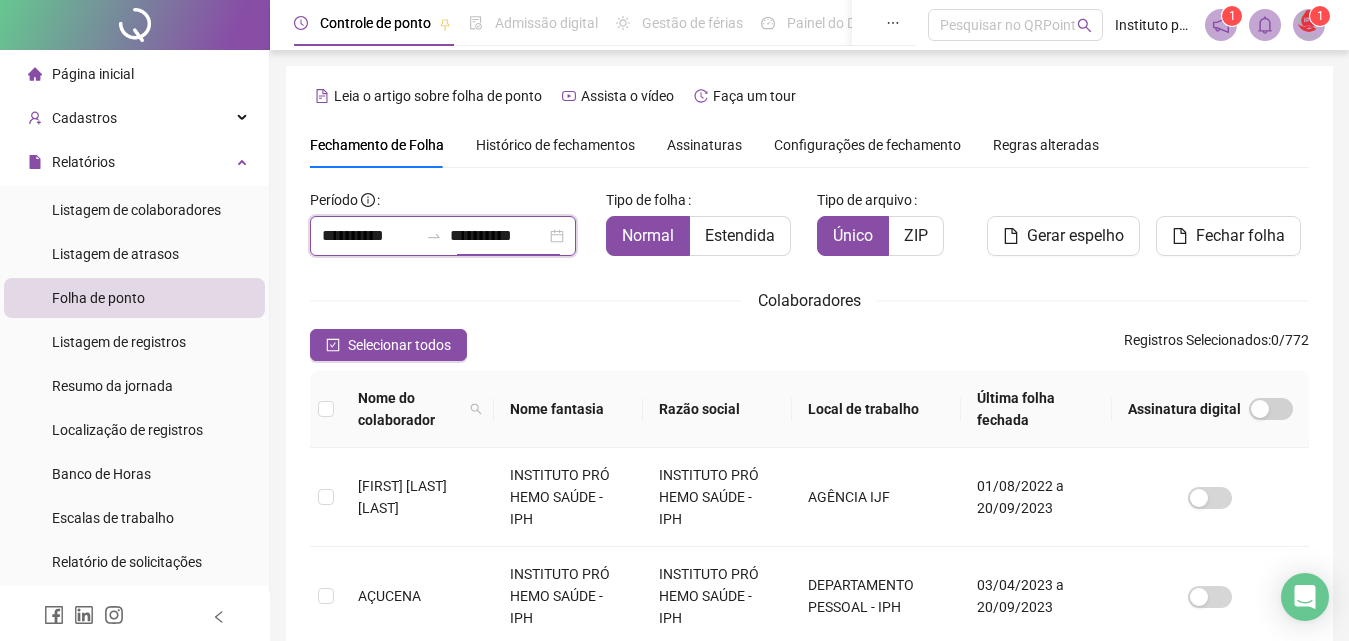 scroll, scrollTop: 89, scrollLeft: 0, axis: vertical 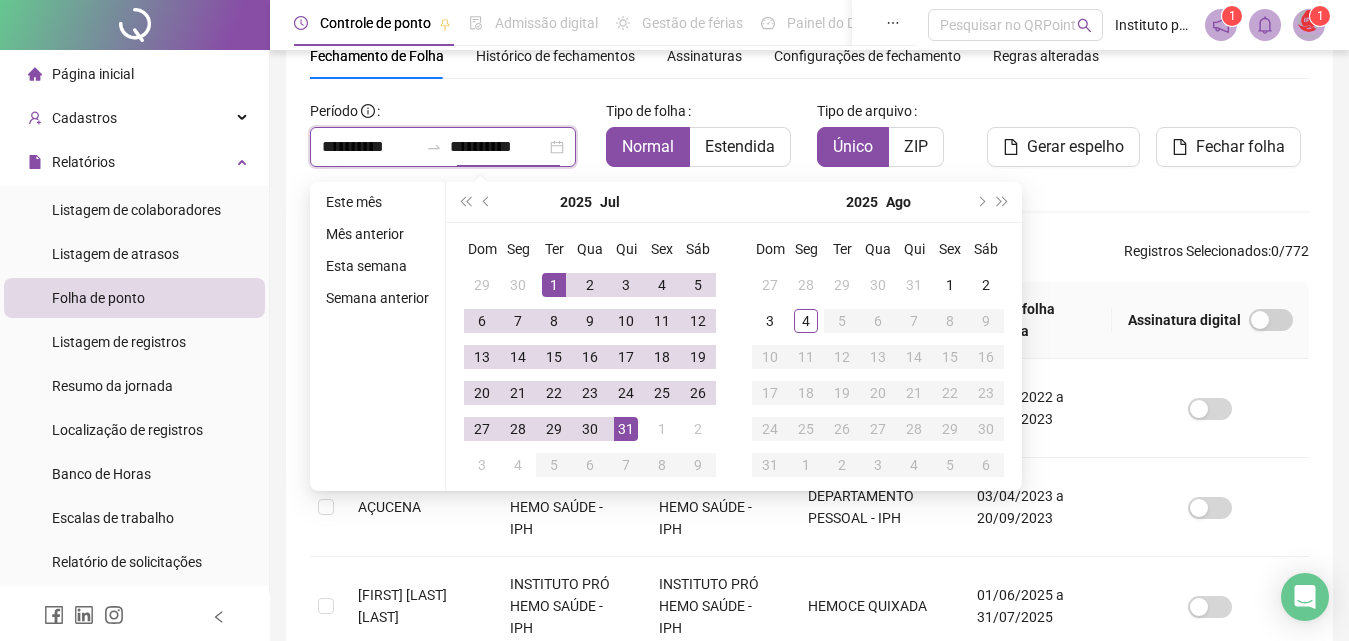 type on "**********" 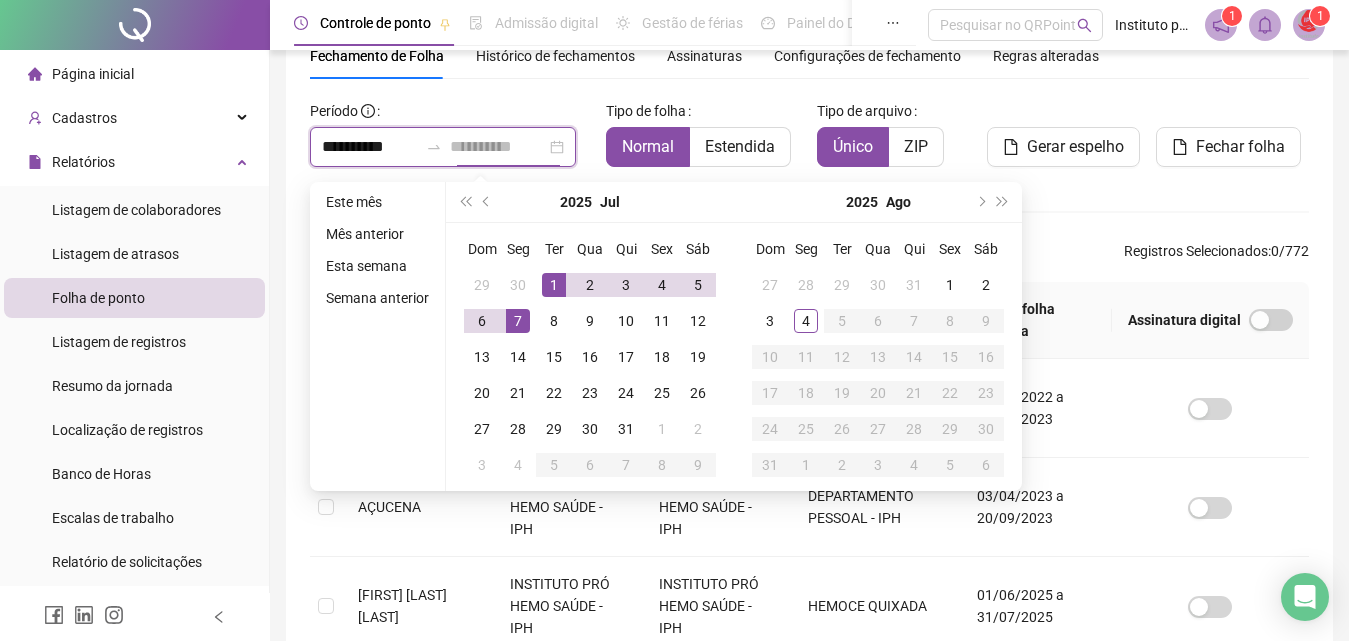 type on "**********" 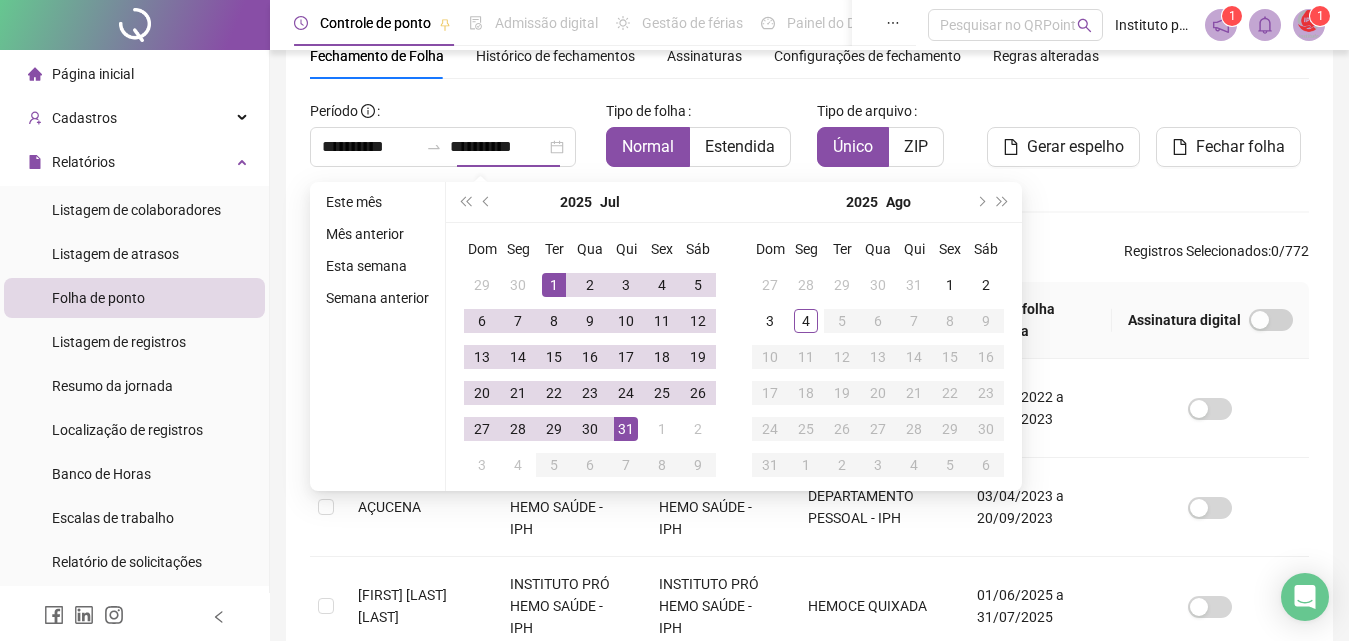 click on "**********" at bounding box center [809, 723] 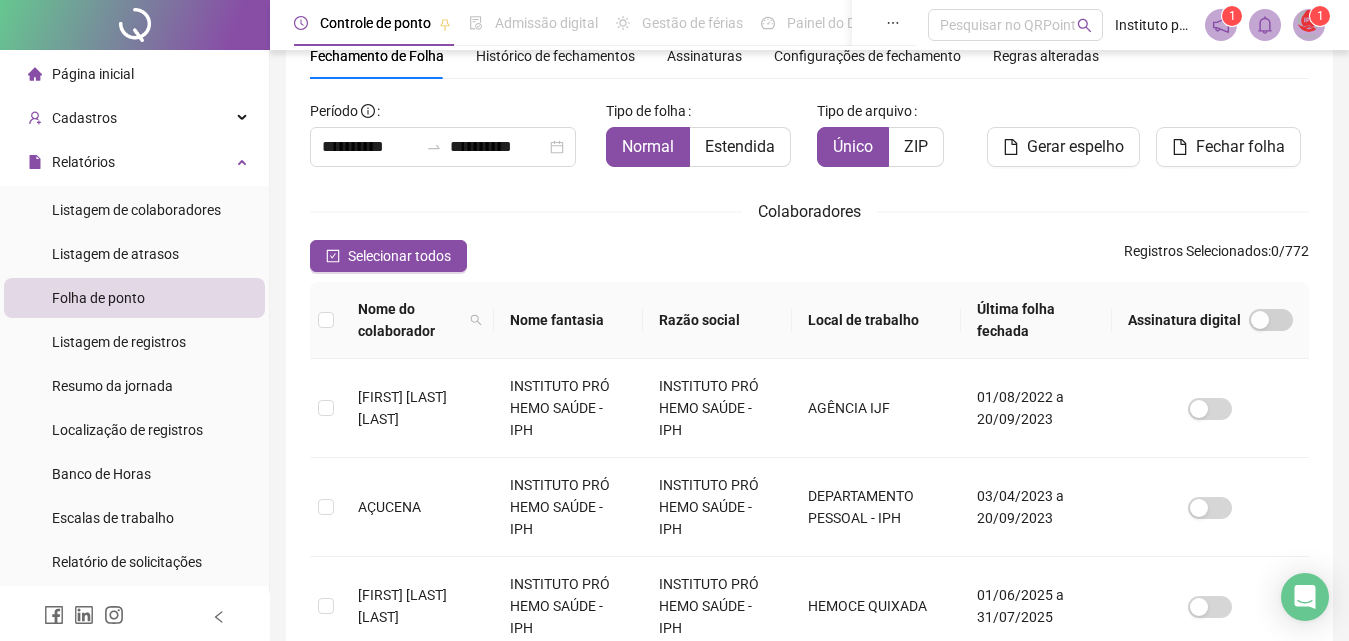click on "Histórico de fechamentos" at bounding box center (555, 56) 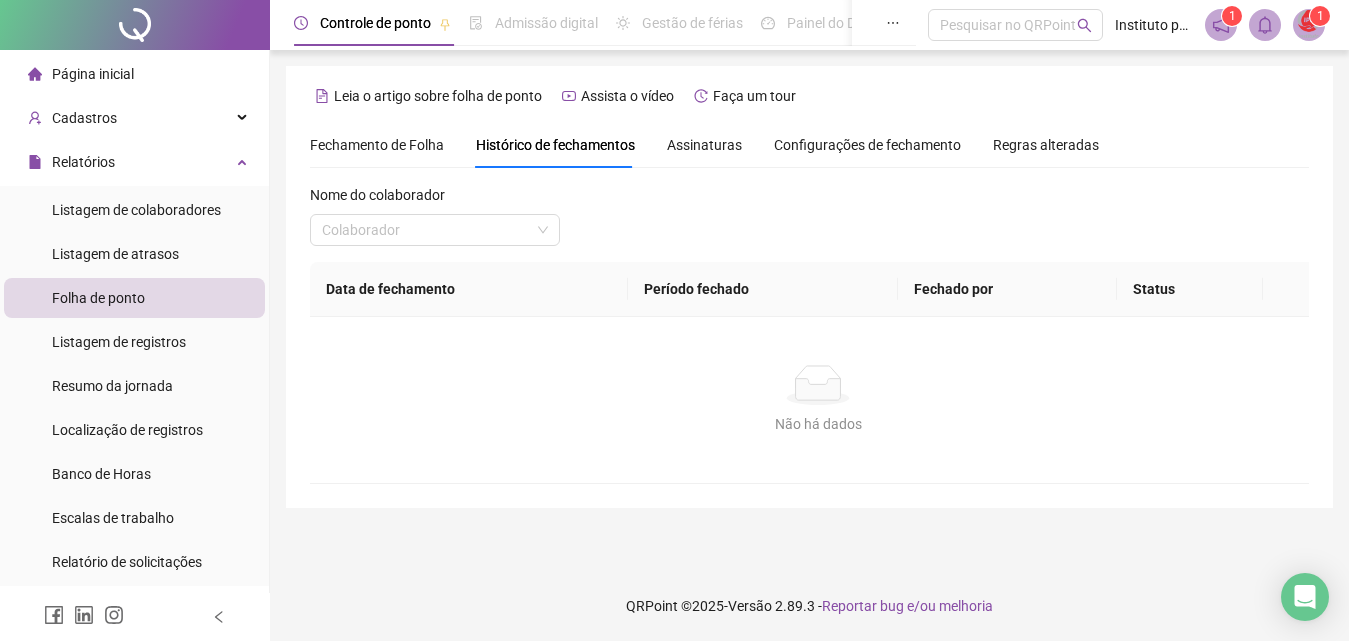 scroll, scrollTop: 0, scrollLeft: 0, axis: both 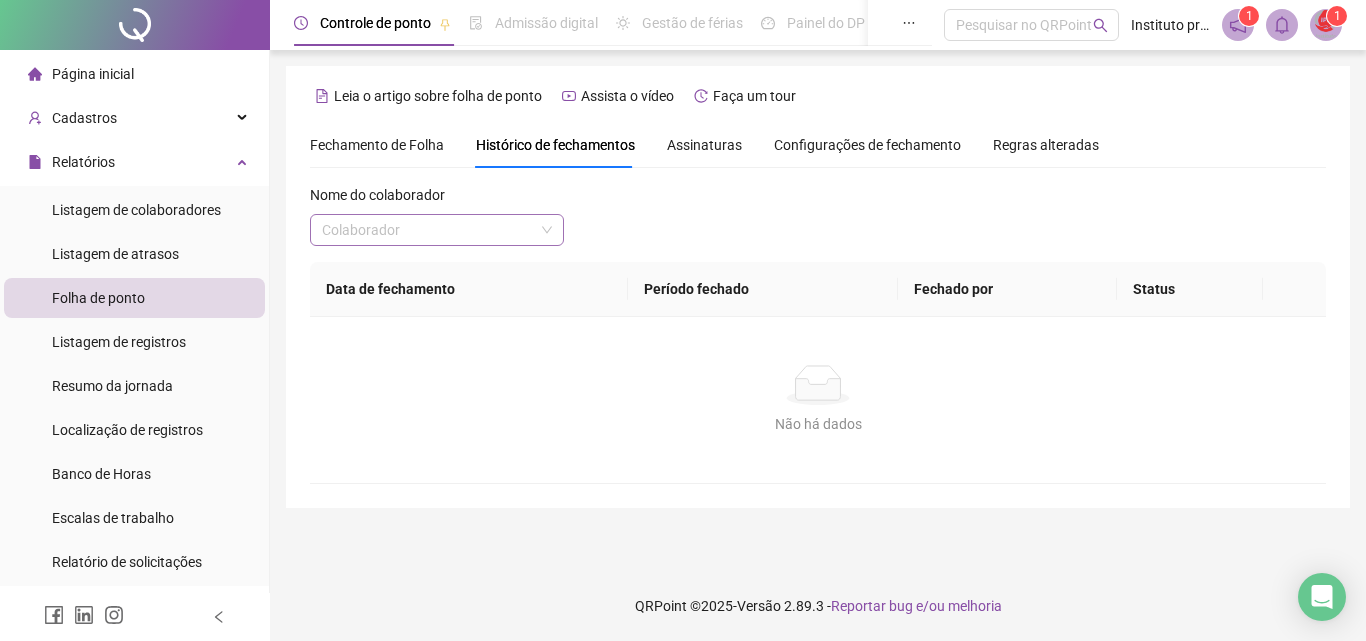 click at bounding box center [428, 230] 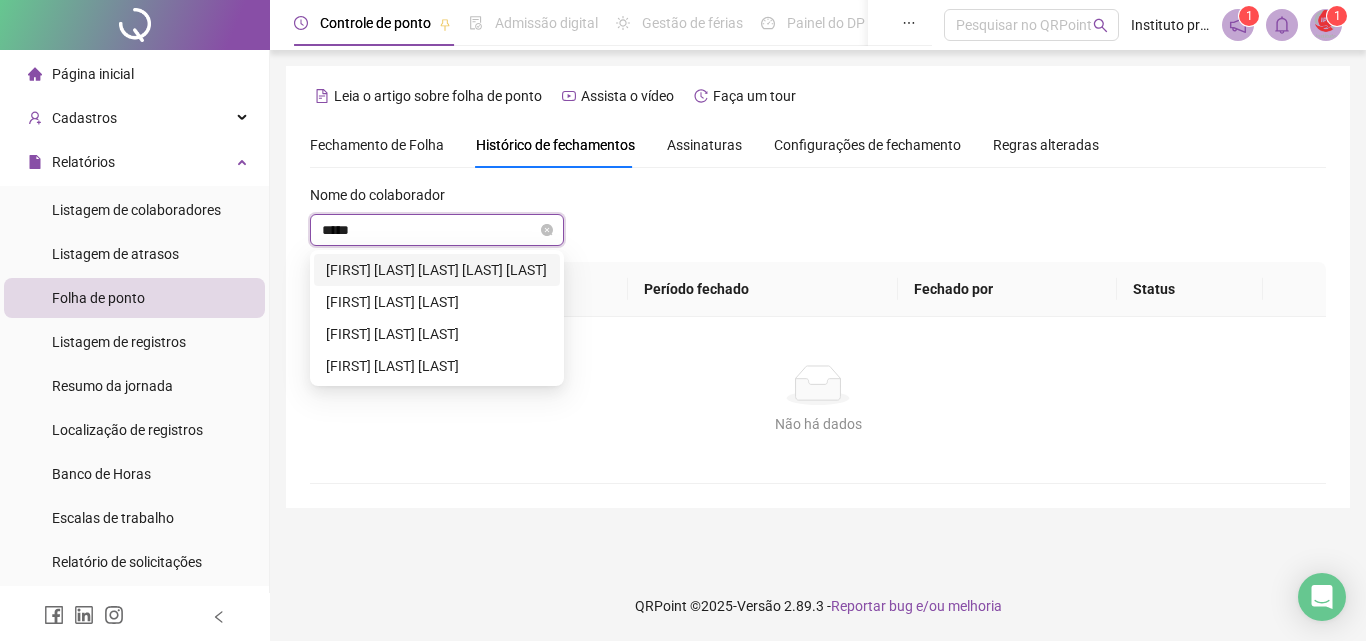 type on "*****" 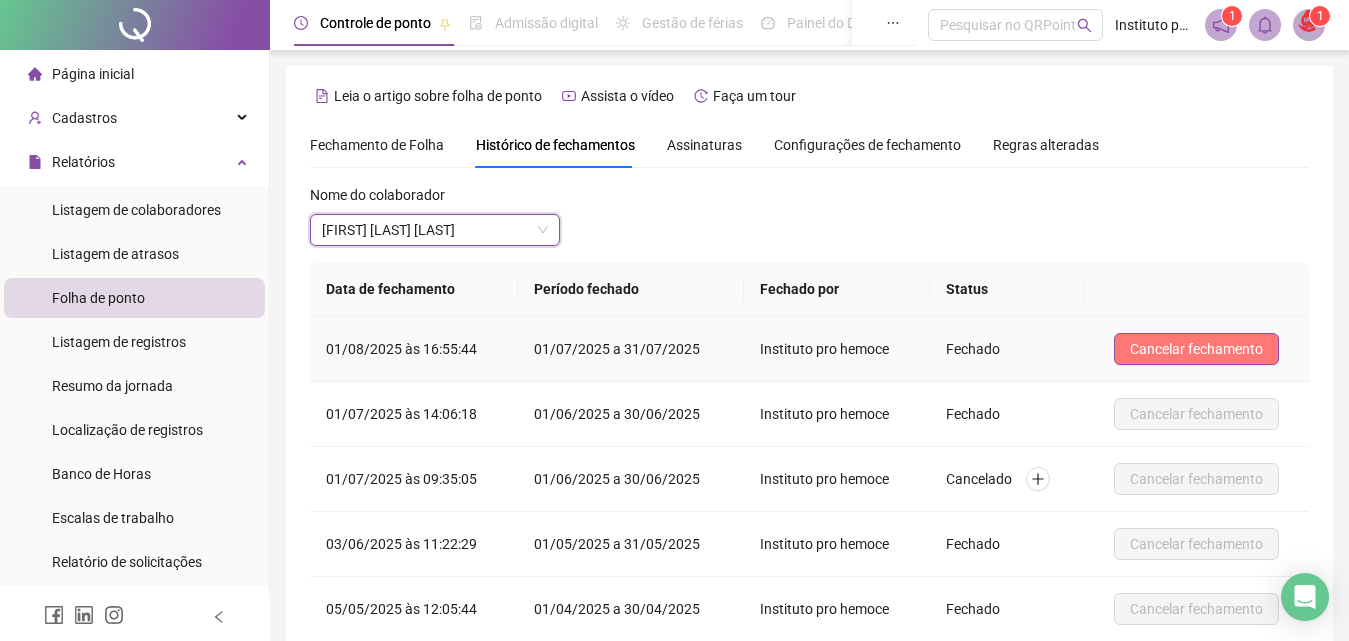 click on "Cancelar fechamento" at bounding box center (1196, 349) 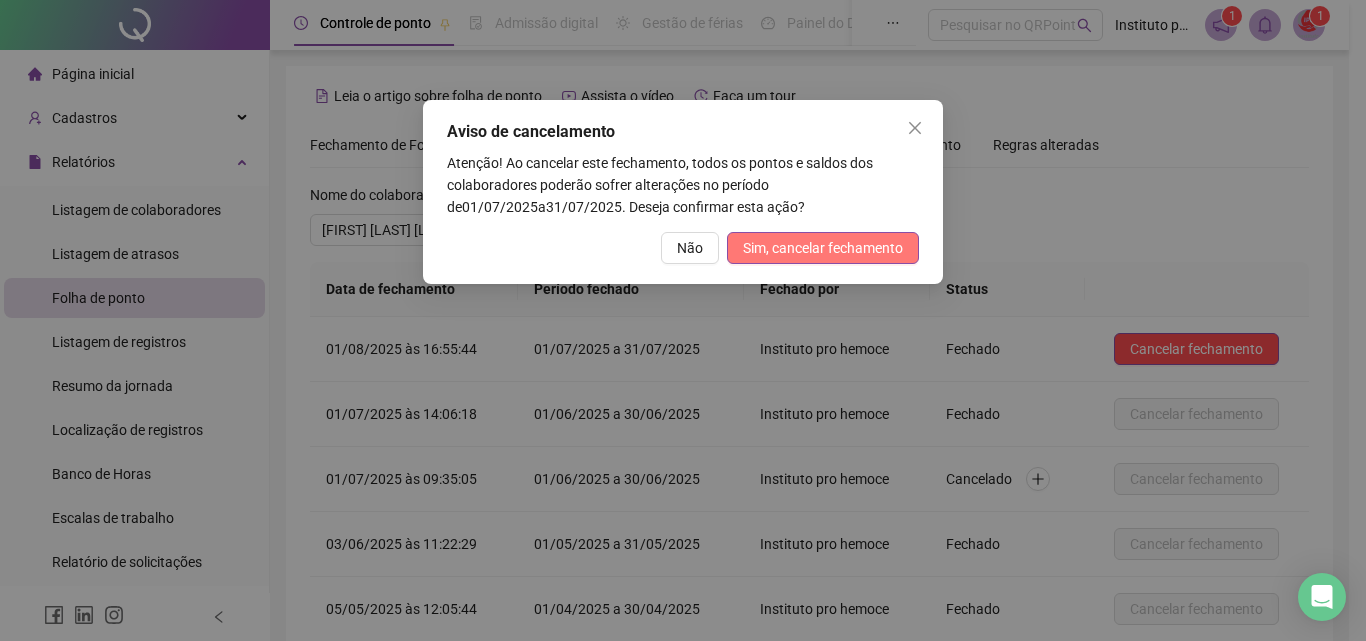 click on "Sim, cancelar fechamento" at bounding box center [823, 248] 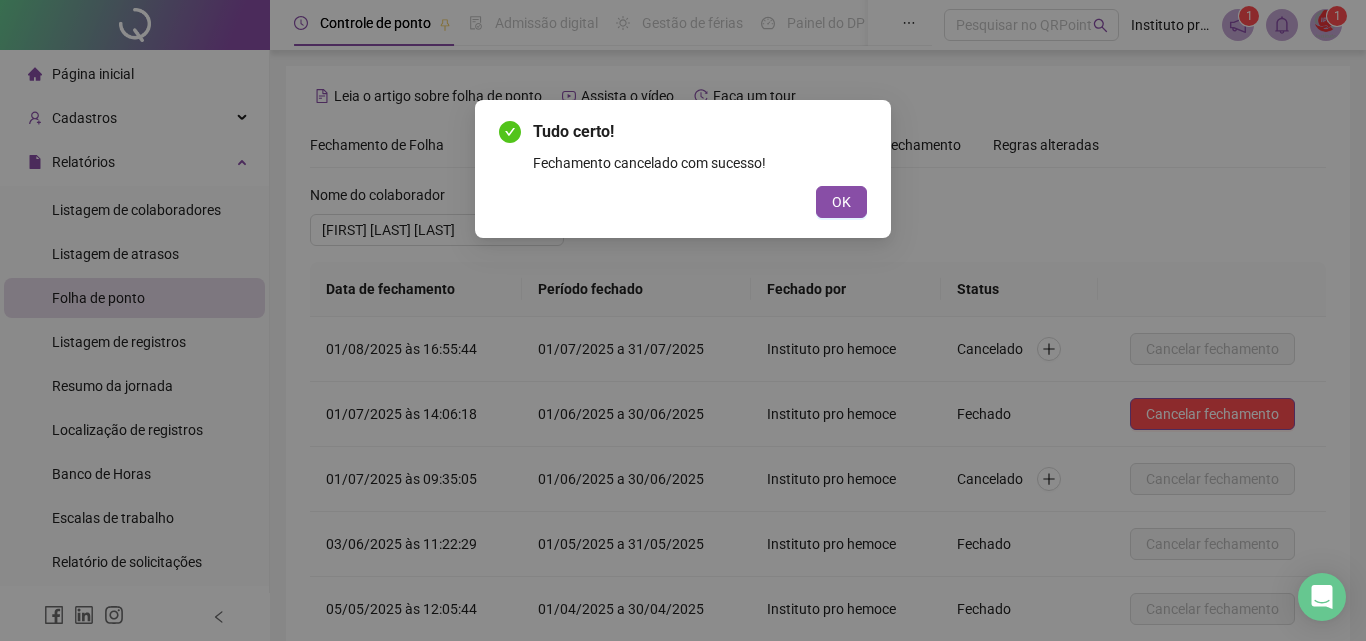 drag, startPoint x: 841, startPoint y: 207, endPoint x: 659, endPoint y: 228, distance: 183.20753 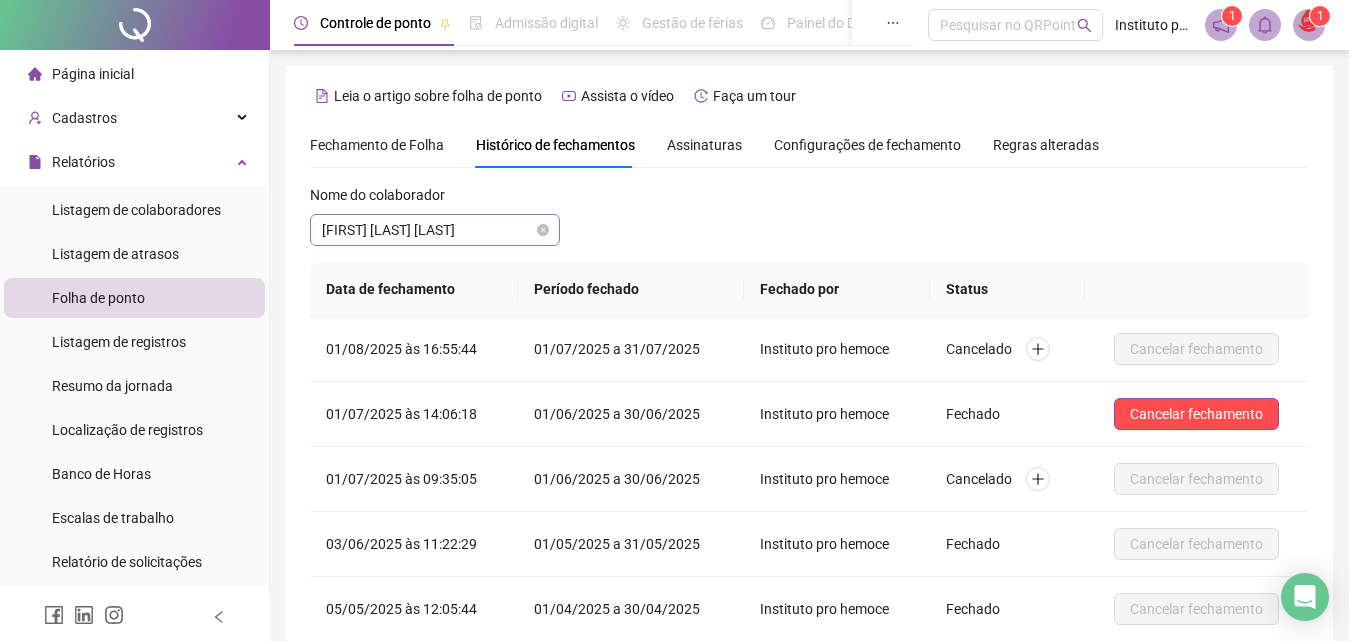 click on "[FIRST] [LAST] [LAST]" at bounding box center (435, 230) 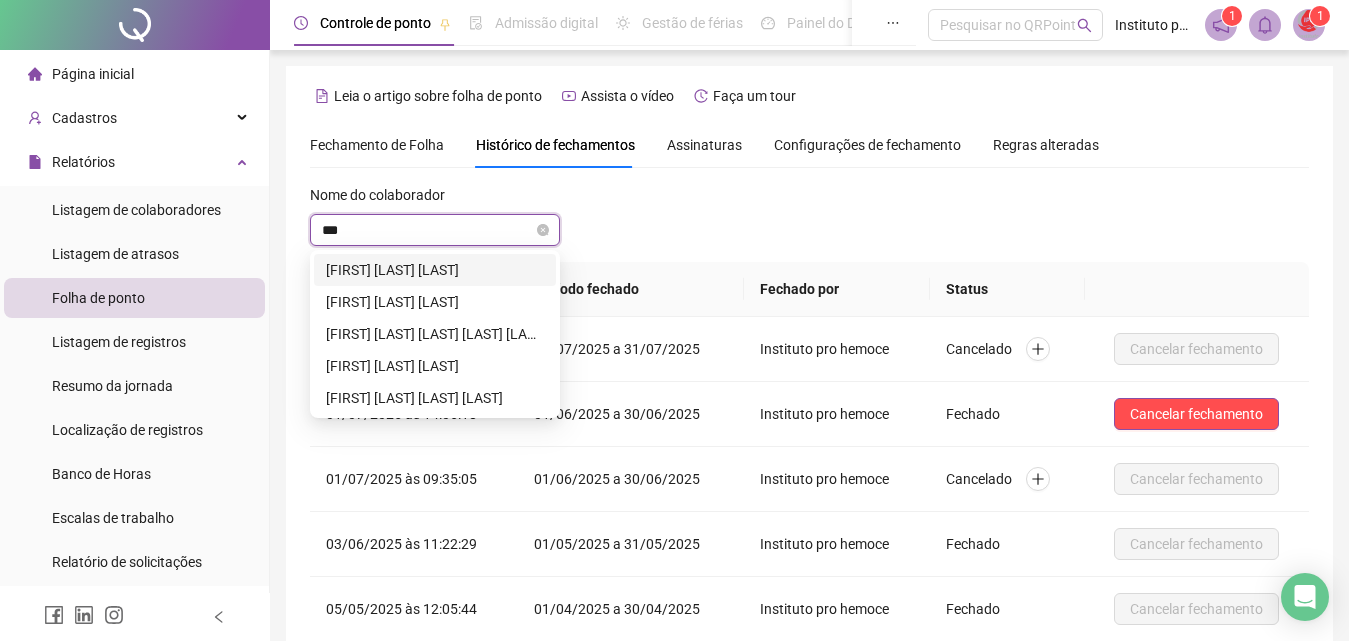 scroll, scrollTop: 0, scrollLeft: 0, axis: both 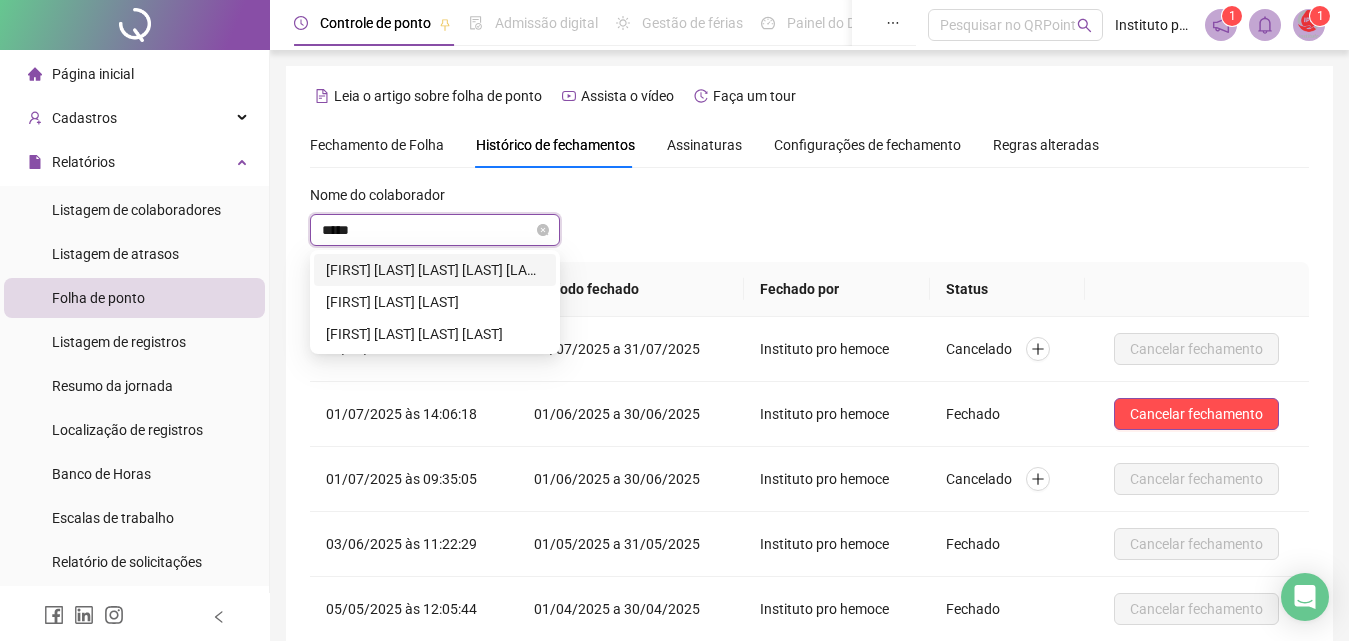 type on "******" 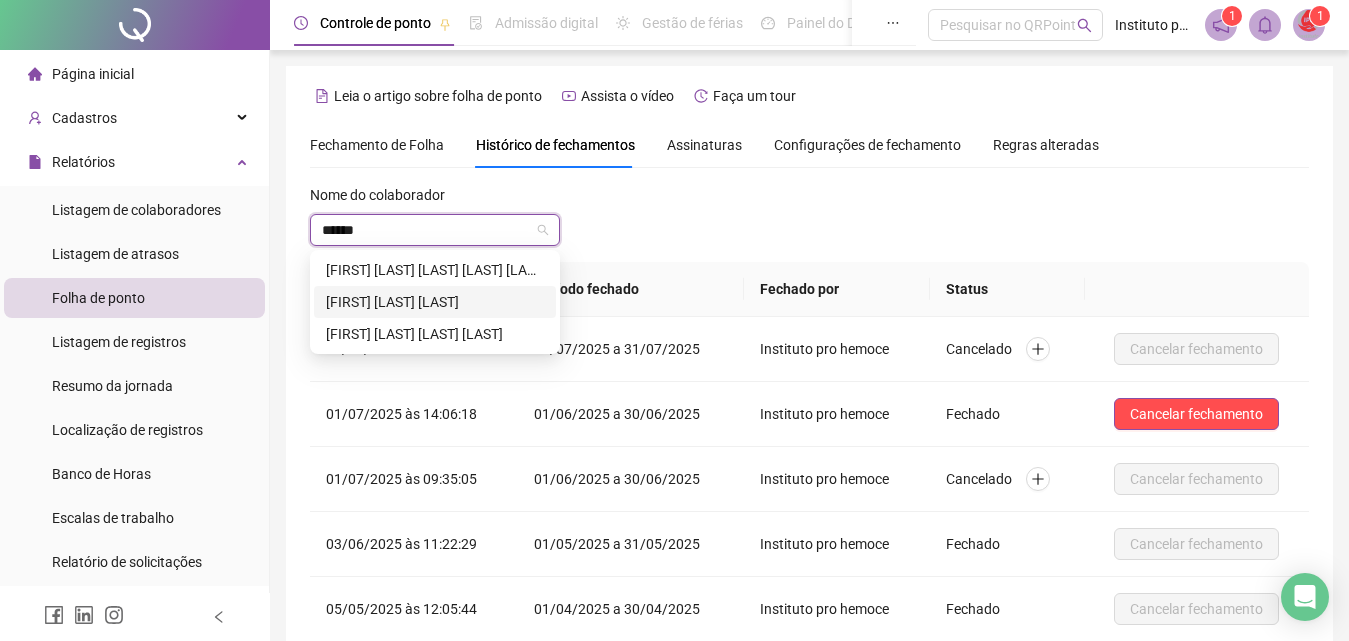 click on "[FIRST] [LAST] [LAST]" at bounding box center [435, 302] 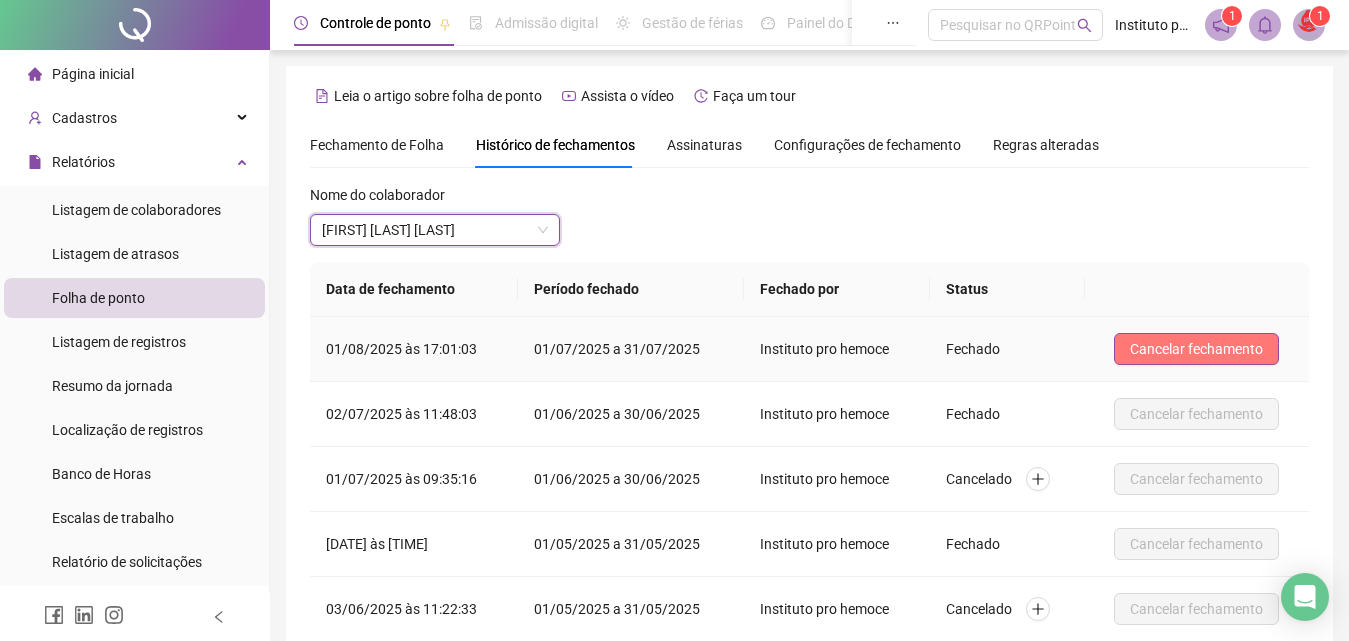 click on "Cancelar fechamento" at bounding box center (1196, 349) 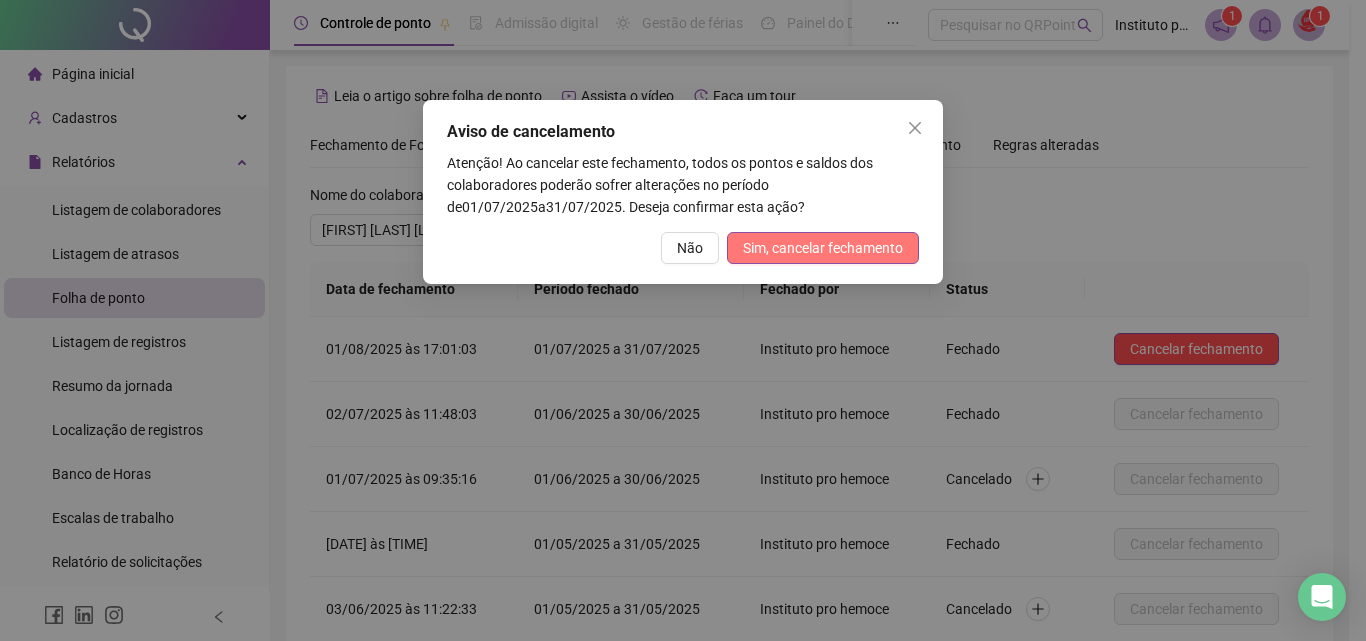 click on "Sim, cancelar fechamento" at bounding box center [823, 248] 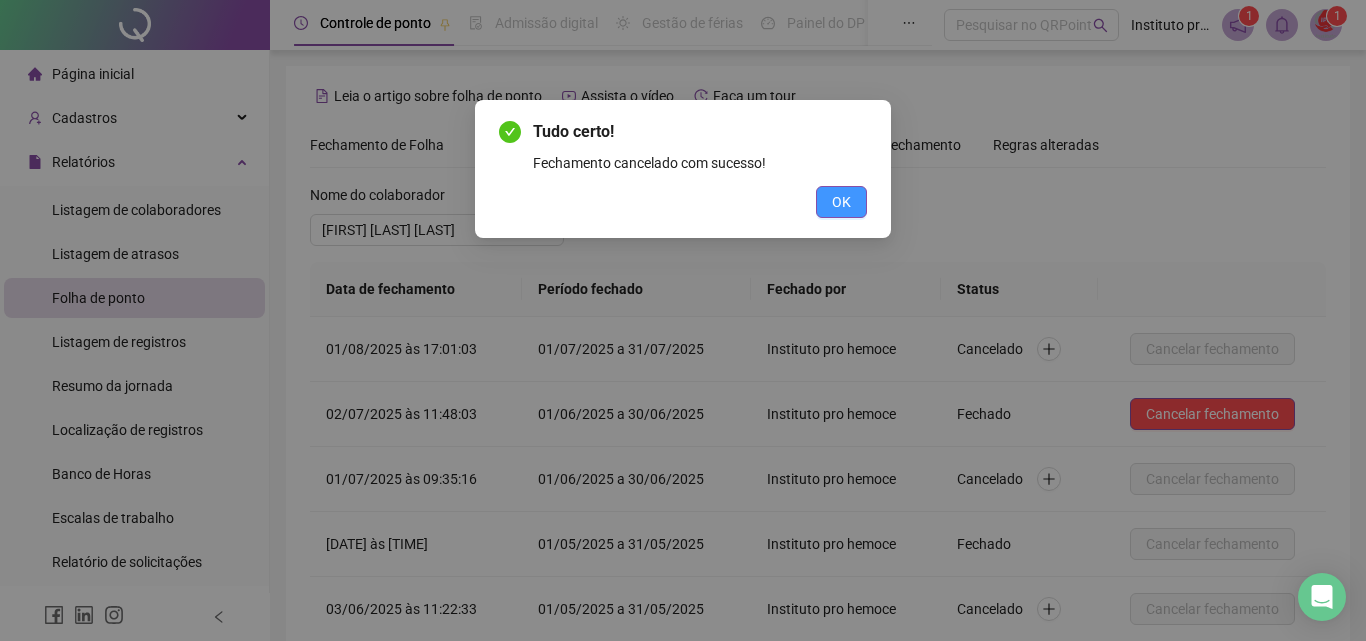 click on "OK" at bounding box center (841, 202) 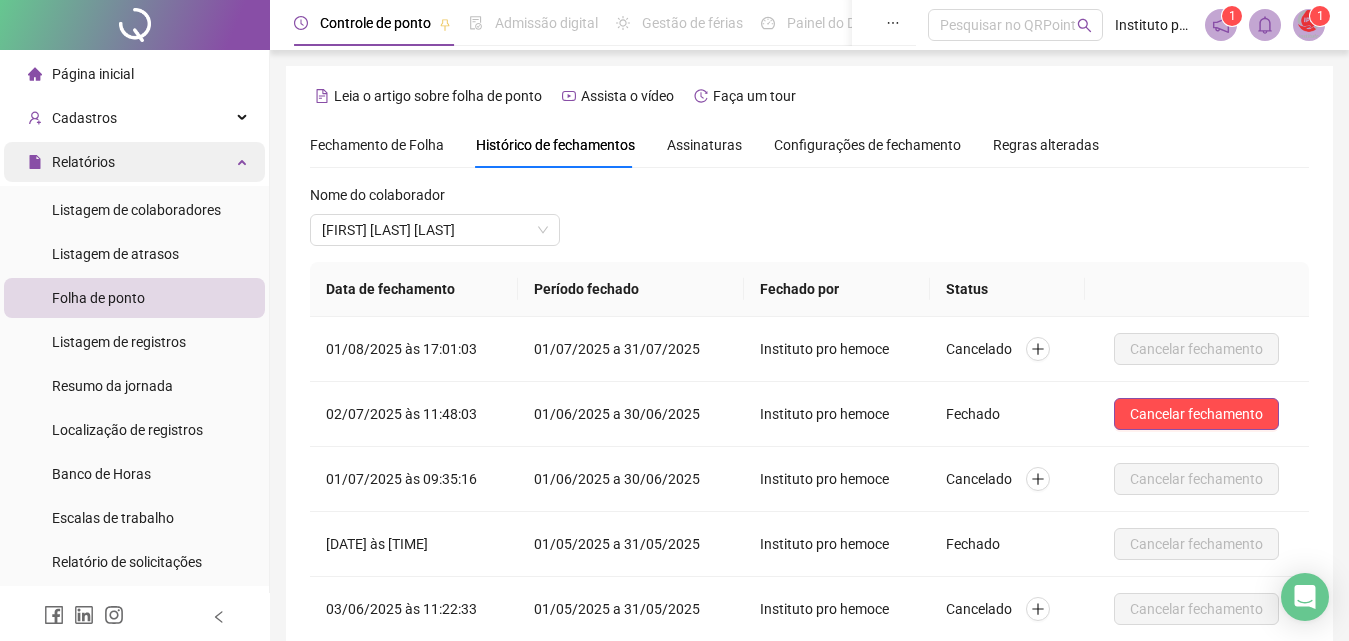 click on "Relatórios" at bounding box center (134, 162) 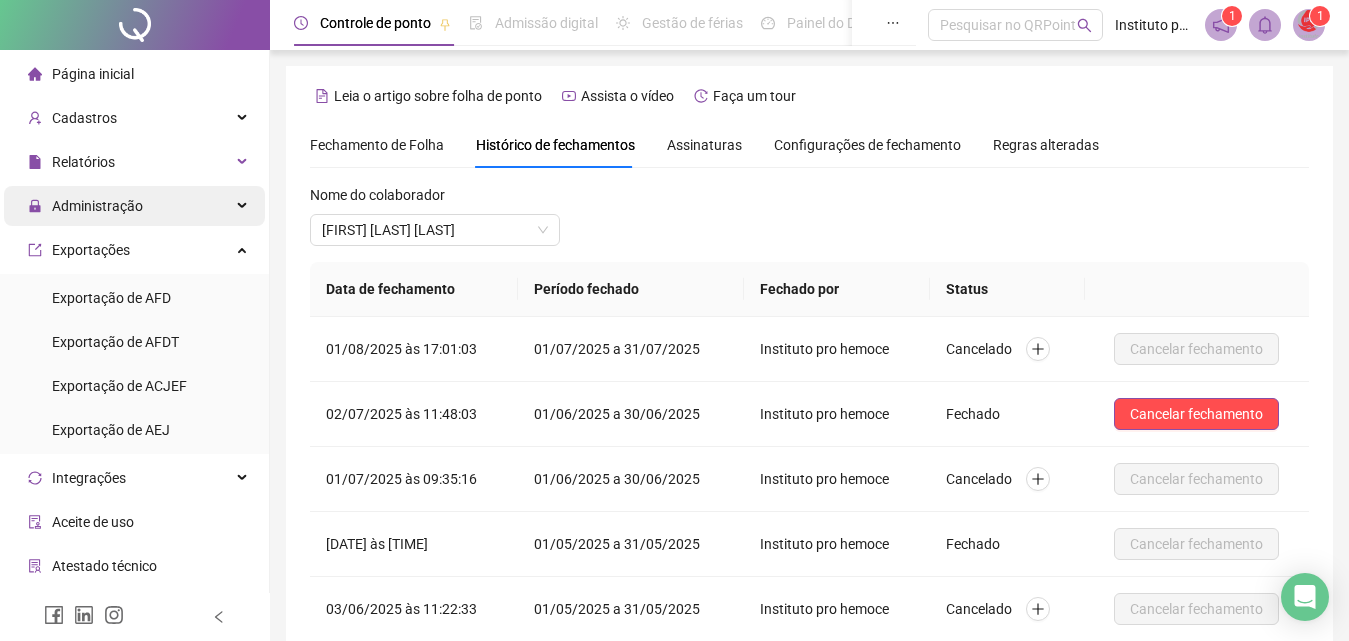 click on "Administração" at bounding box center [134, 206] 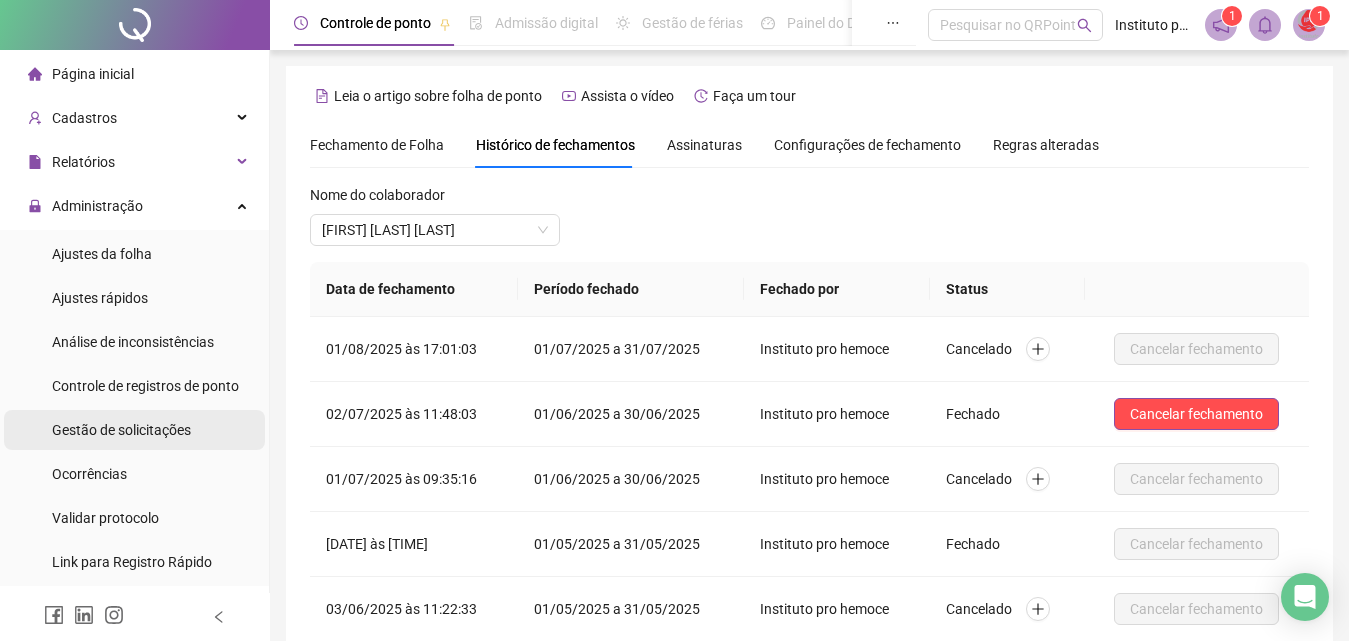 click on "Gestão de solicitações" at bounding box center (121, 430) 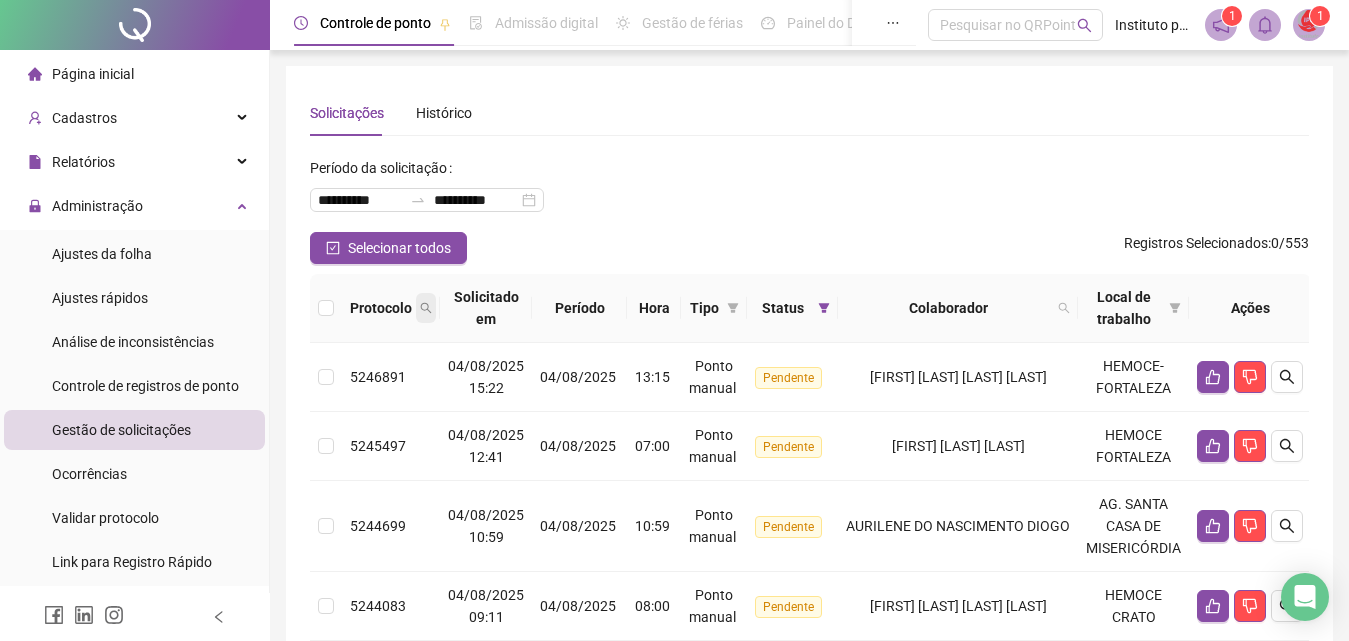click 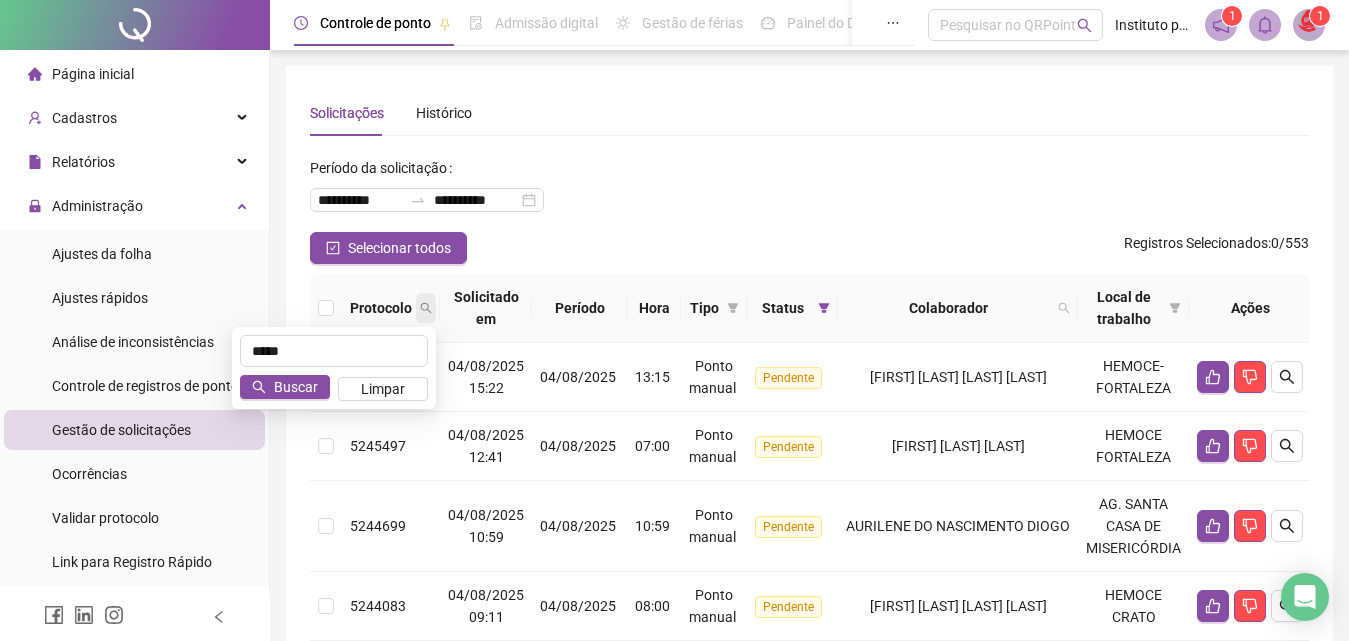type on "*****" 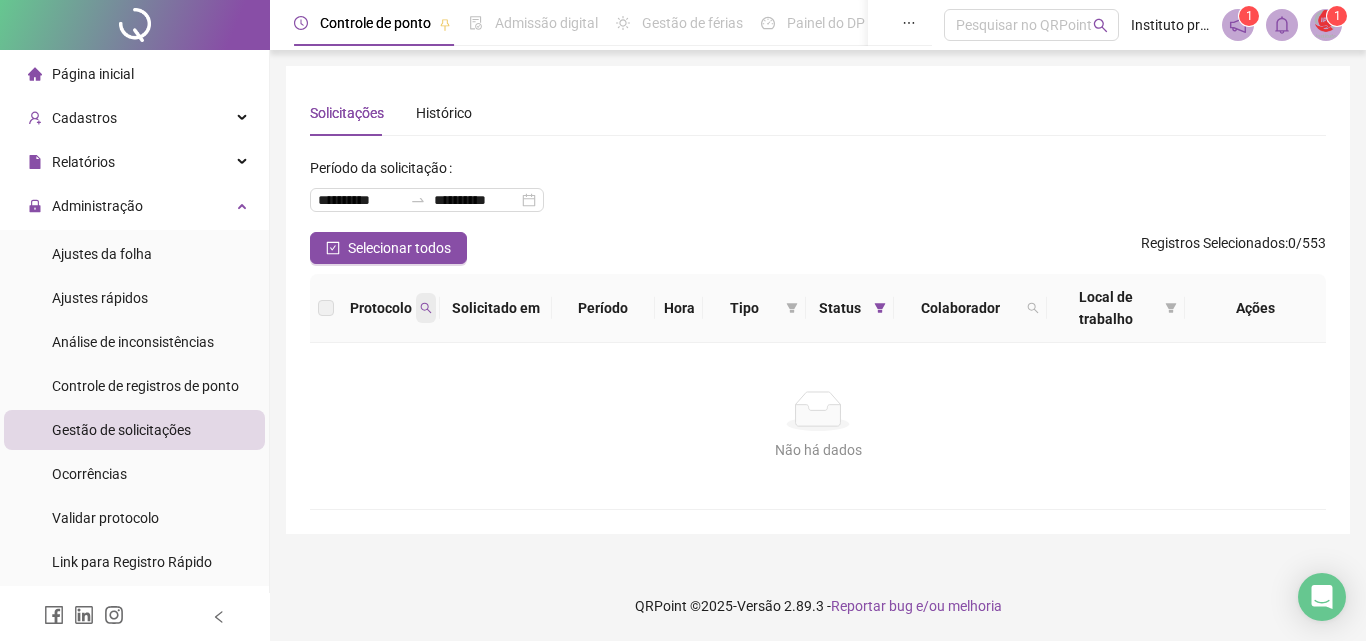 click 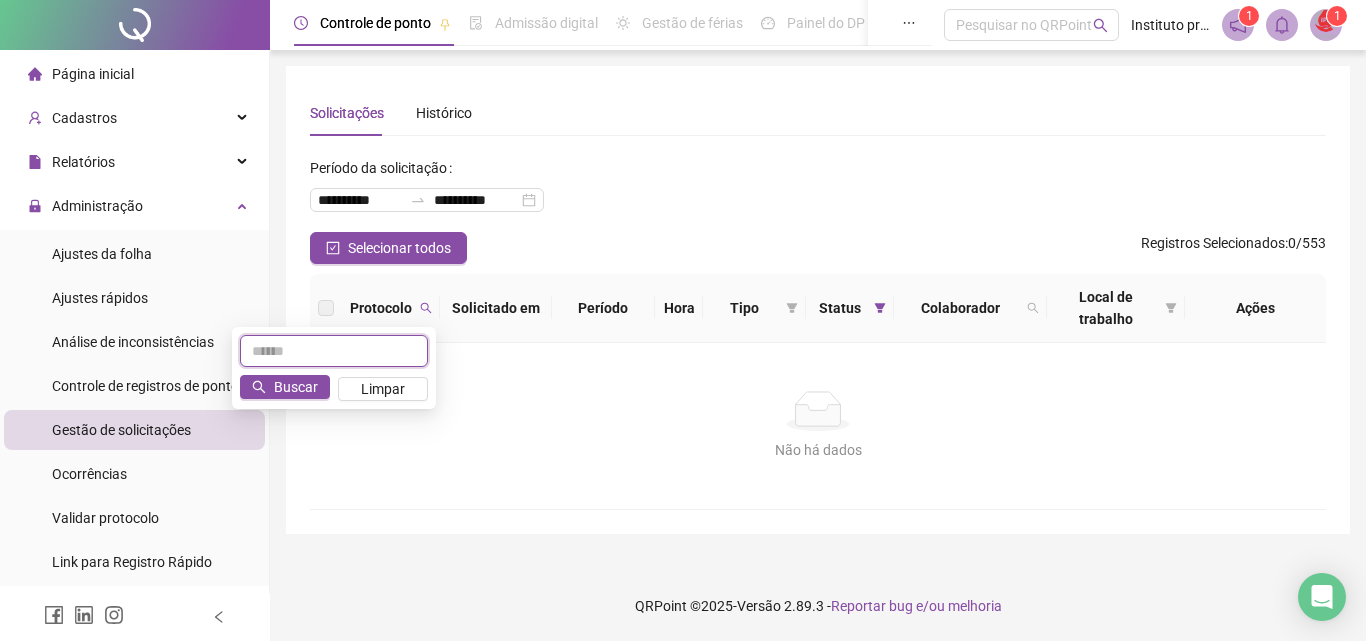 type 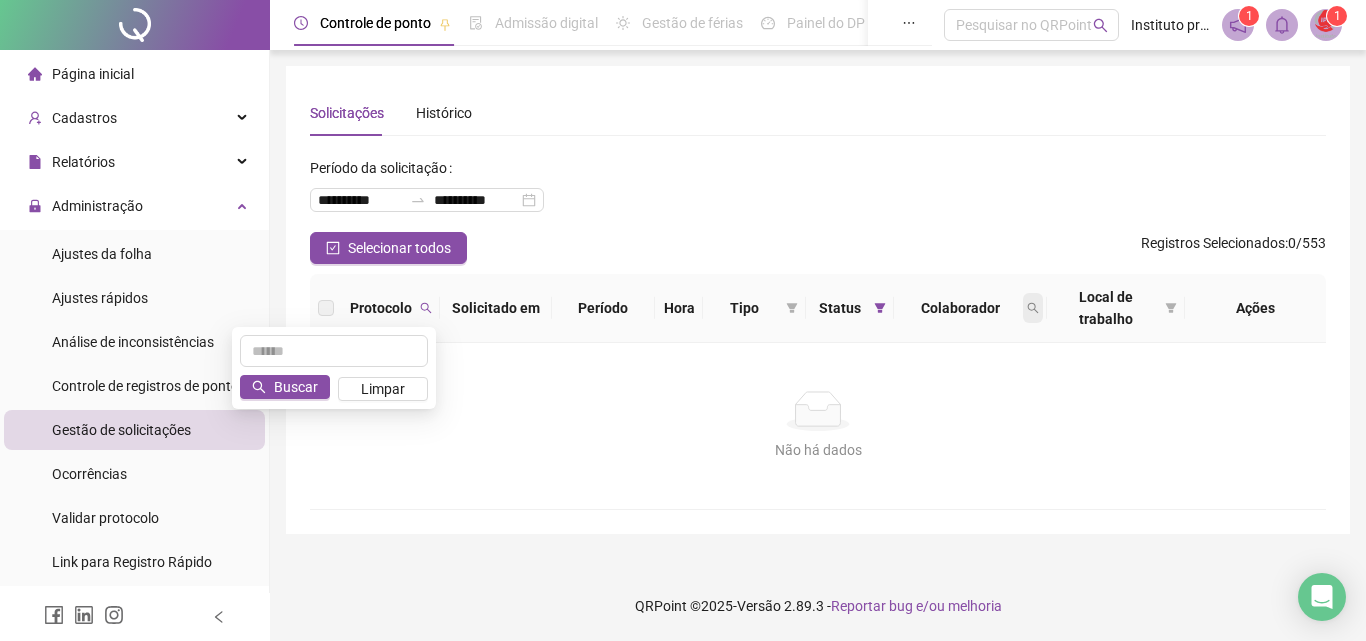 click on "Colaborador" at bounding box center (970, 308) 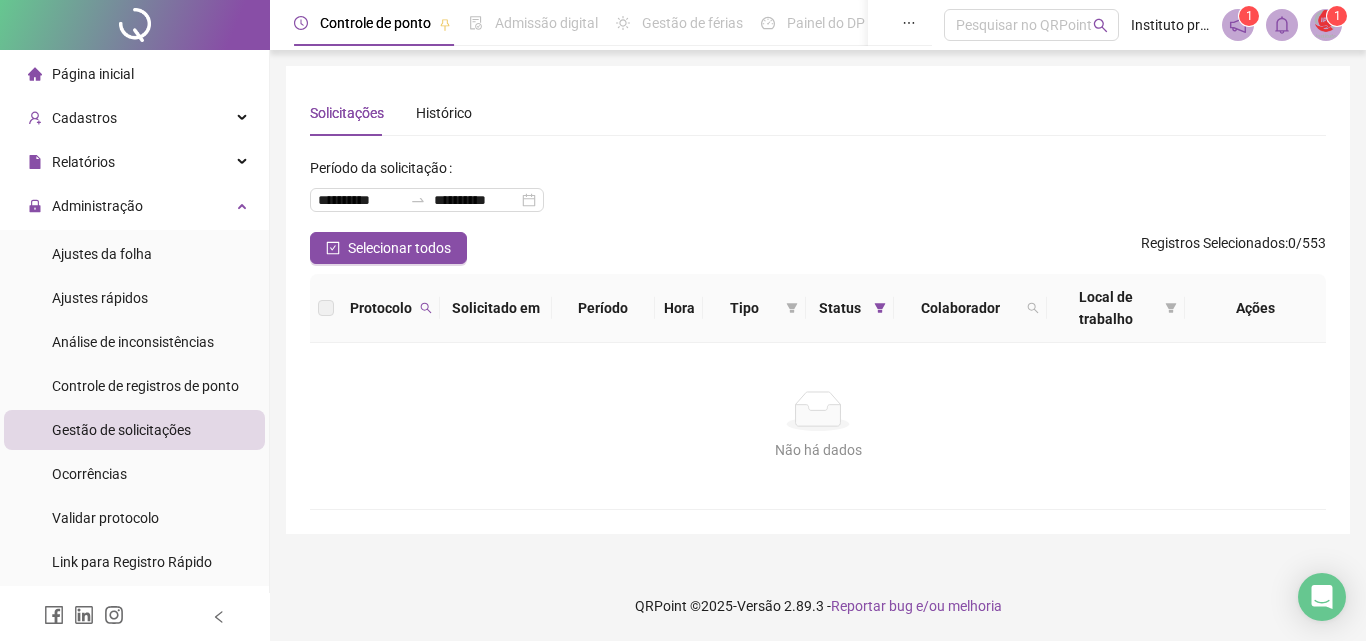 click on "Local de trabalho" at bounding box center [1116, 308] 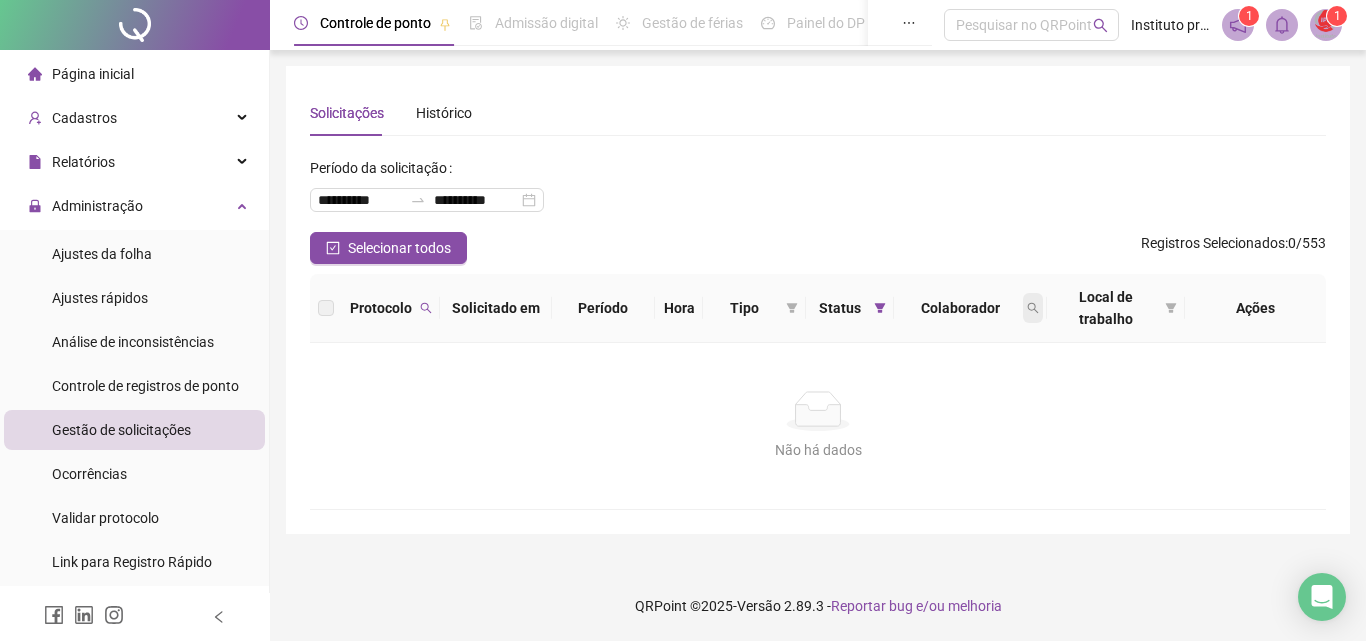 click at bounding box center [1033, 308] 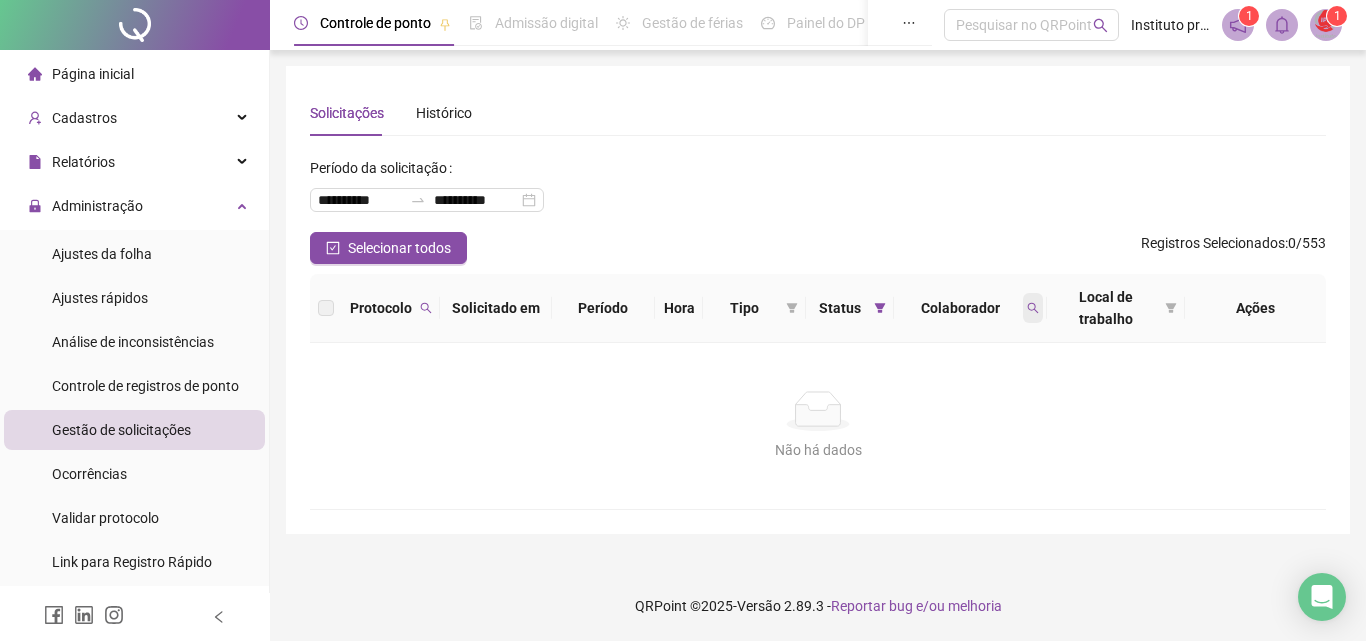 click 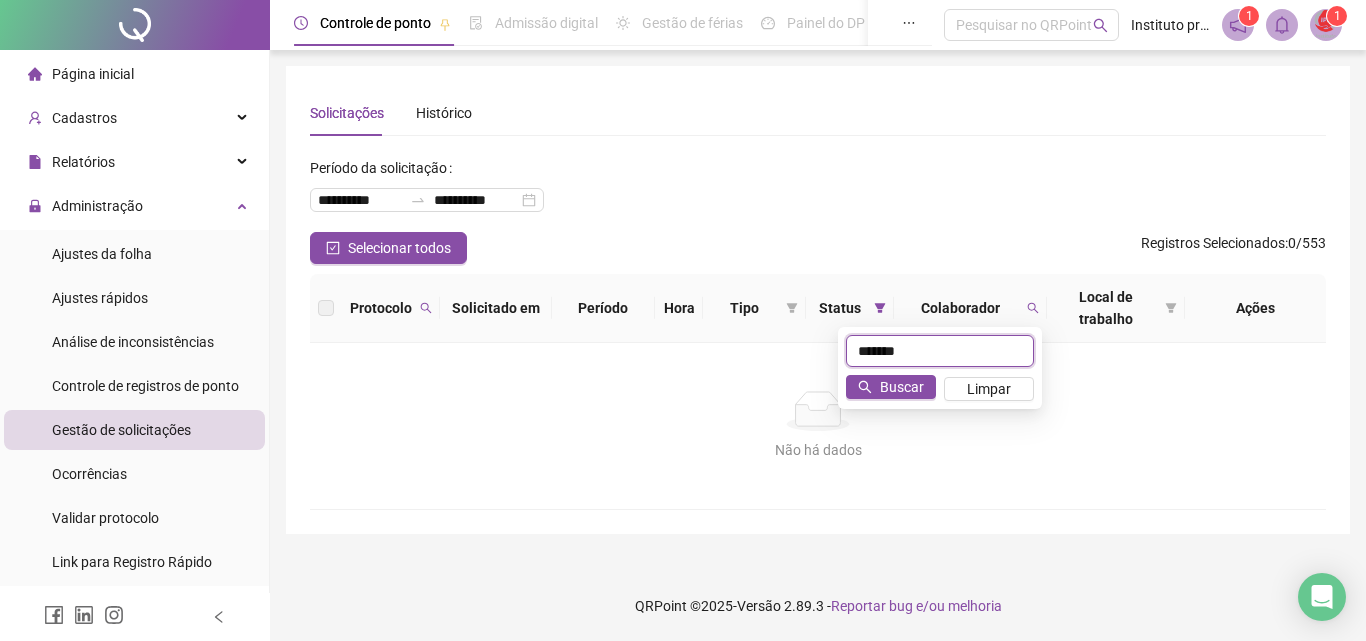 click on "*******" at bounding box center (940, 351) 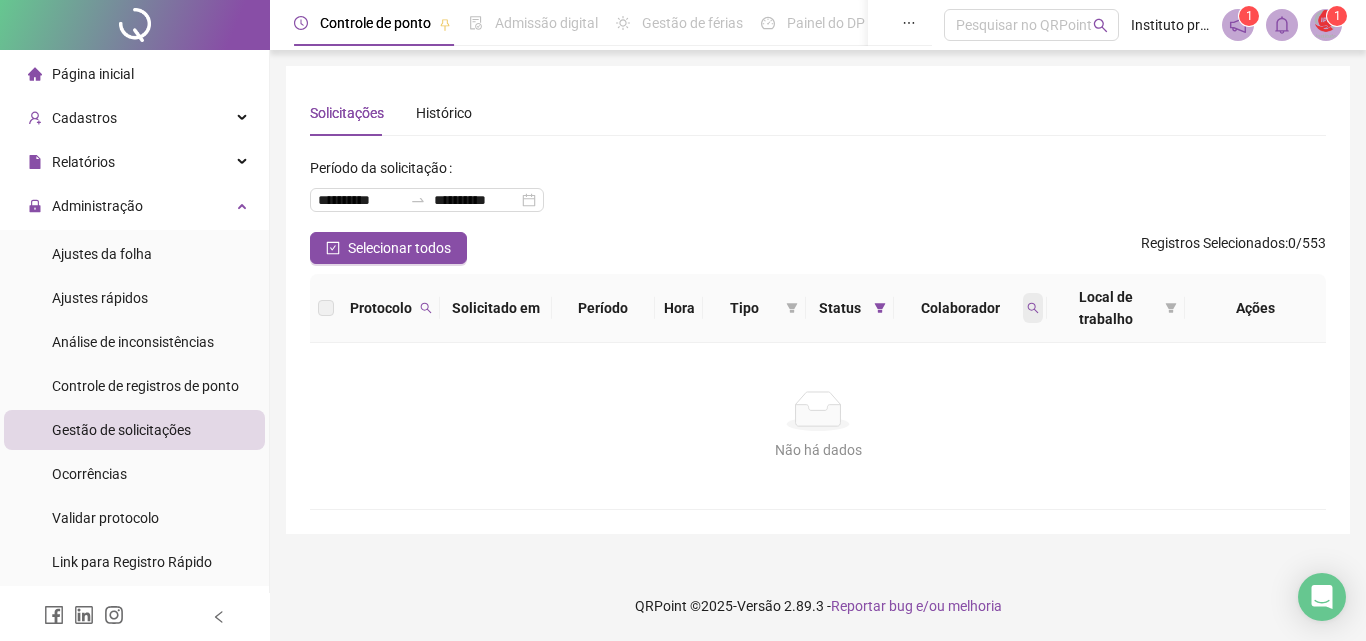 click 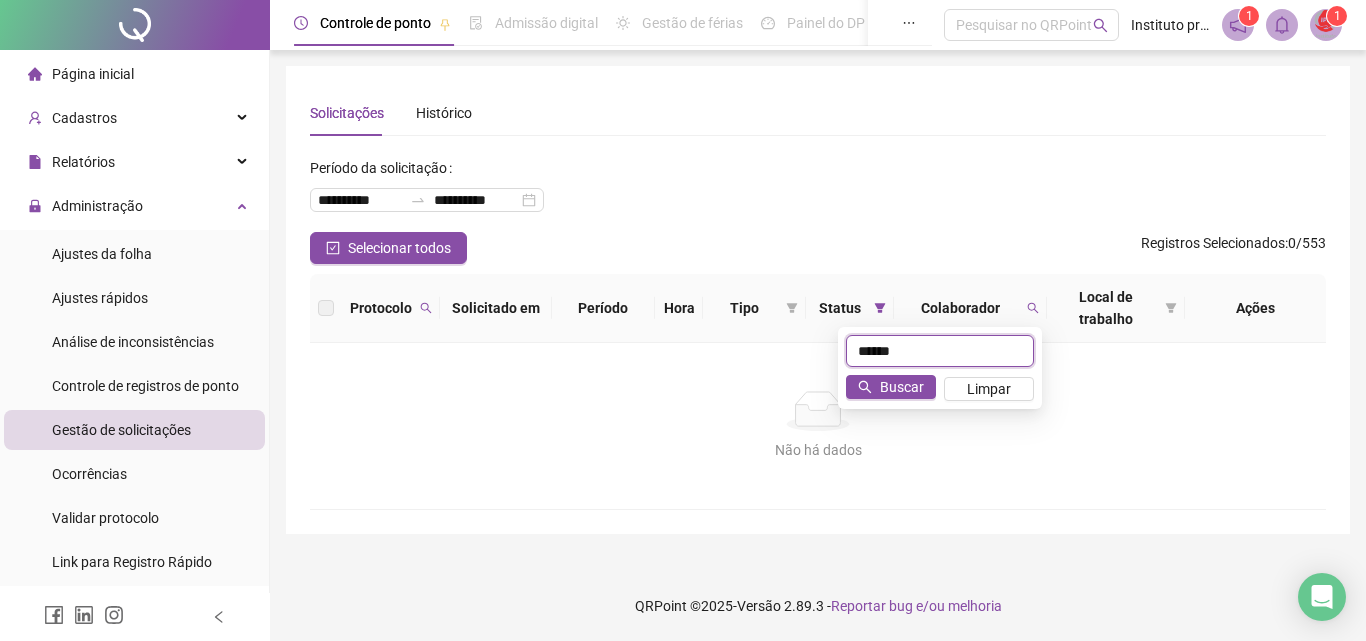 click on "*****" at bounding box center [940, 351] 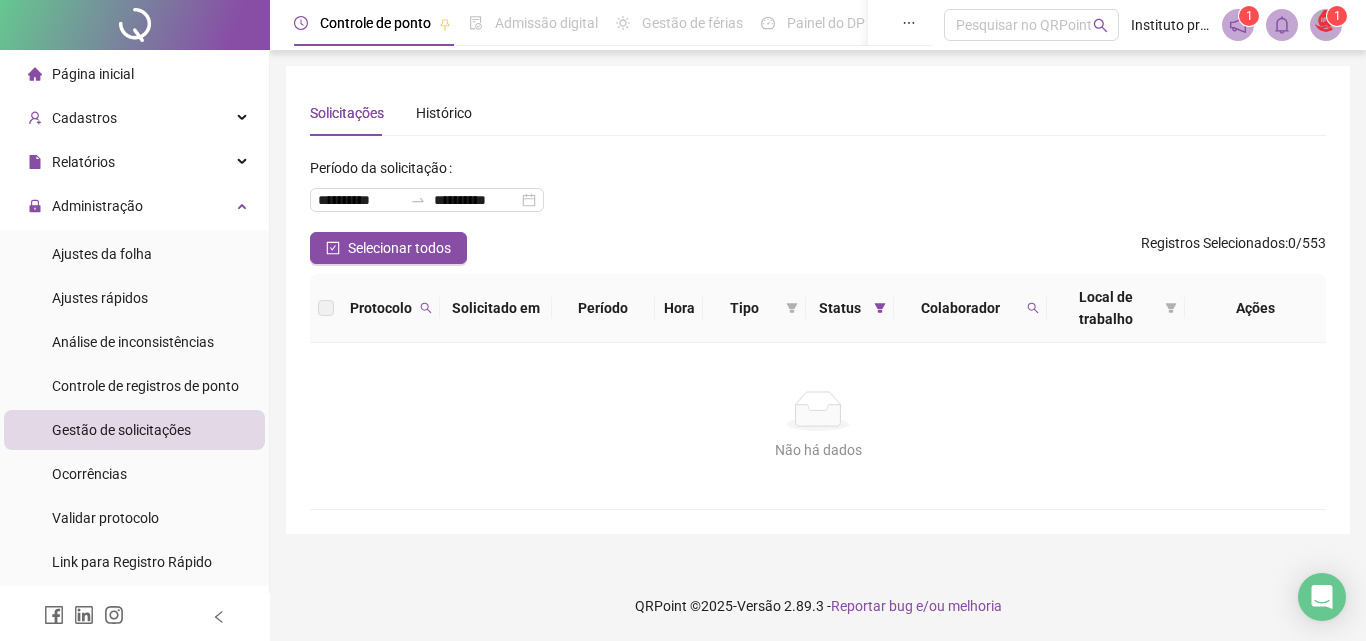 click on "Colaborador" at bounding box center (970, 308) 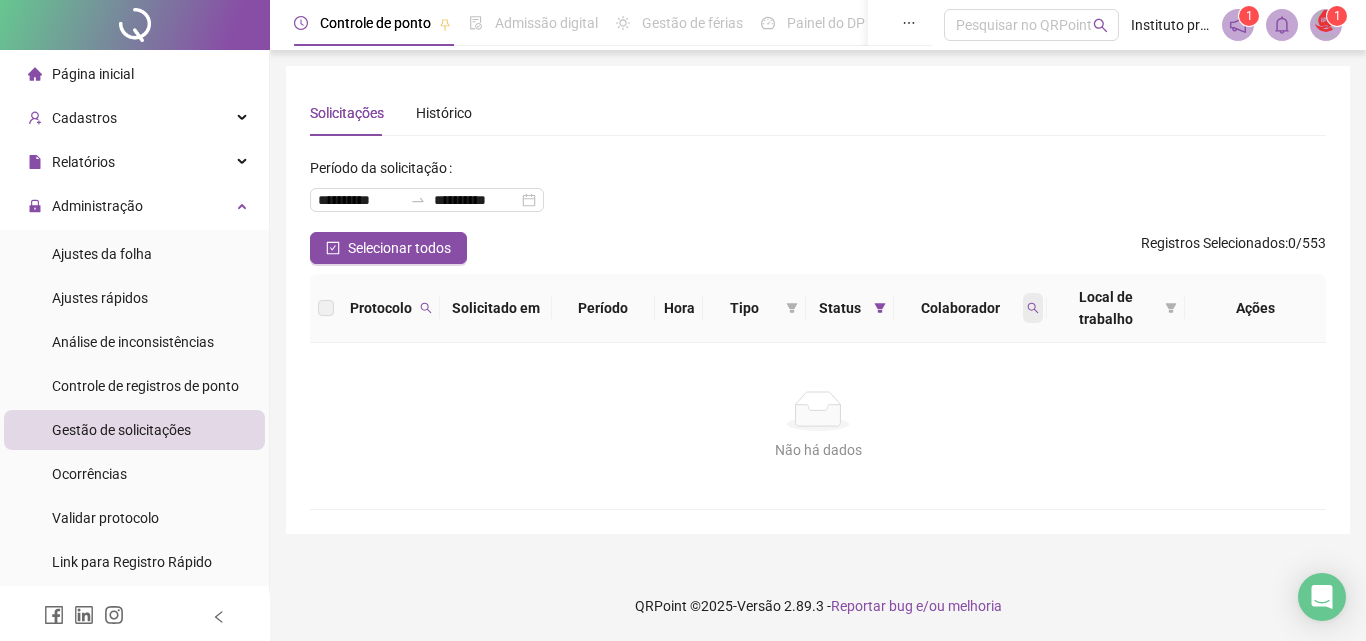 click 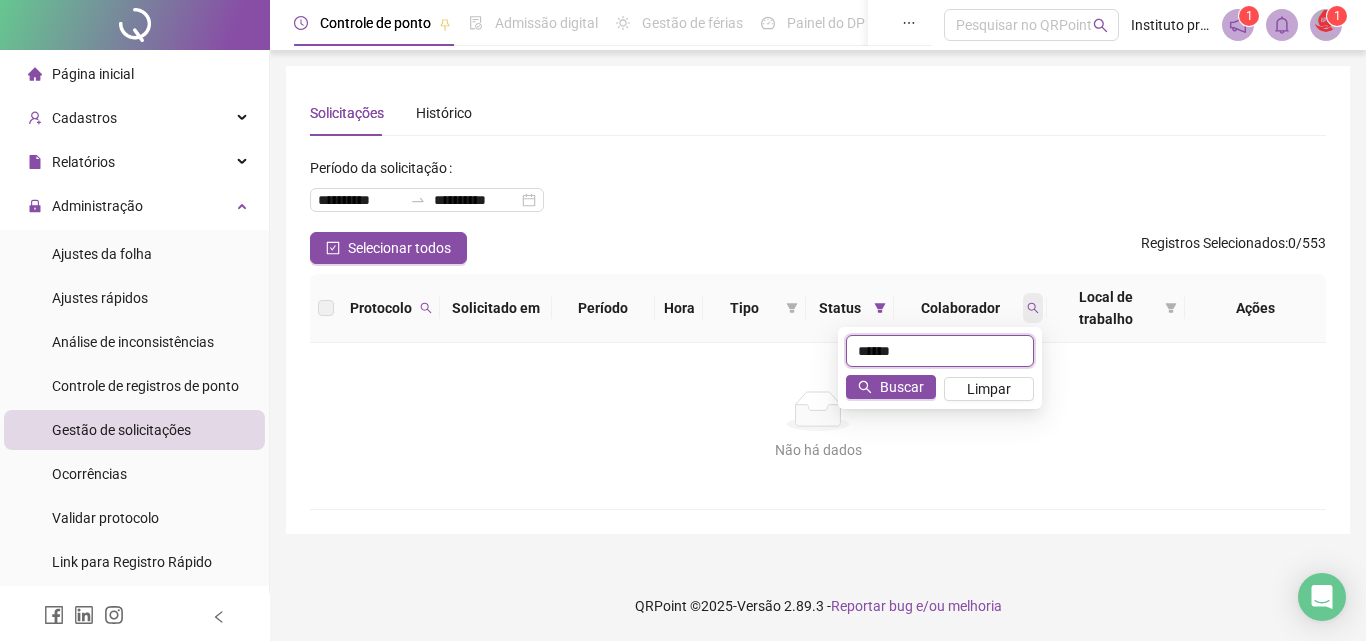 type on "******" 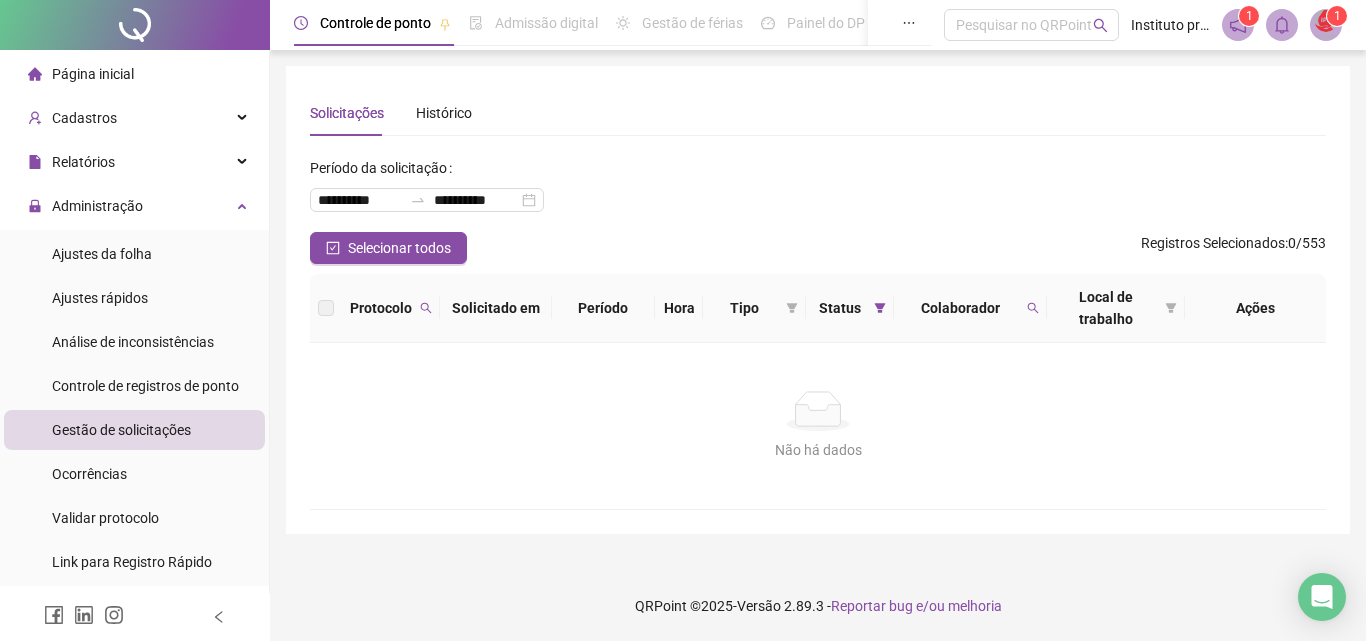 click on "Gestão de solicitações" at bounding box center [121, 430] 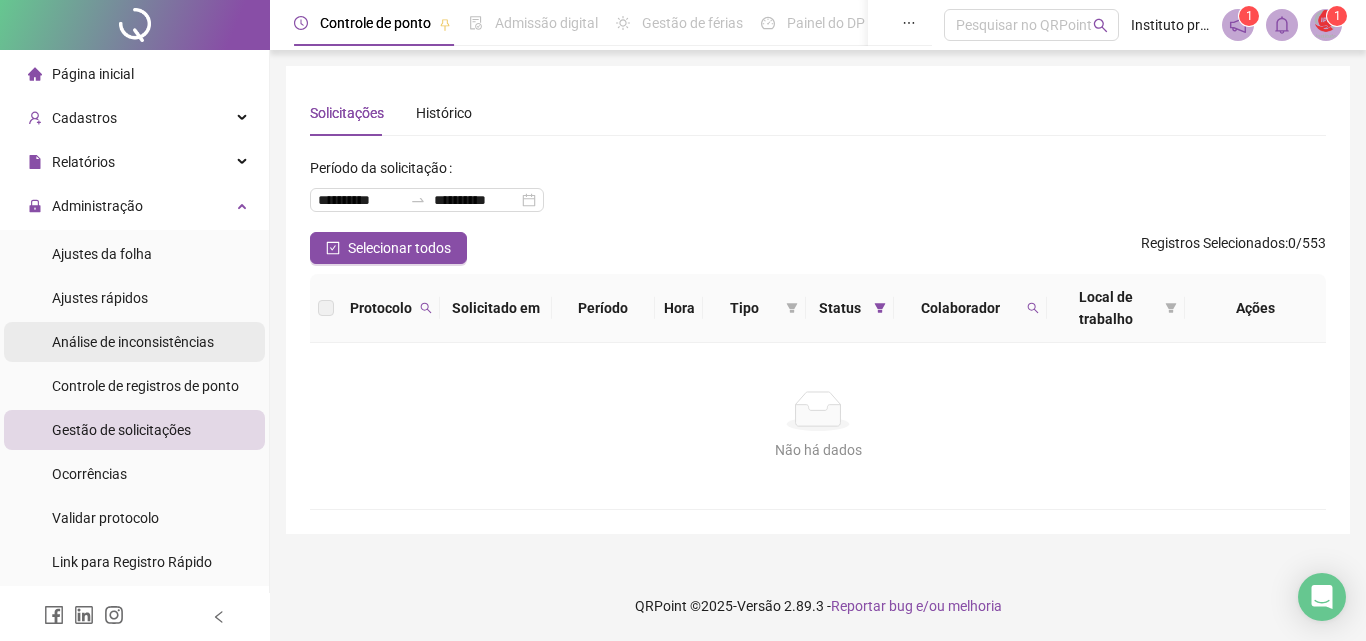 click on "Análise de inconsistências" at bounding box center [133, 342] 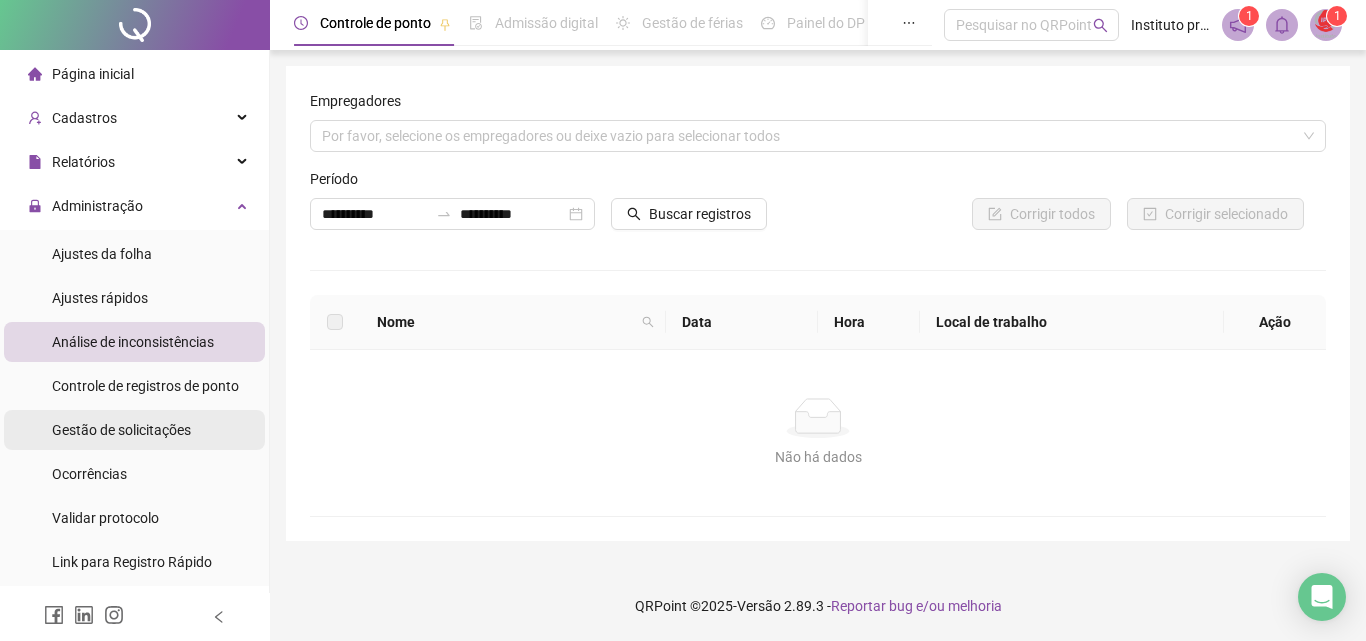 click on "Gestão de solicitações" at bounding box center (121, 430) 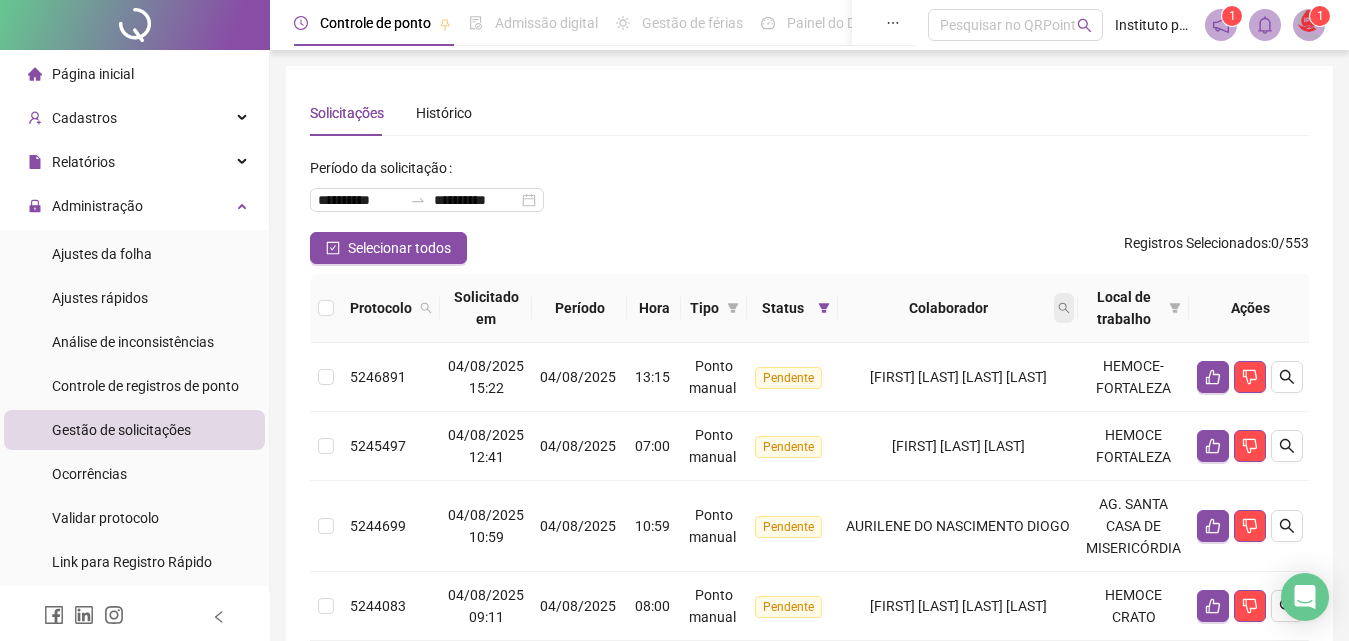 click at bounding box center [1064, 308] 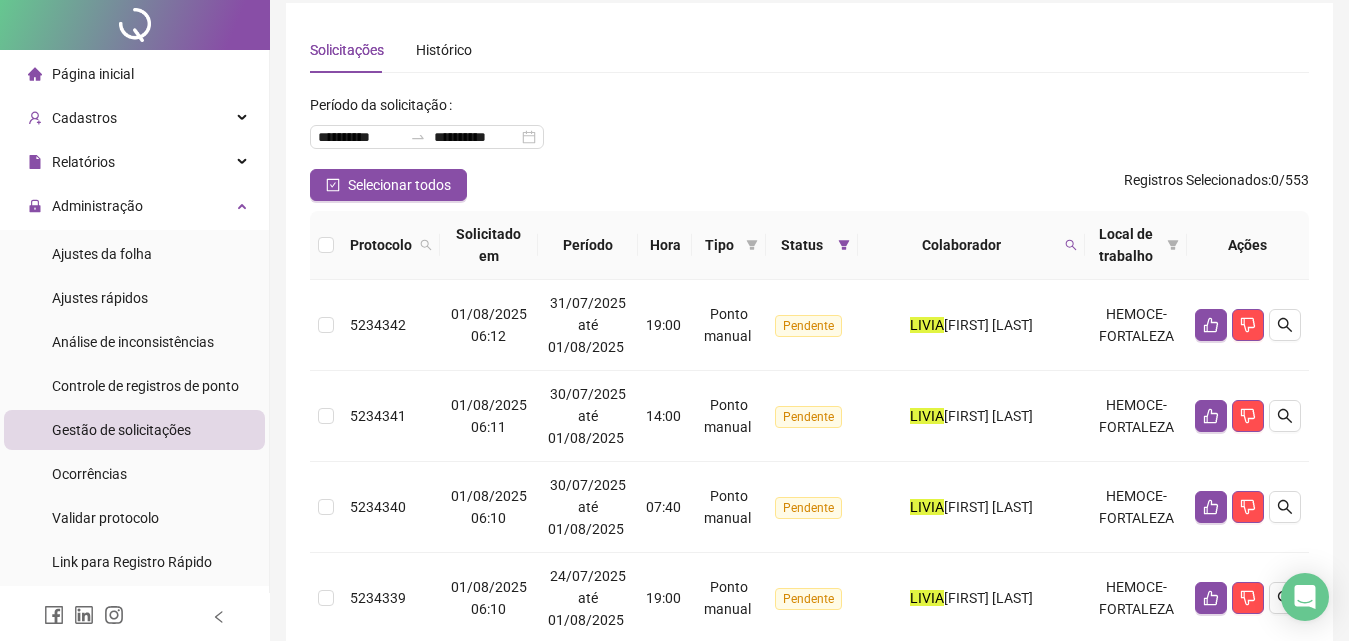 scroll, scrollTop: 0, scrollLeft: 0, axis: both 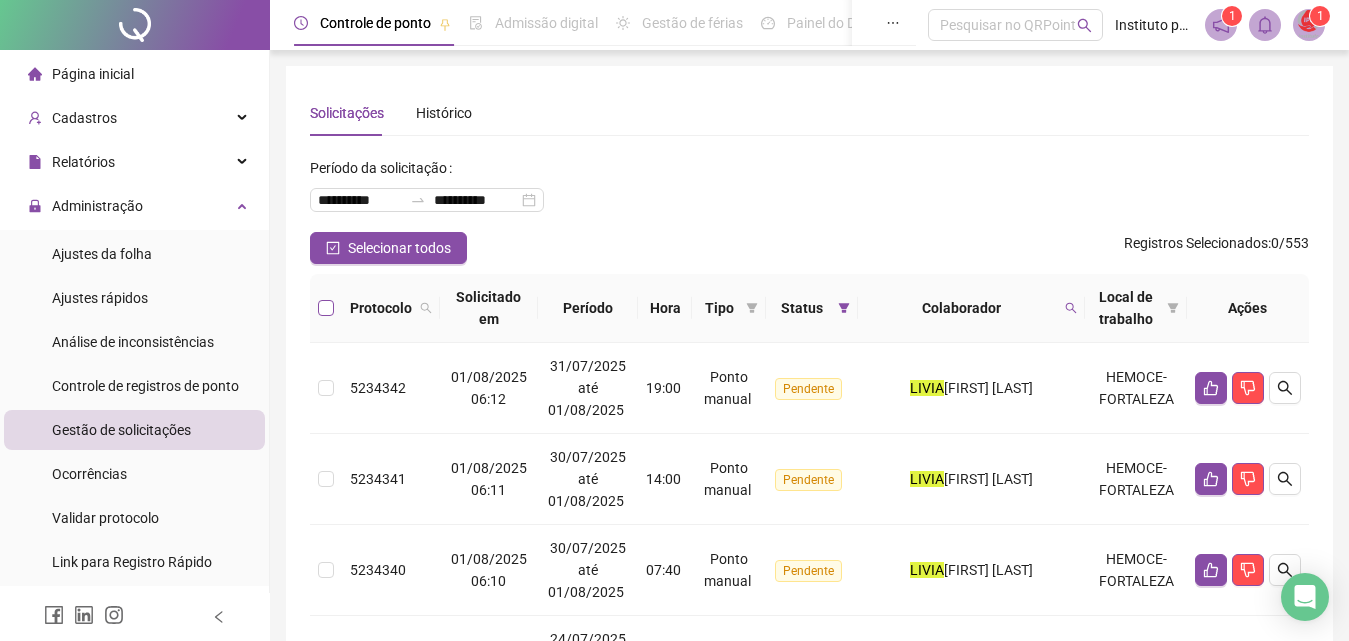 click at bounding box center [326, 308] 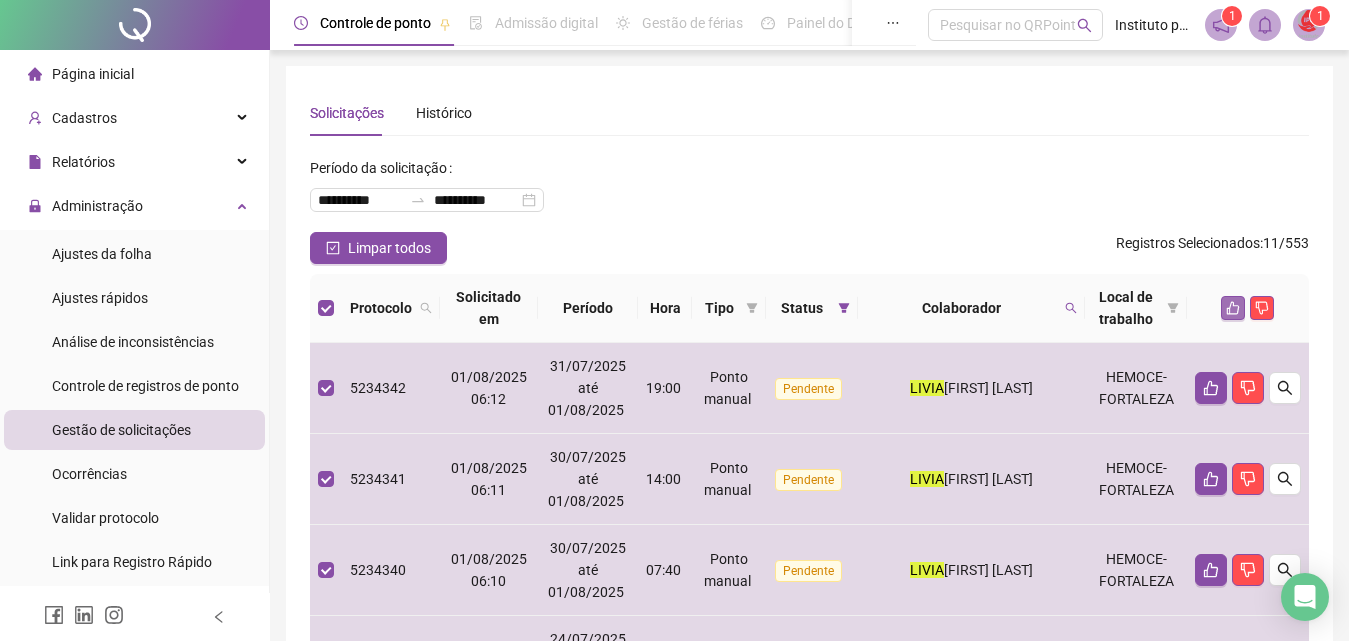 click at bounding box center [1233, 308] 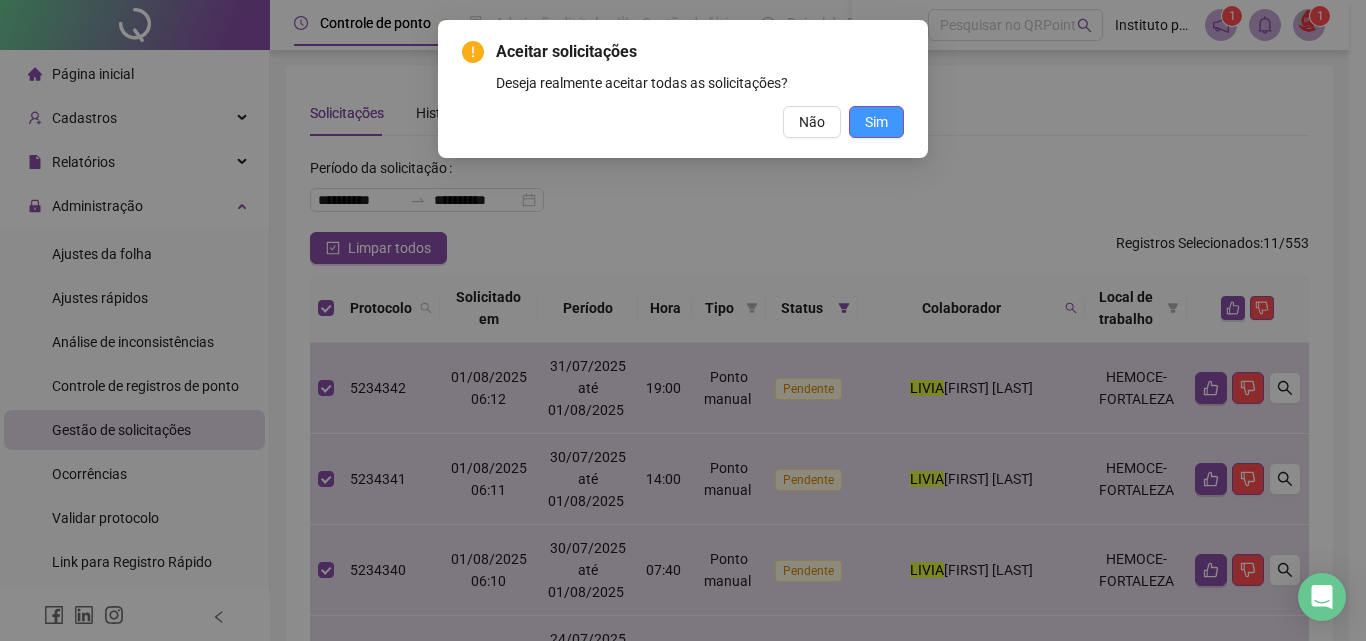 click on "Sim" at bounding box center [876, 122] 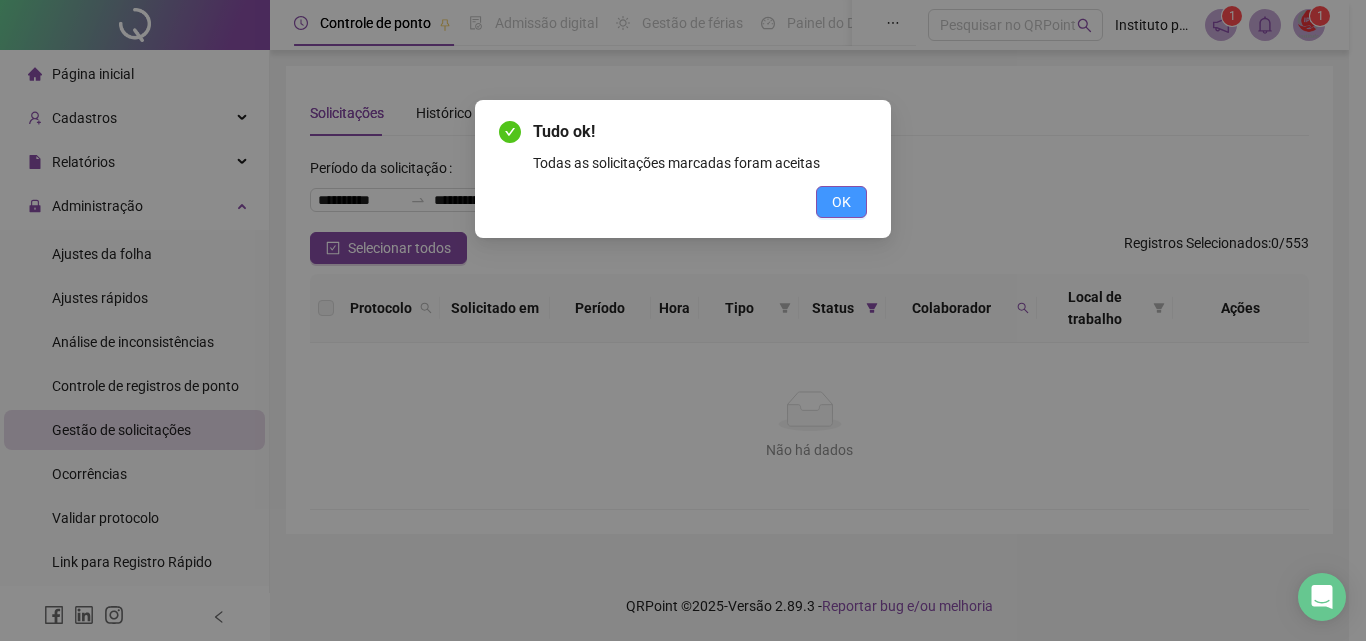 click on "OK" at bounding box center [841, 202] 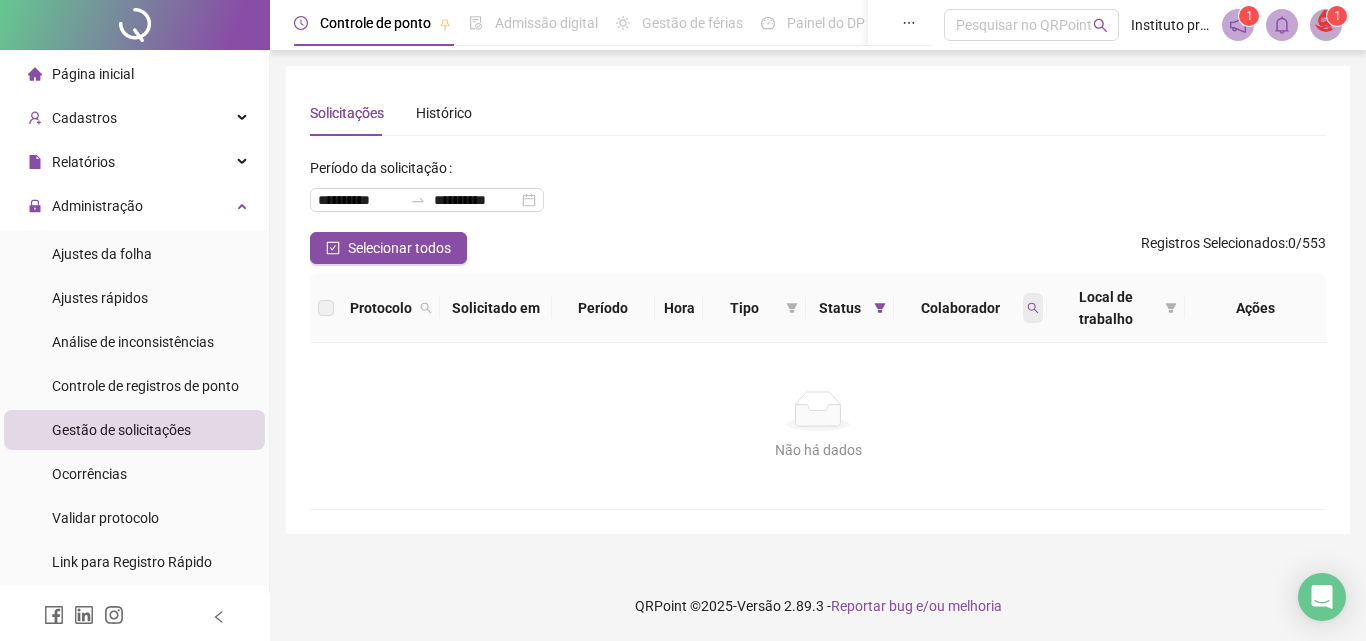 click at bounding box center [1033, 308] 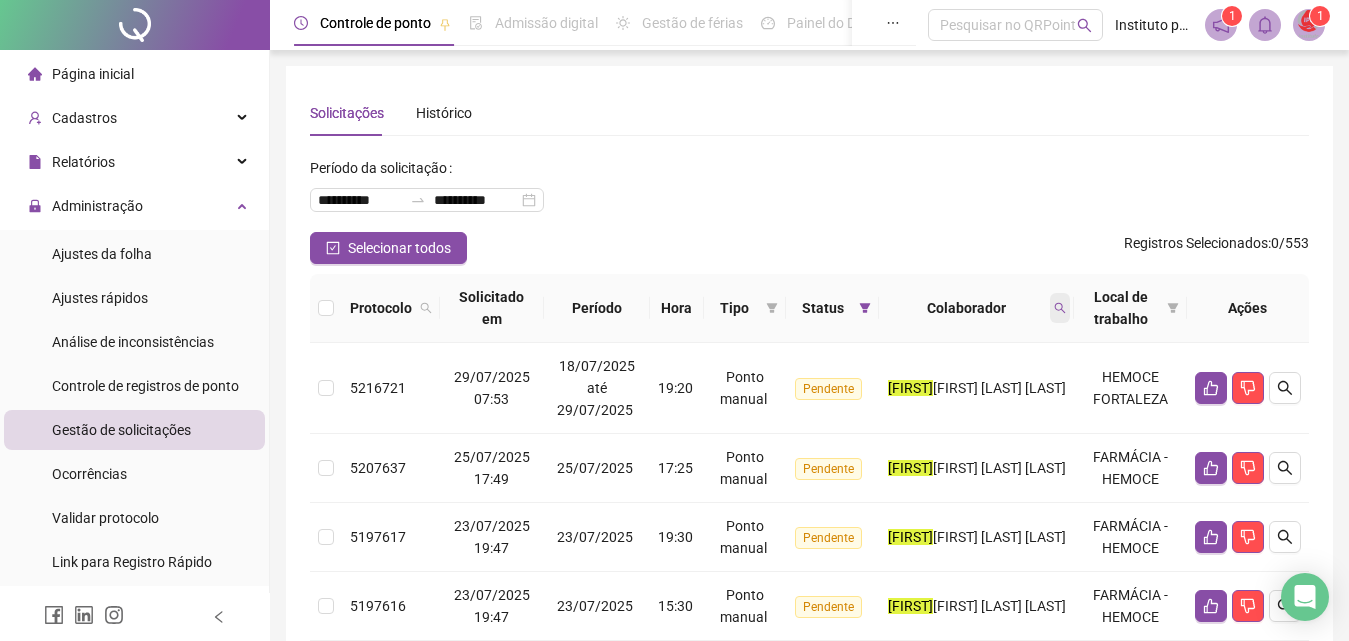 click 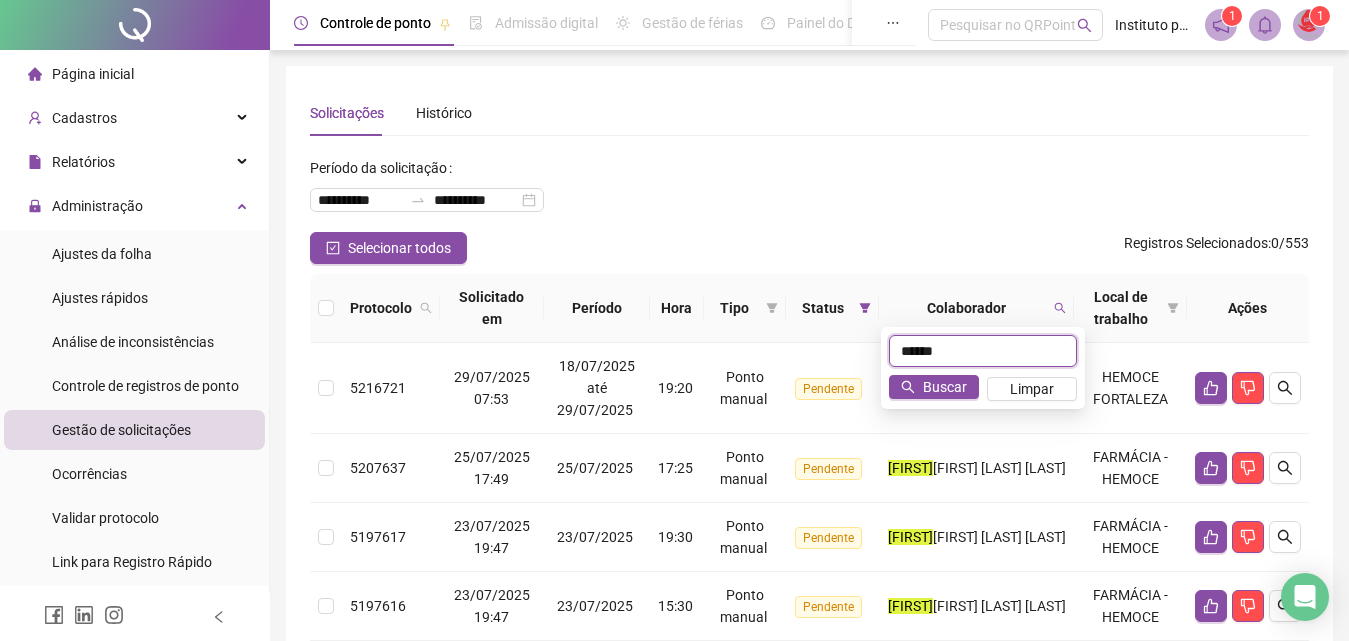 click on "******" at bounding box center [983, 351] 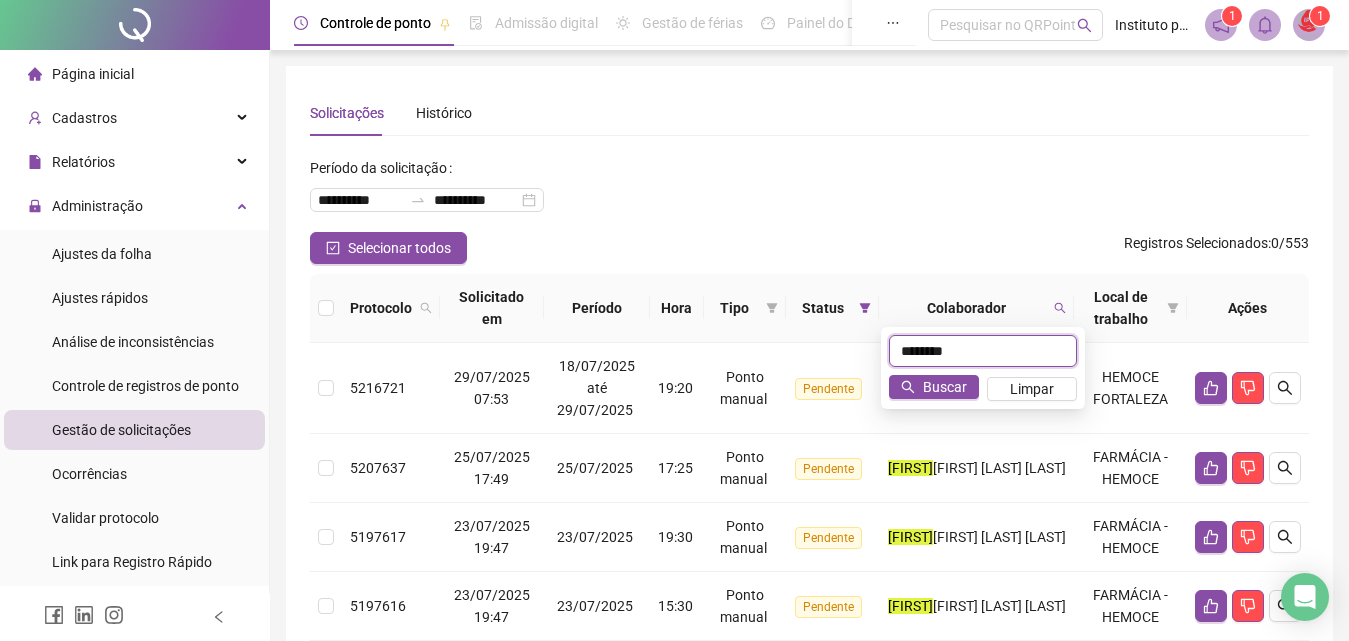 type on "********" 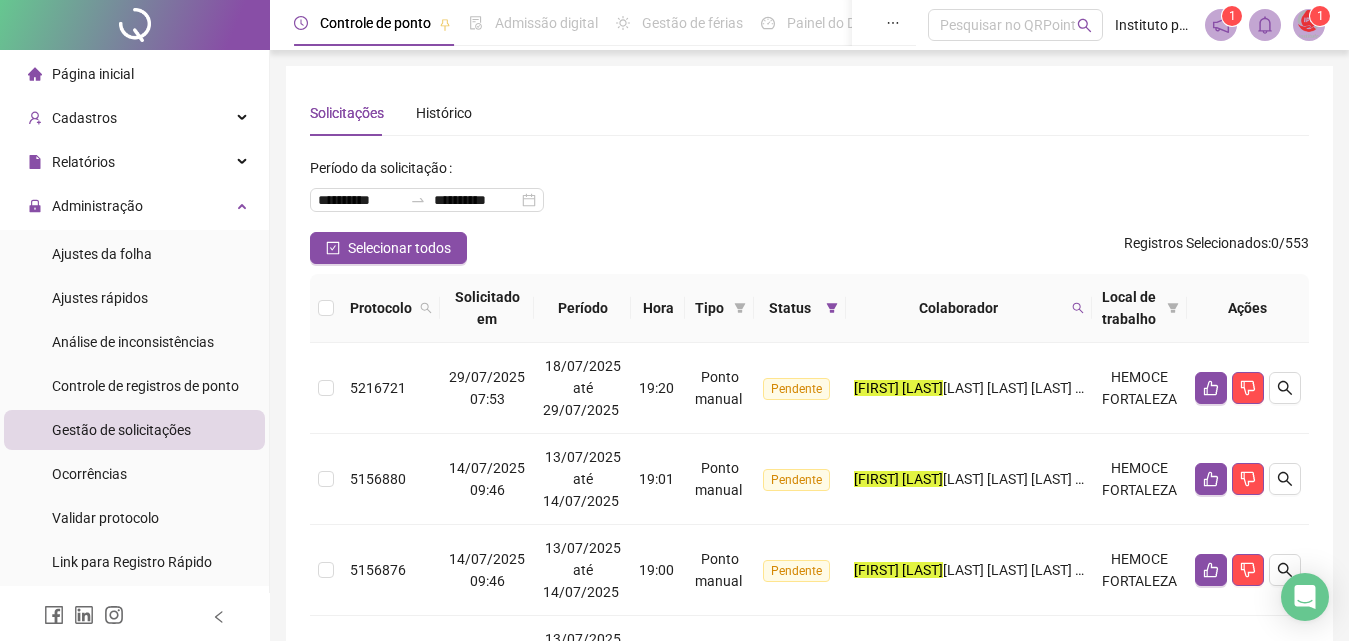 click at bounding box center [326, 308] 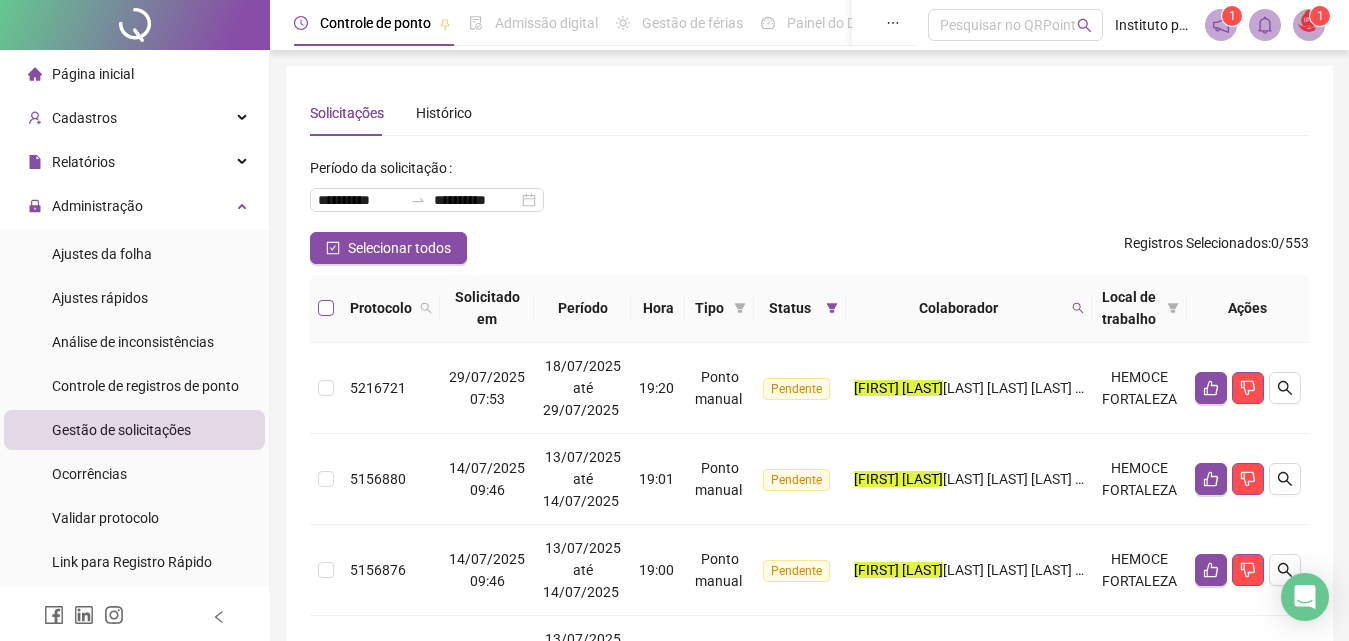 click at bounding box center [326, 308] 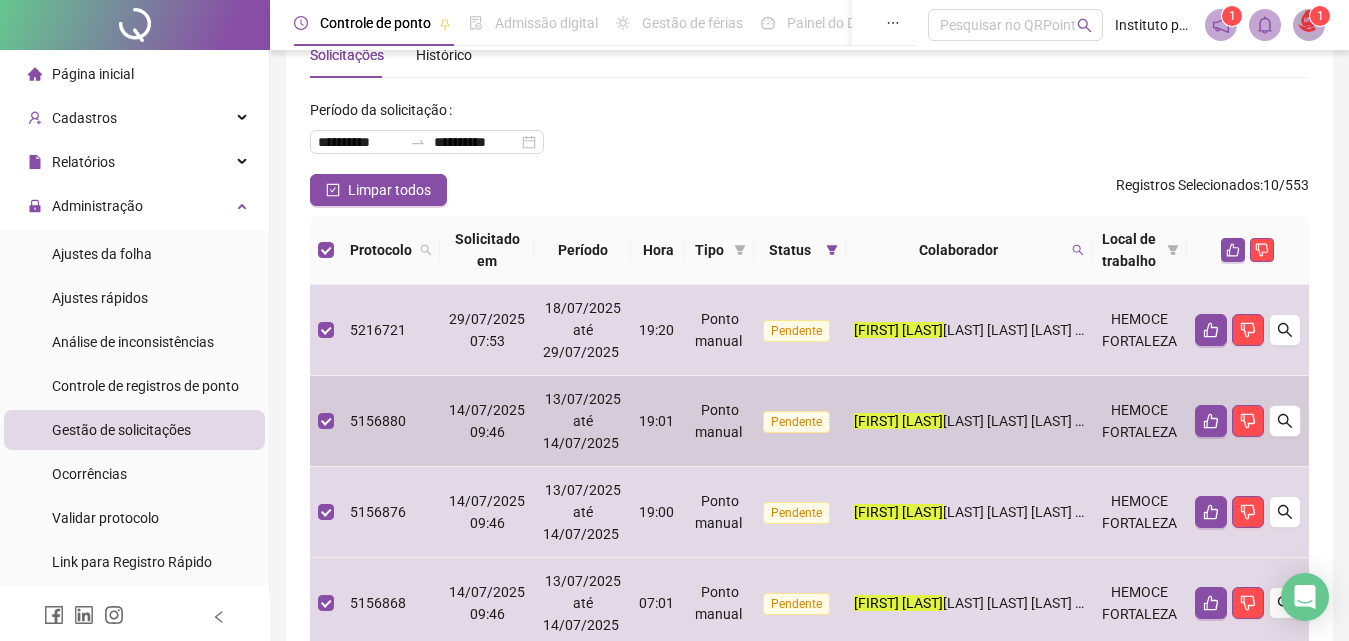 scroll, scrollTop: 0, scrollLeft: 0, axis: both 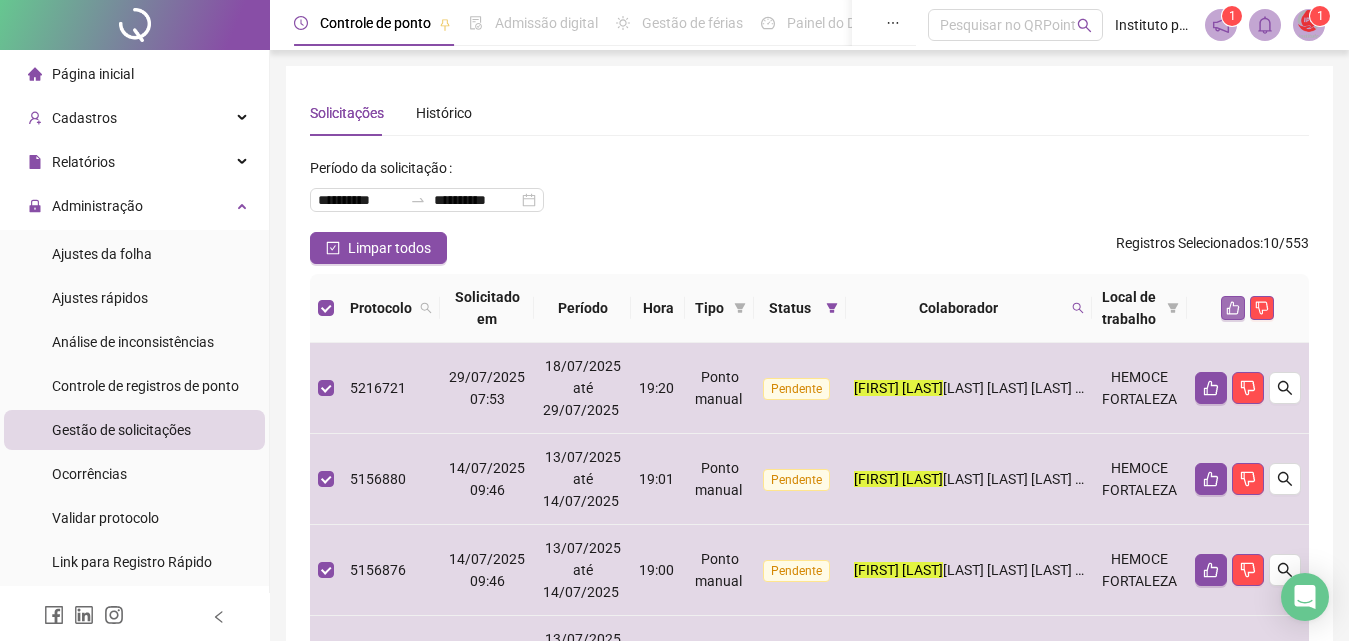 click at bounding box center (1233, 308) 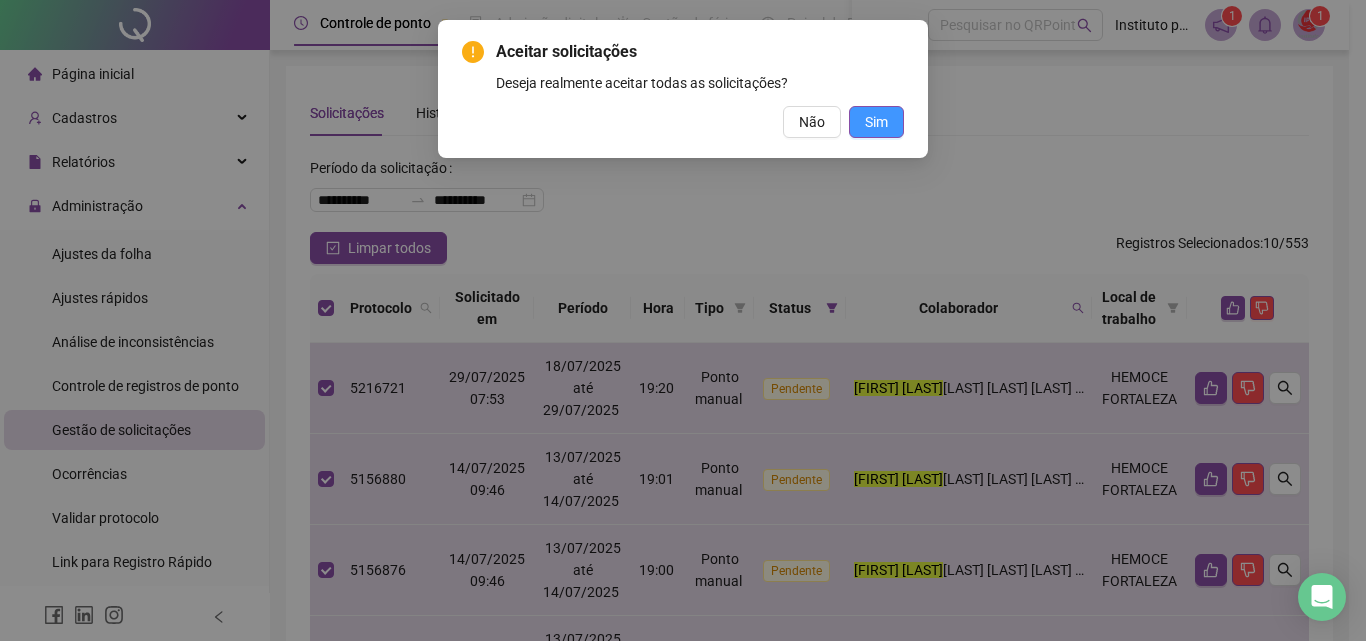 click on "Sim" at bounding box center [876, 122] 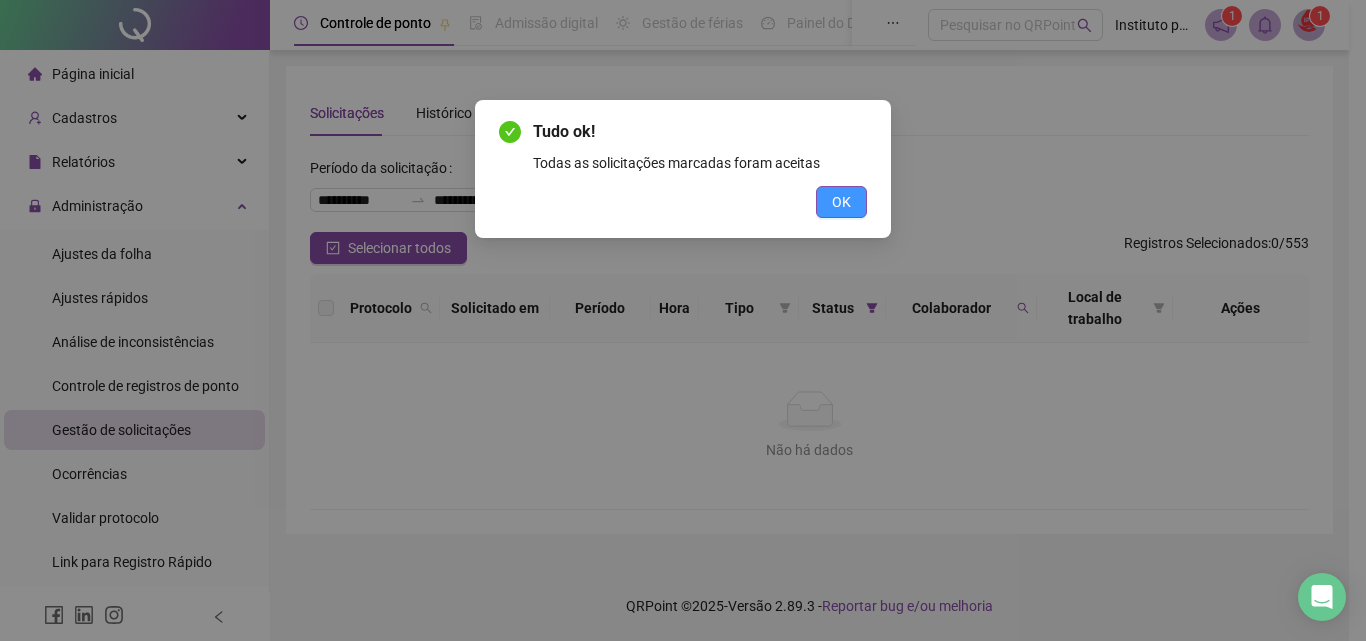 click on "OK" at bounding box center (841, 202) 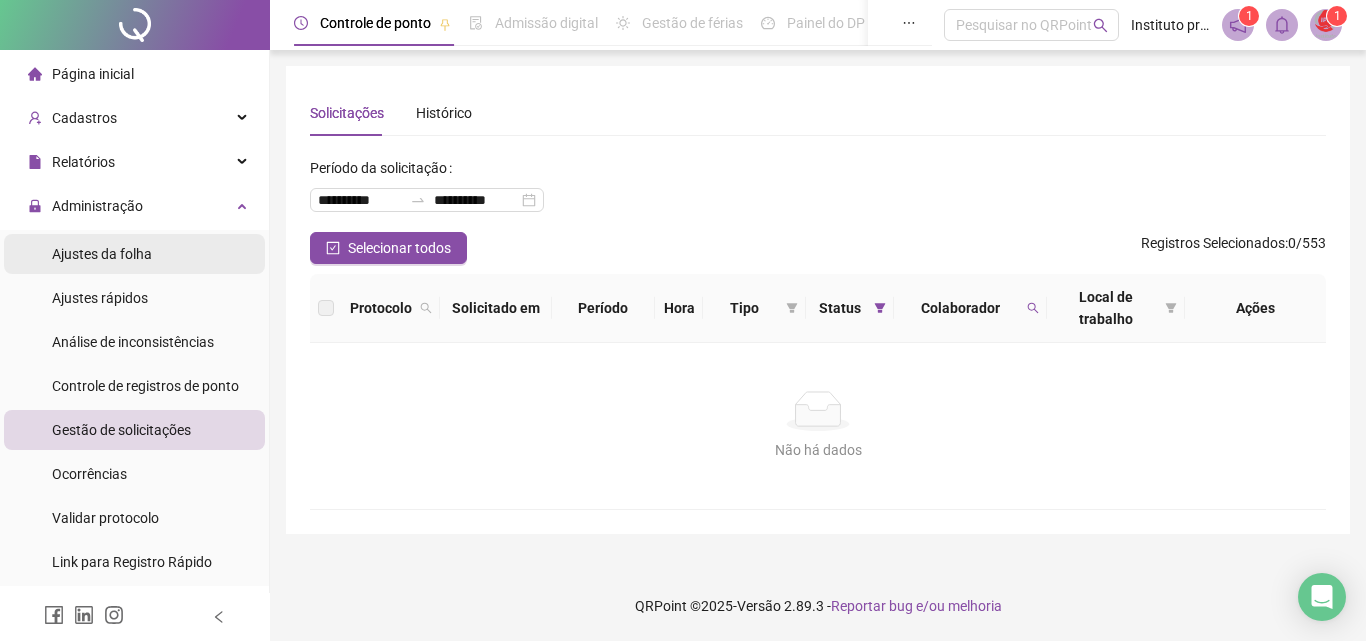 click on "Ajustes da folha" at bounding box center [134, 254] 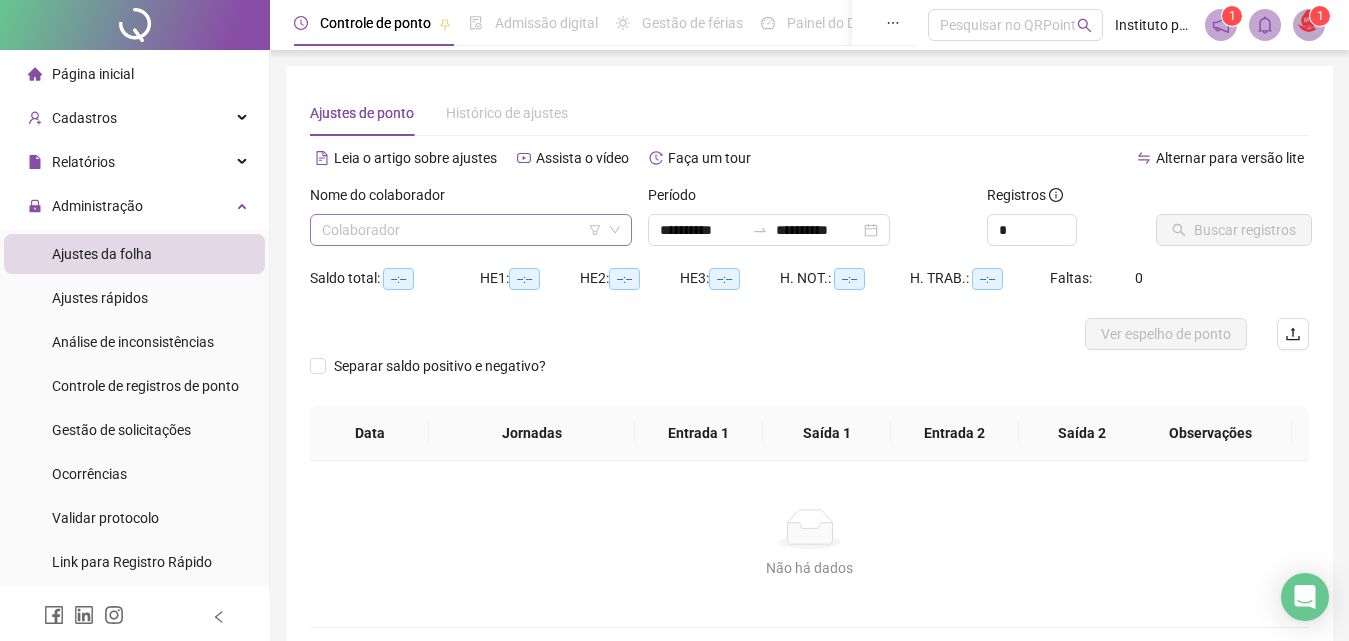 click at bounding box center [462, 230] 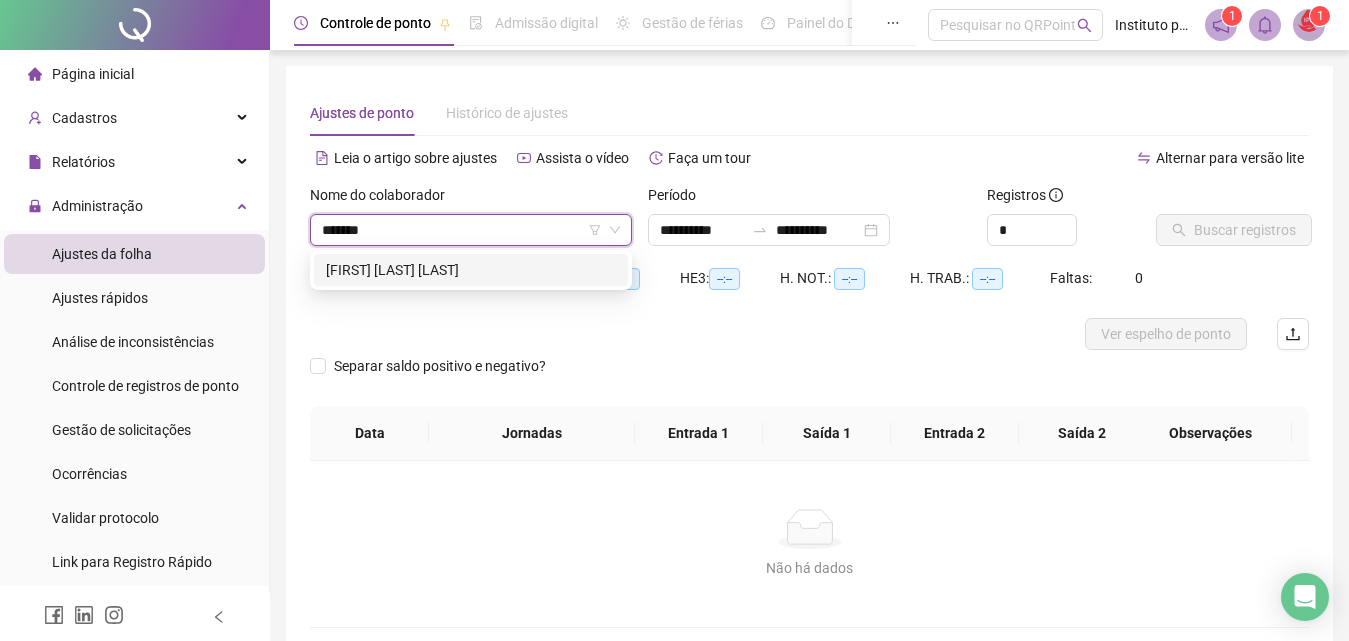 type on "********" 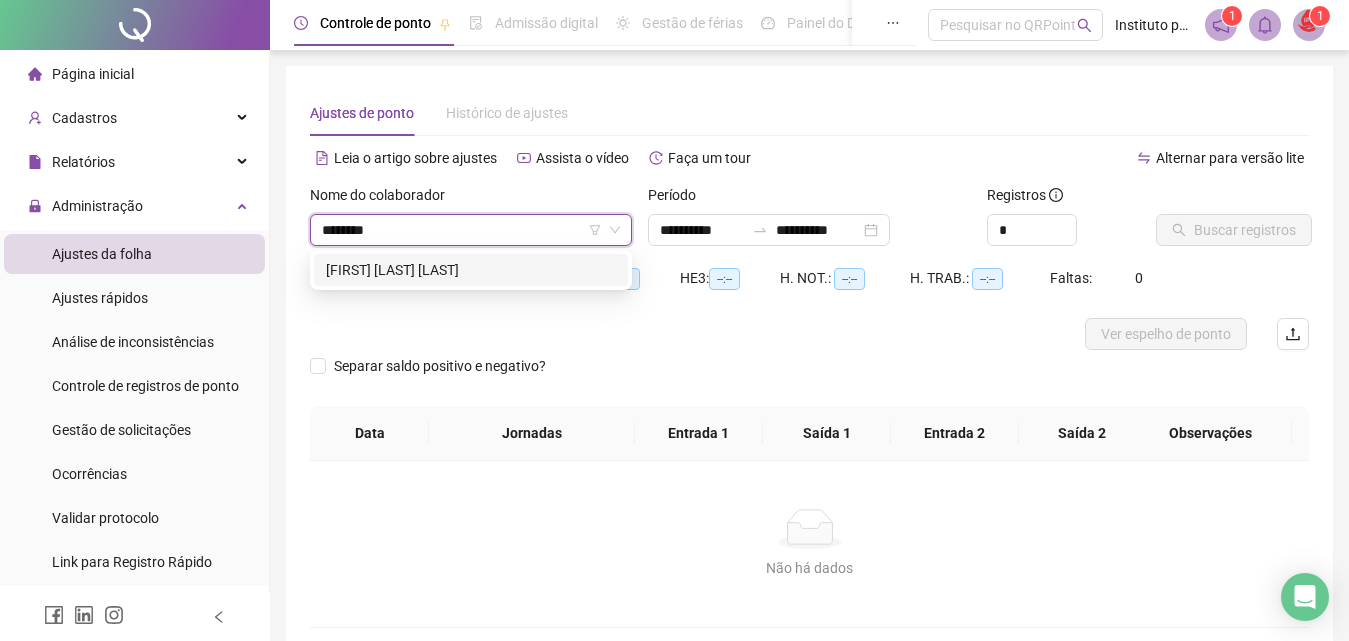 type 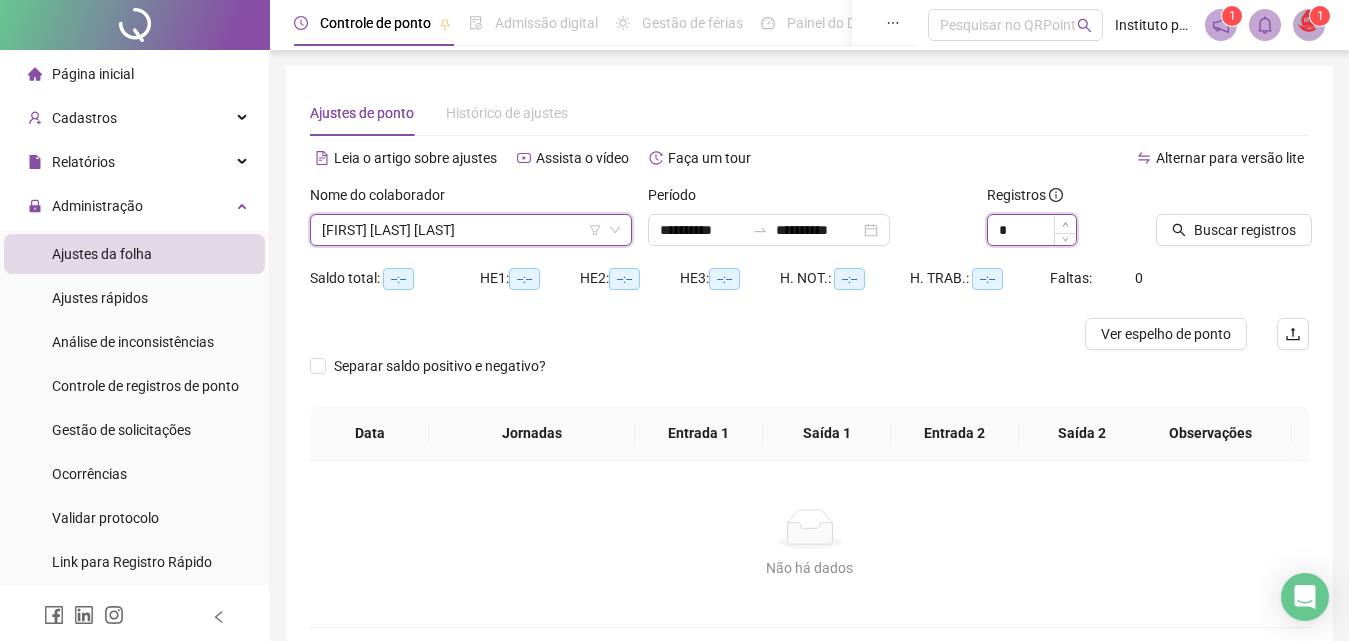 click 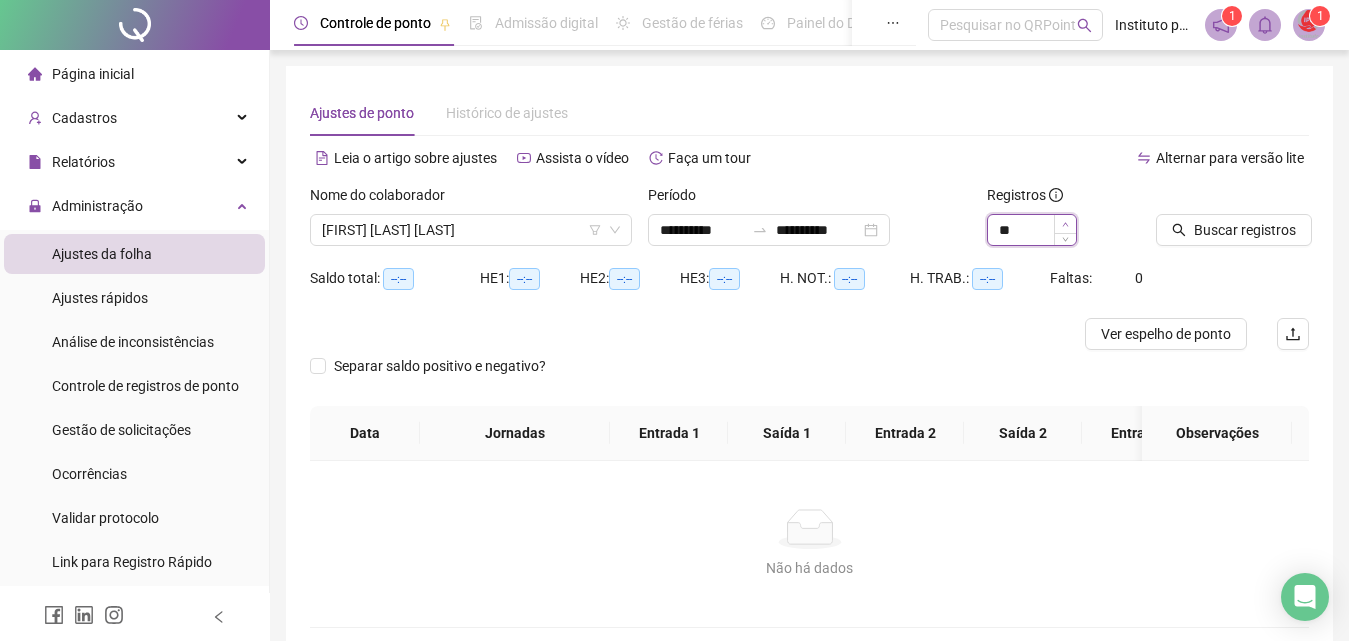 click 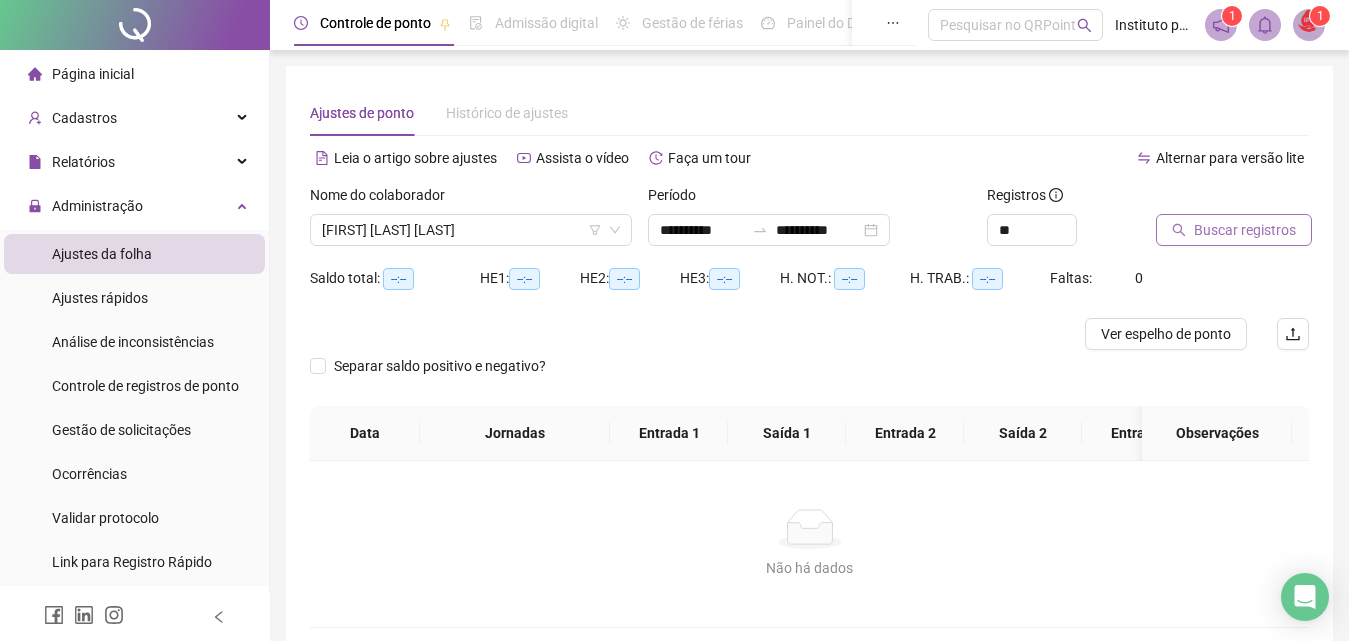 click on "Buscar registros" at bounding box center [1245, 230] 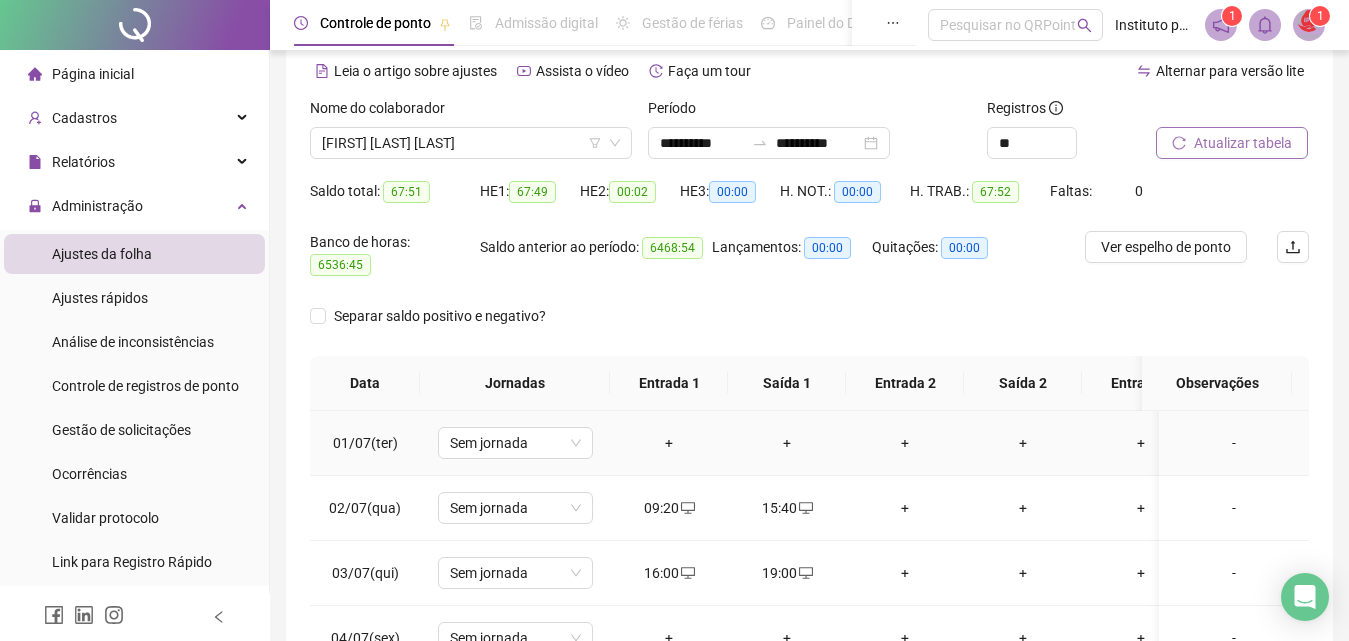 scroll, scrollTop: 100, scrollLeft: 0, axis: vertical 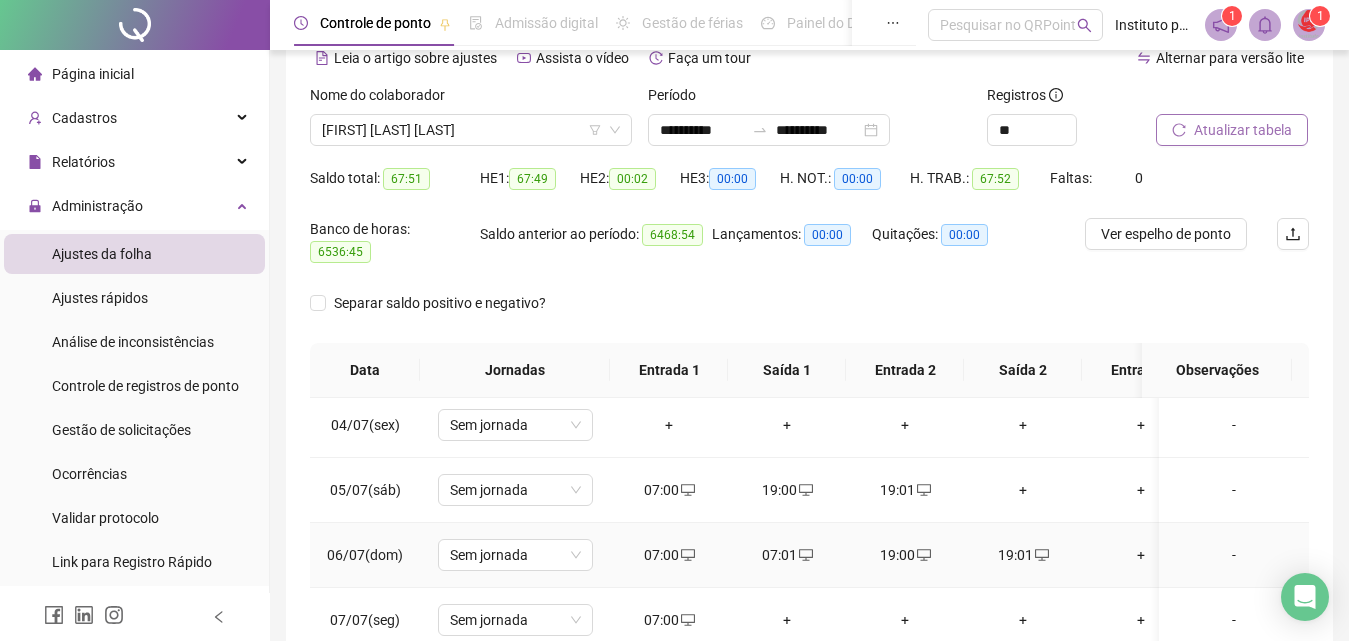 click on "07:00" at bounding box center [669, 555] 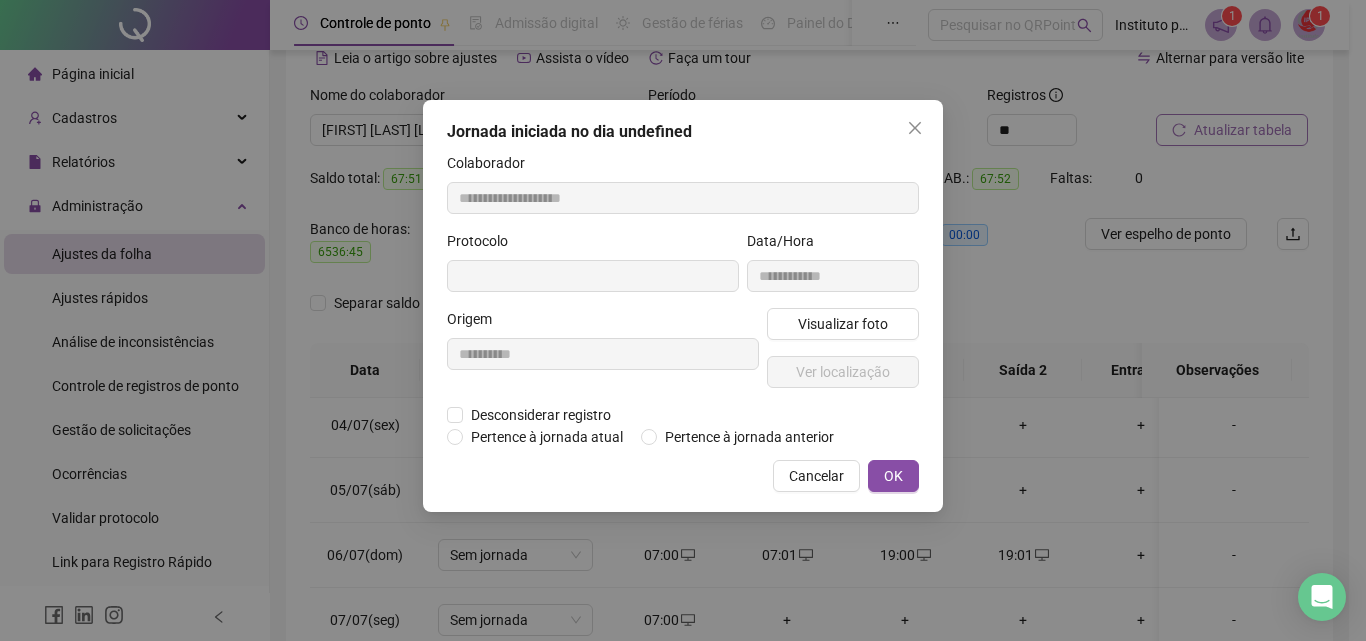 type on "**********" 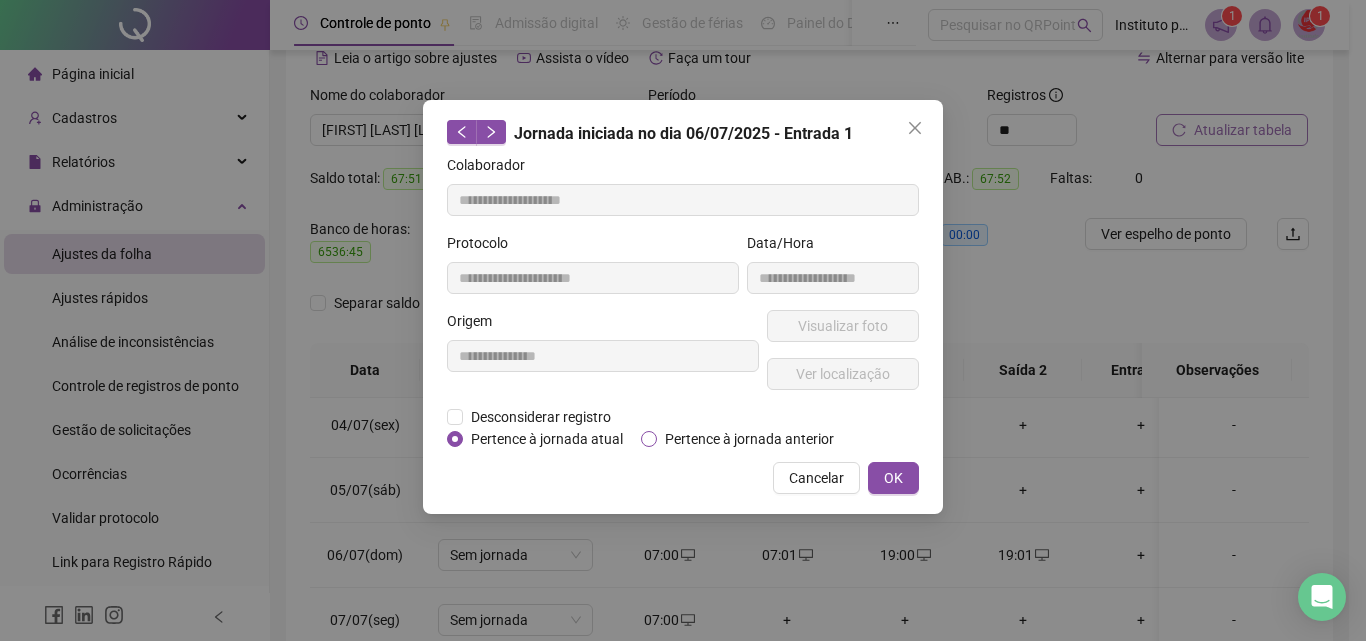 click on "Pertence à jornada anterior" at bounding box center [749, 439] 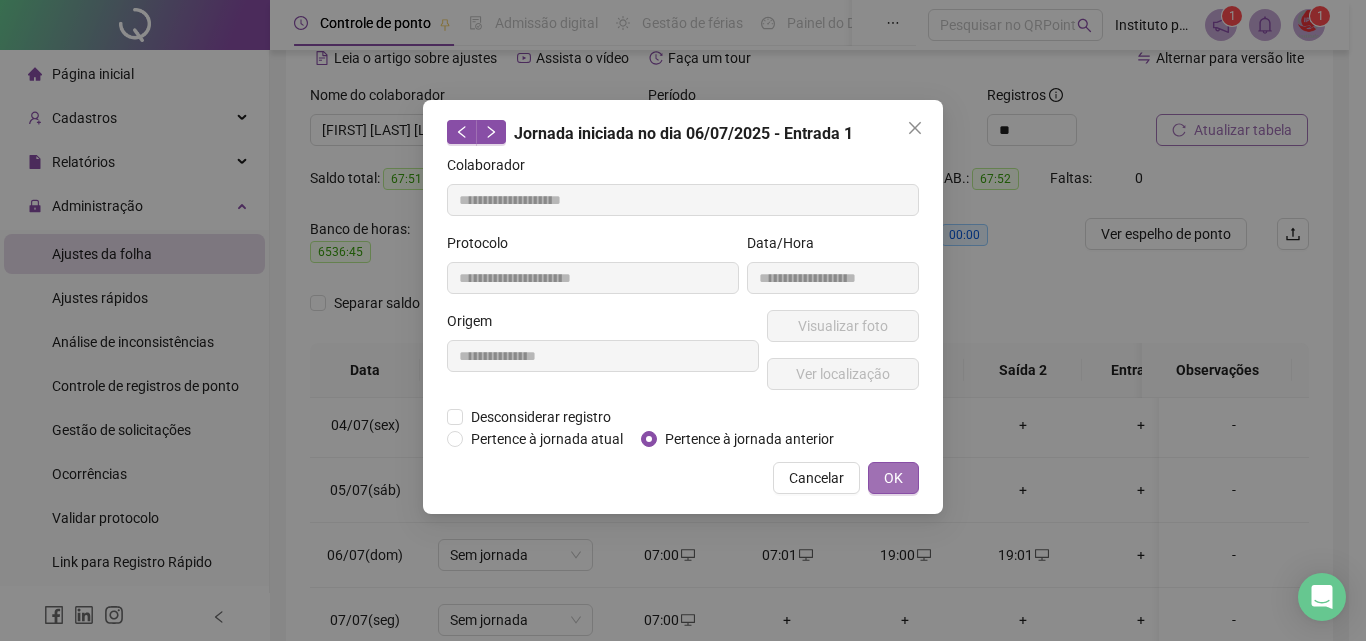 click on "OK" at bounding box center [893, 478] 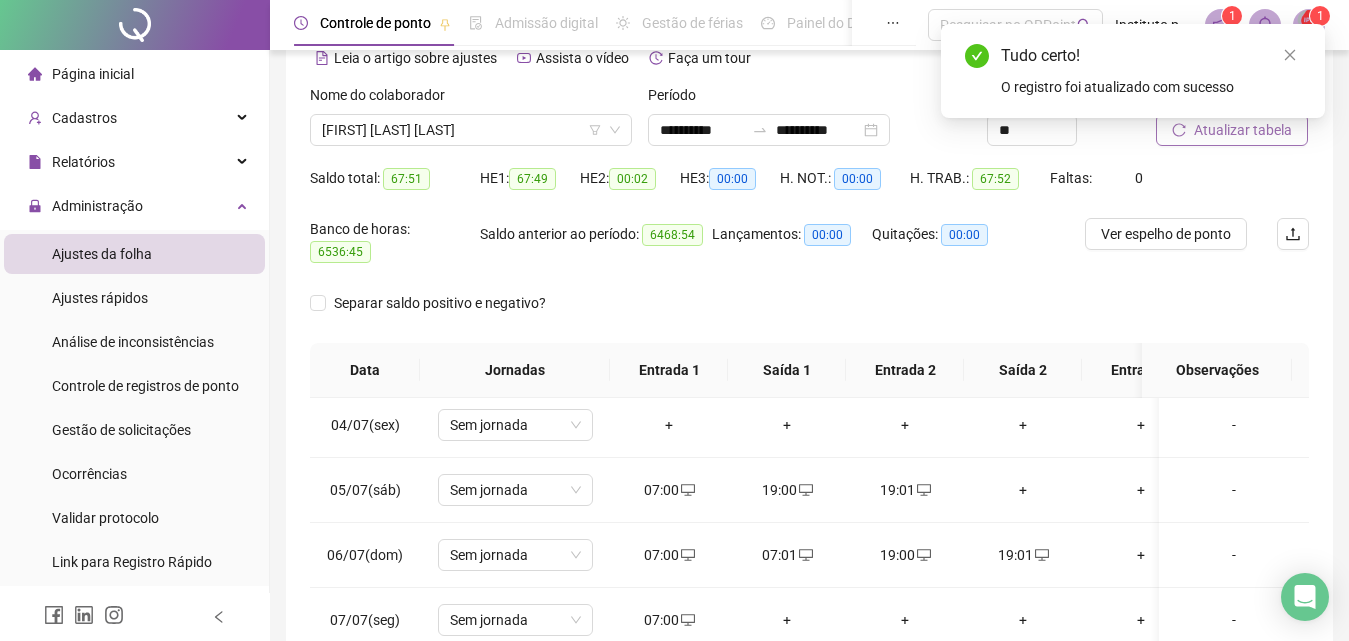 click on "Tudo certo! O registro foi atualizado com sucesso" at bounding box center (1133, 71) 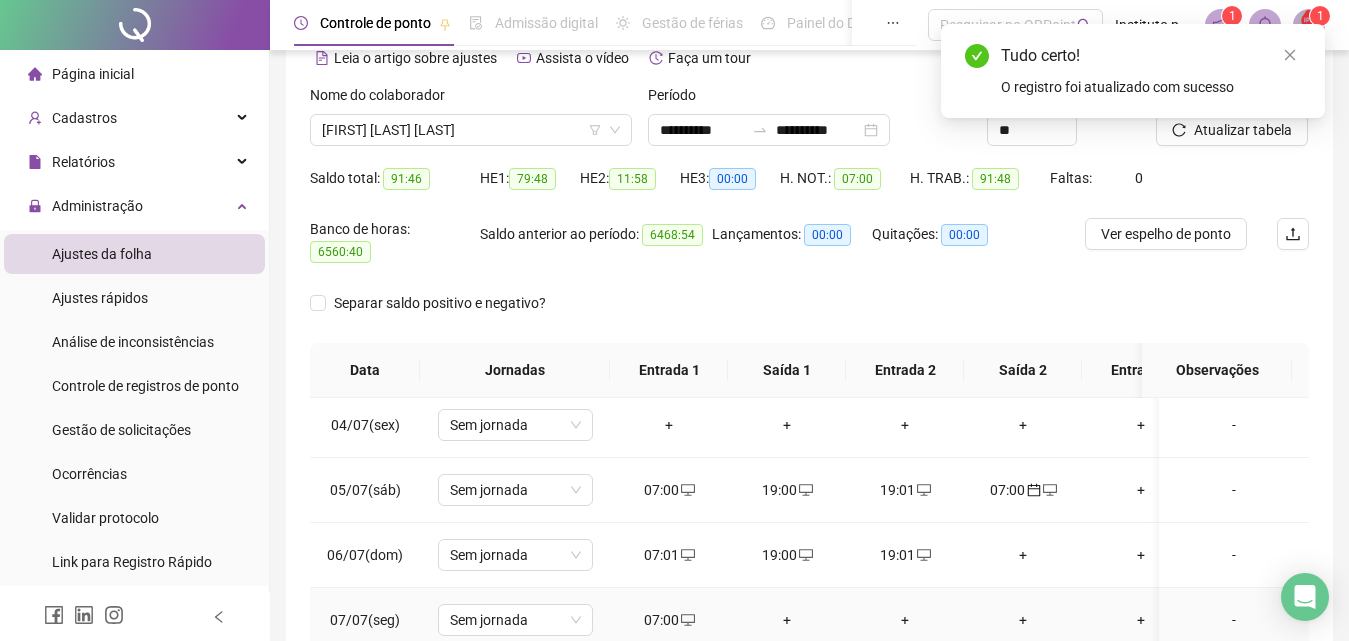click on "07:00" at bounding box center [669, 620] 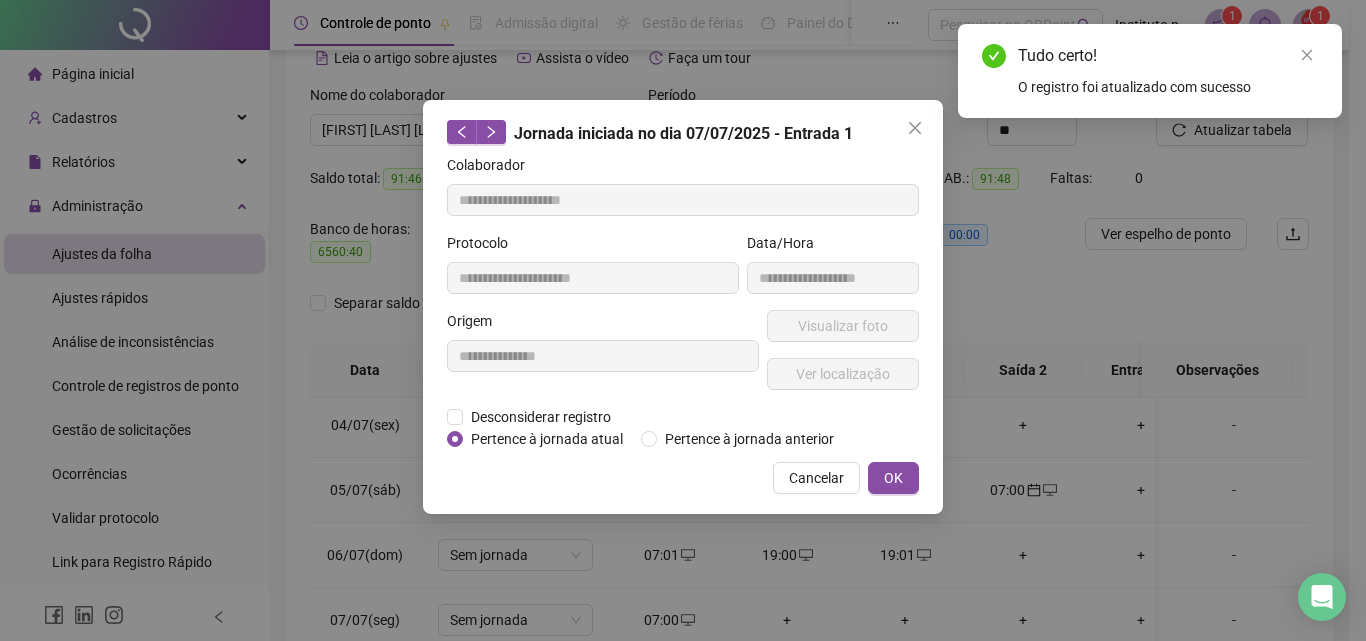 type on "**********" 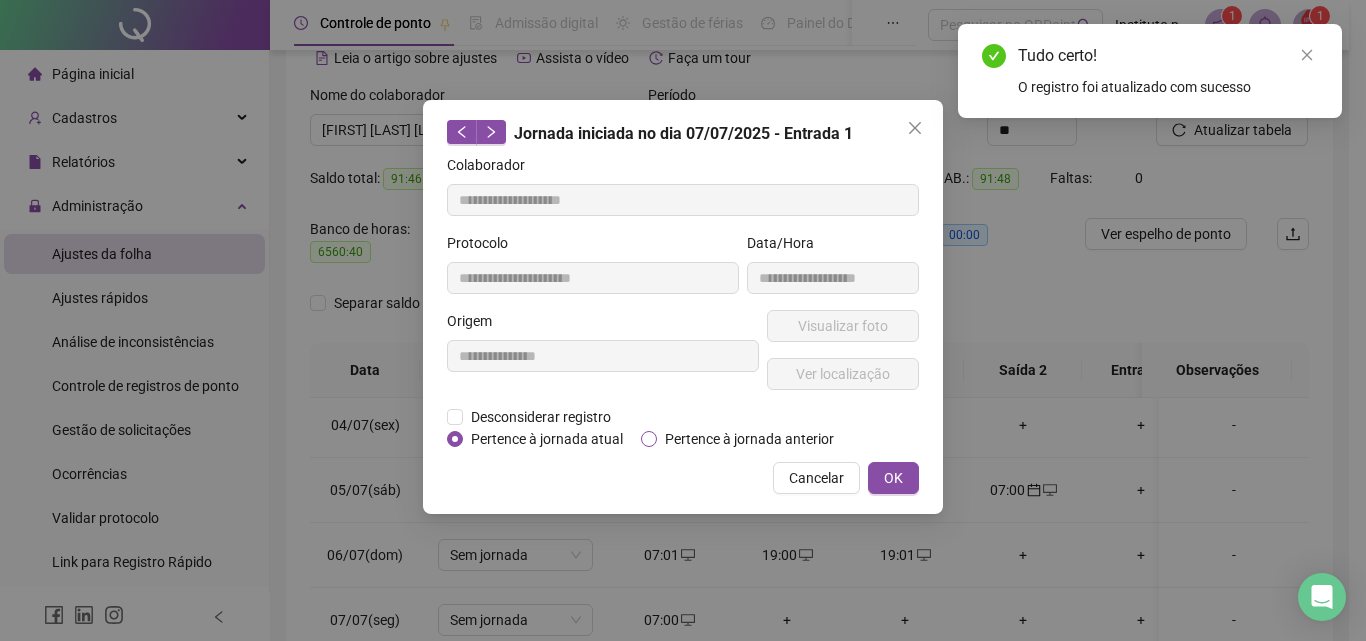 click on "**********" at bounding box center (683, 307) 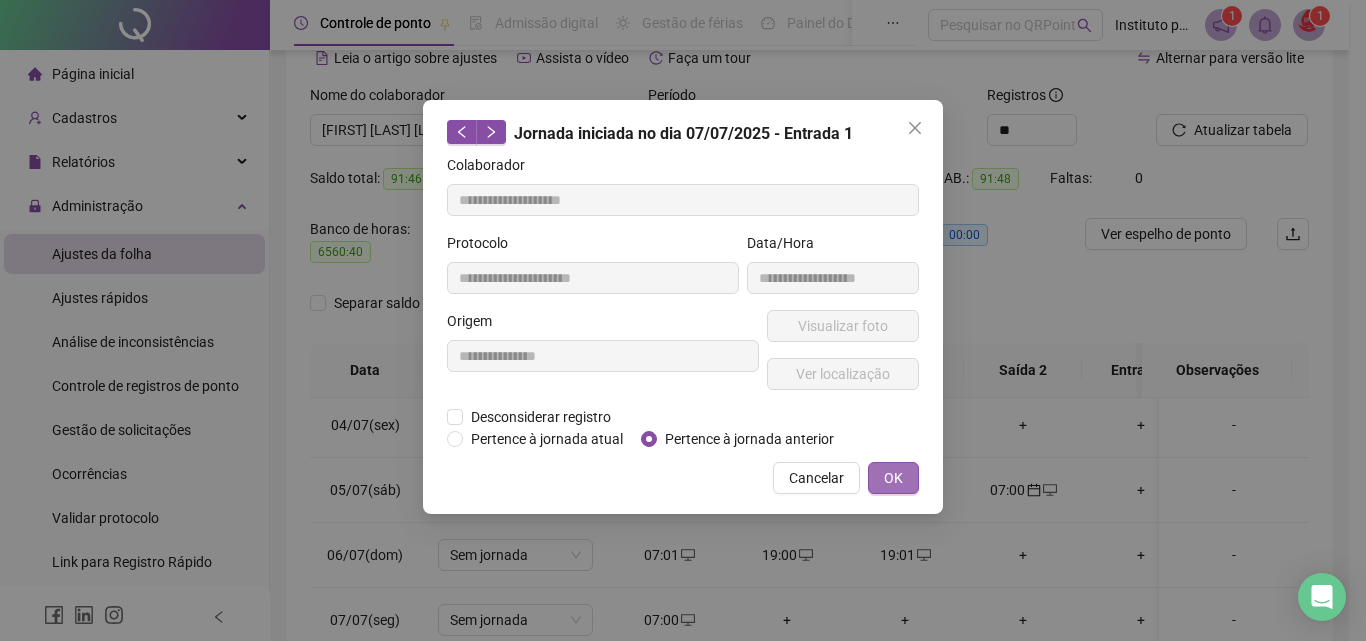 click on "OK" at bounding box center [893, 478] 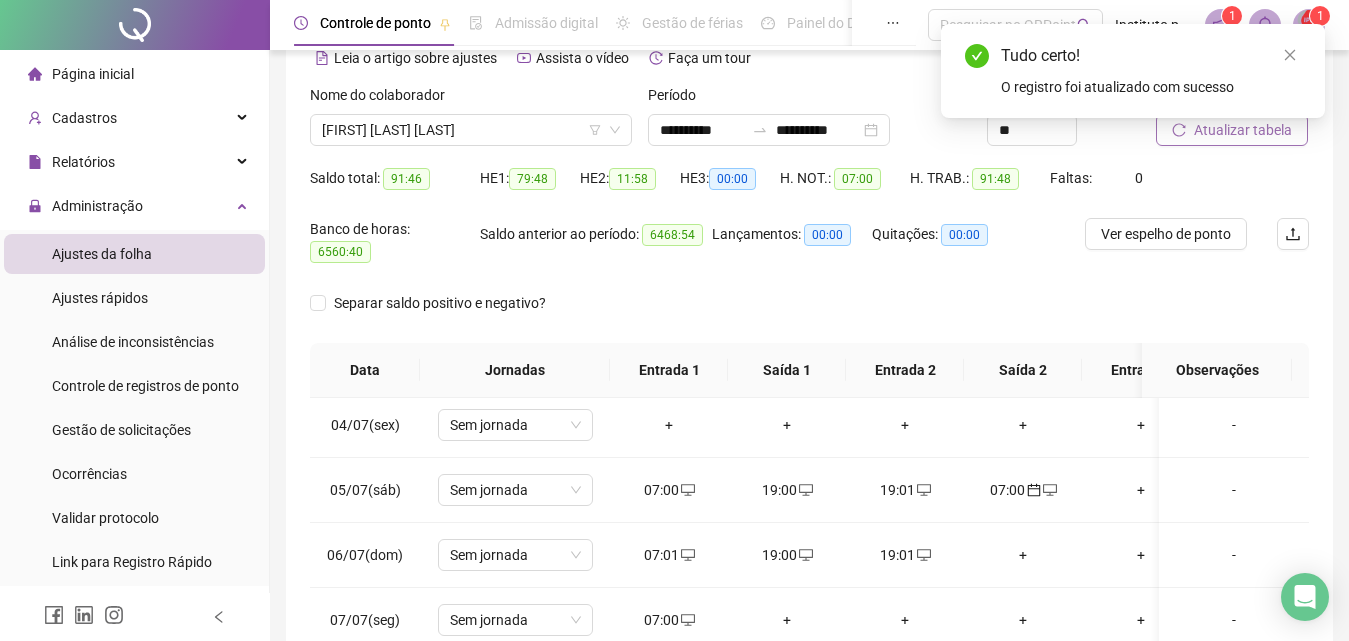 click on "Atualizar tabela" at bounding box center [1243, 130] 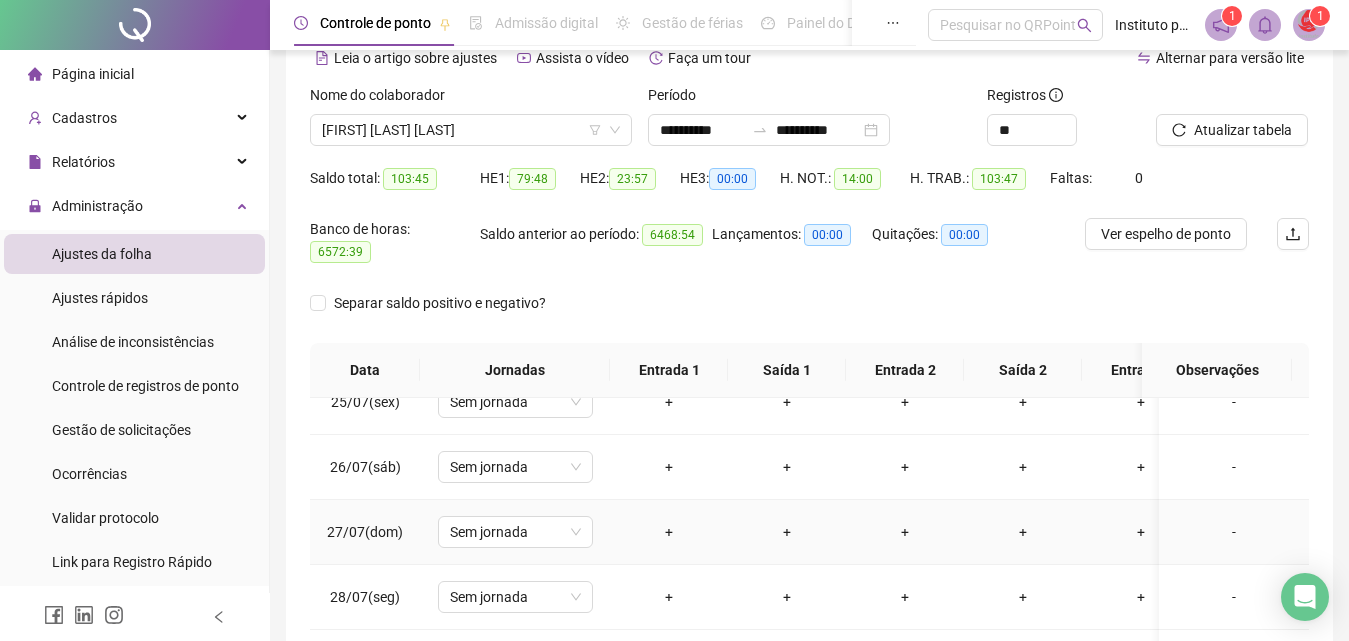 scroll, scrollTop: 1605, scrollLeft: 0, axis: vertical 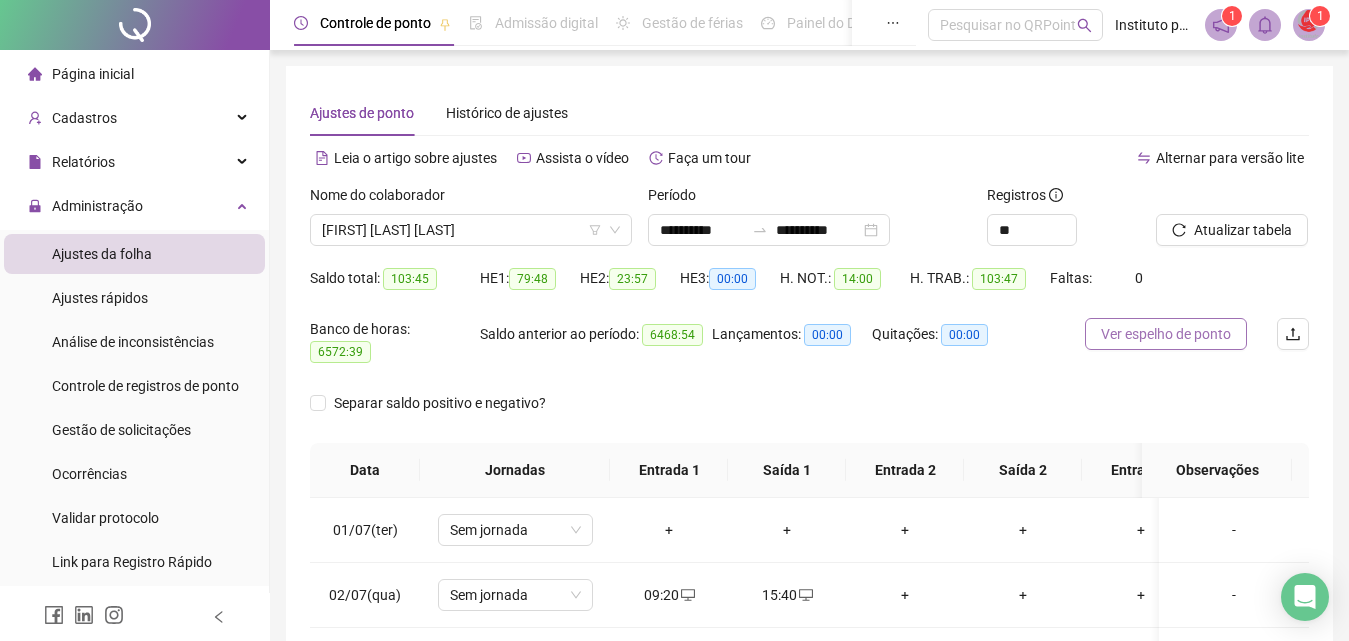 click on "Ver espelho de ponto" at bounding box center (1166, 334) 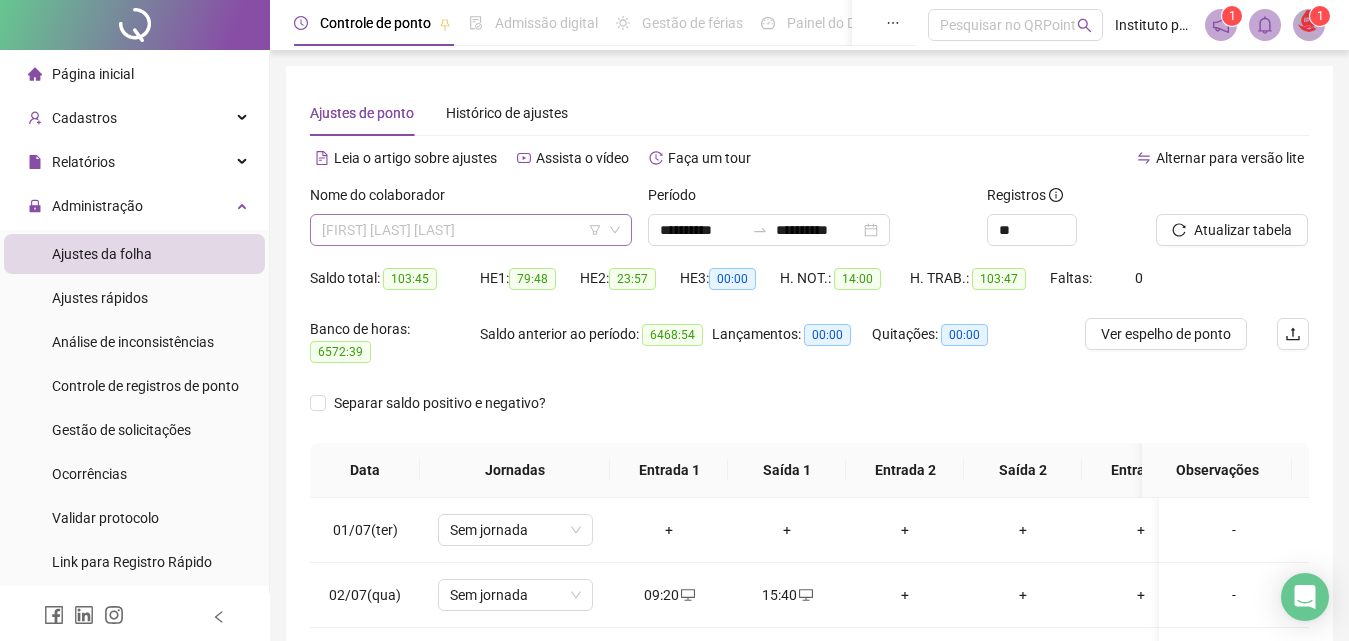 click on "[FIRST] [LAST] [LAST]" at bounding box center [471, 230] 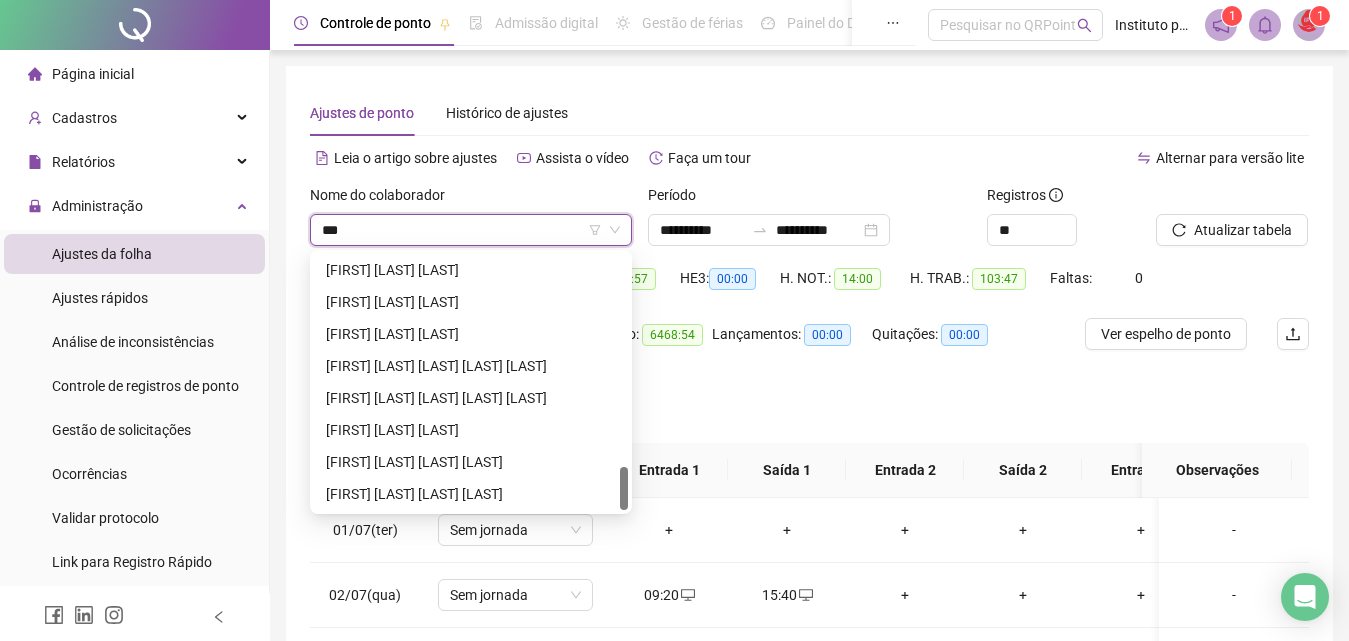scroll, scrollTop: 0, scrollLeft: 0, axis: both 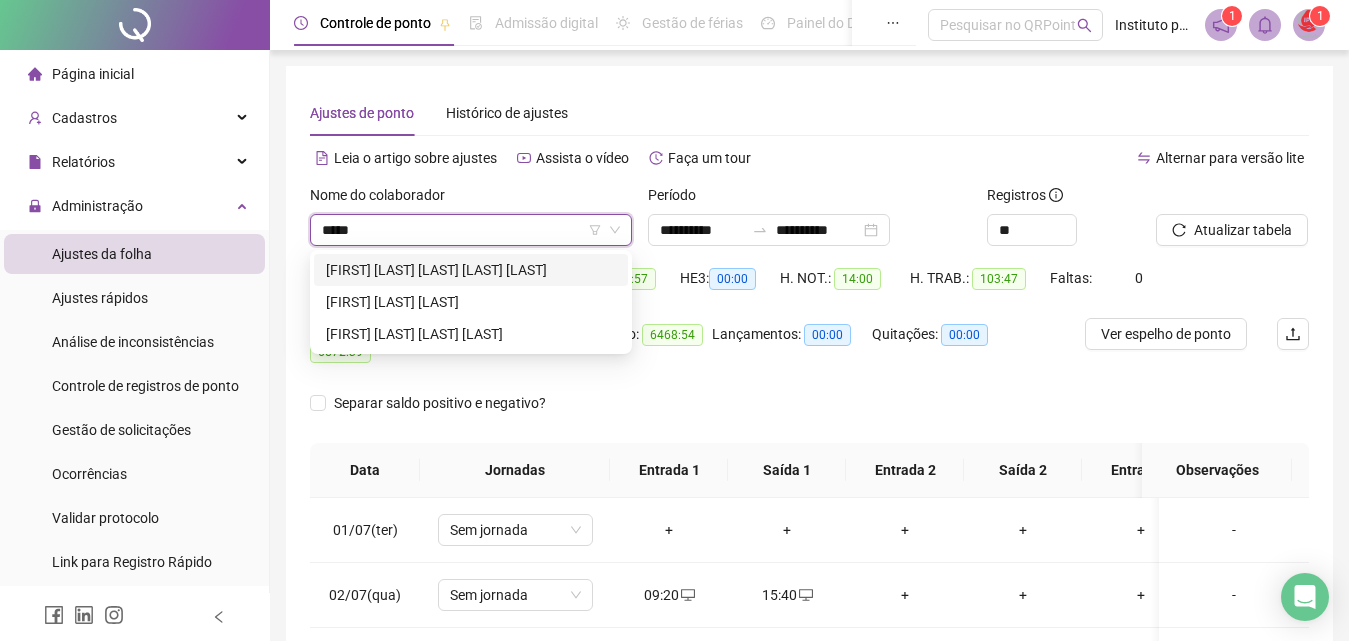 type on "******" 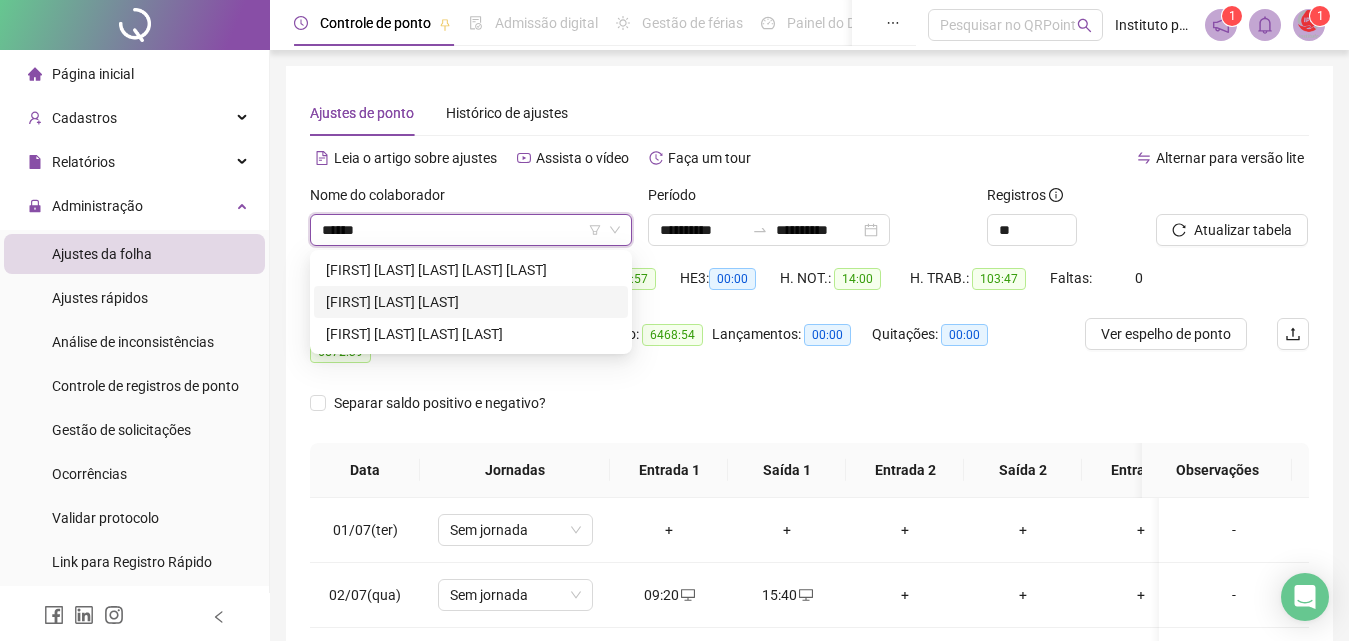 click on "[FIRST] [LAST] [LAST]" at bounding box center [471, 302] 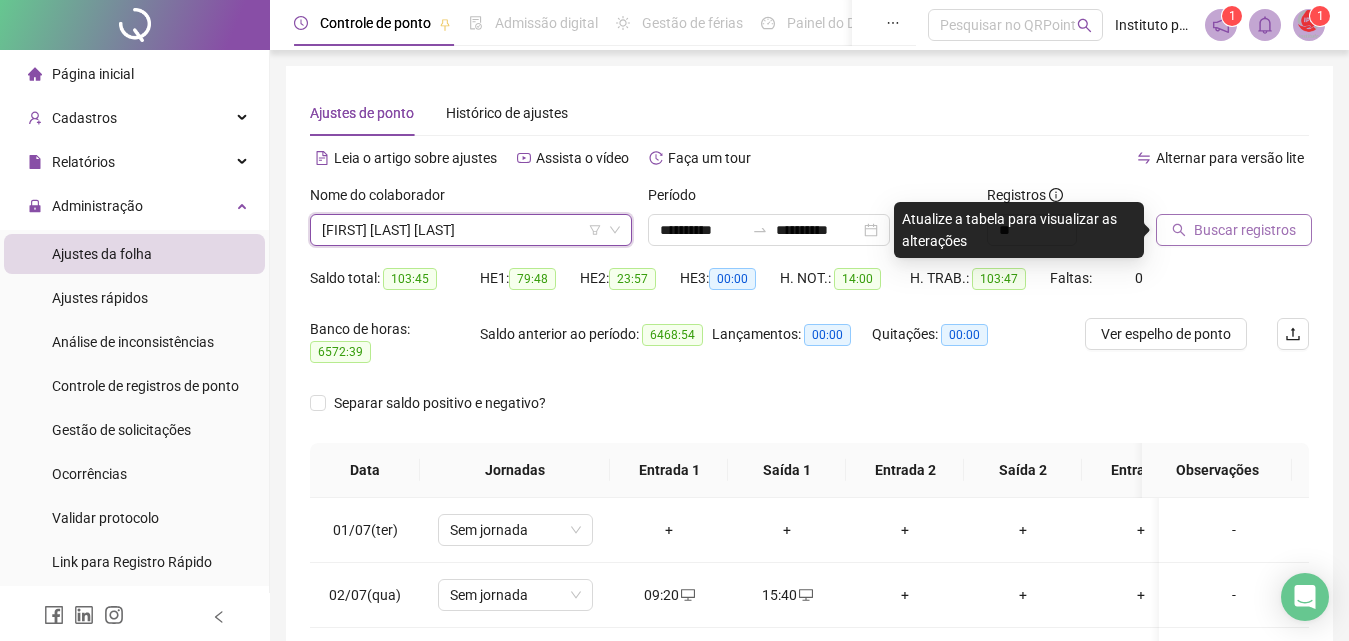 click 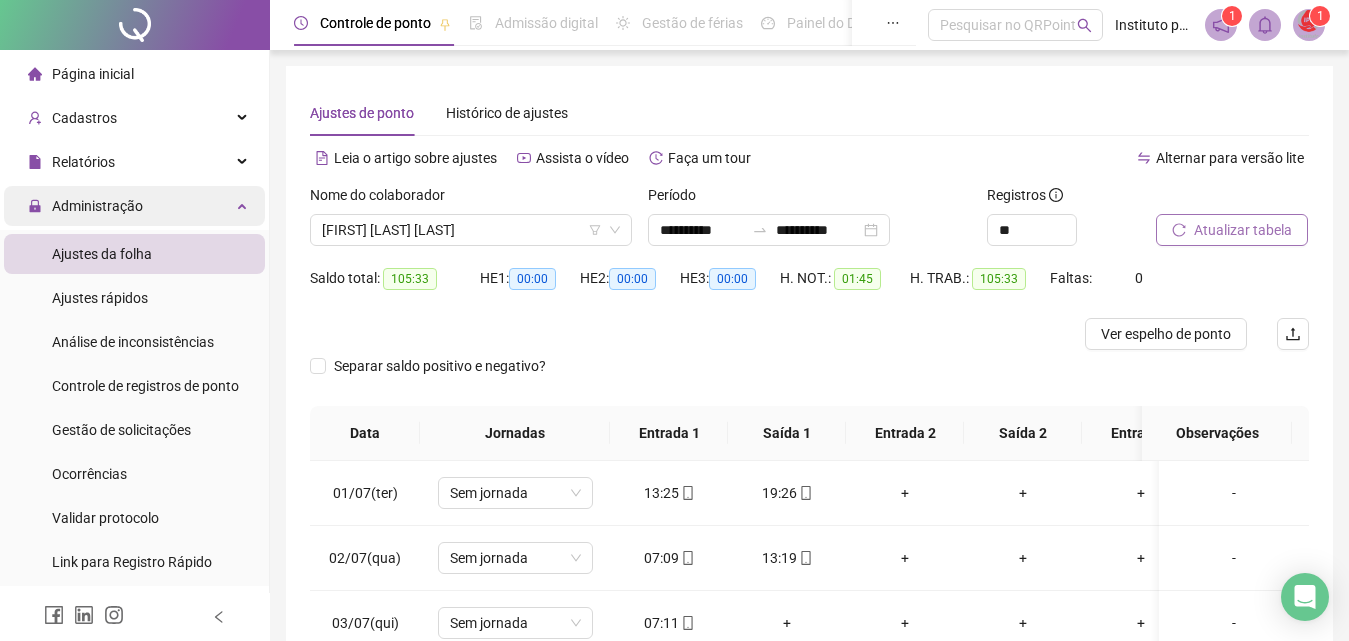 click on "Administração" at bounding box center [134, 206] 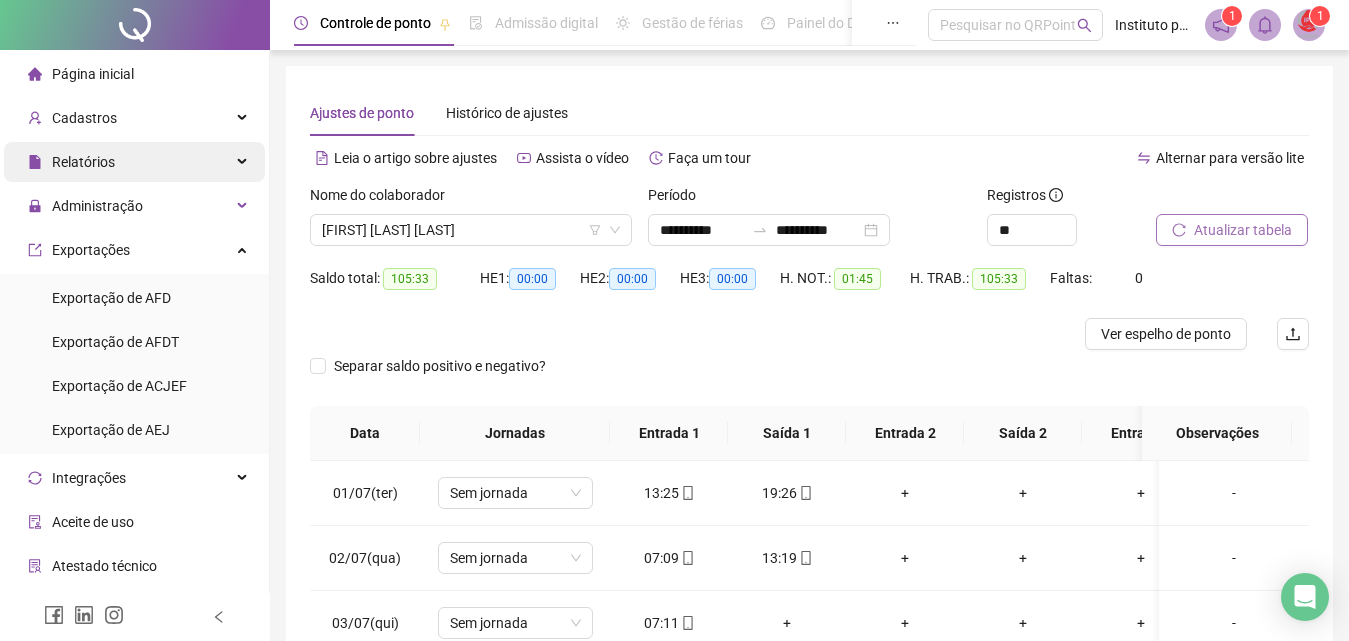 click on "Relatórios" at bounding box center [134, 162] 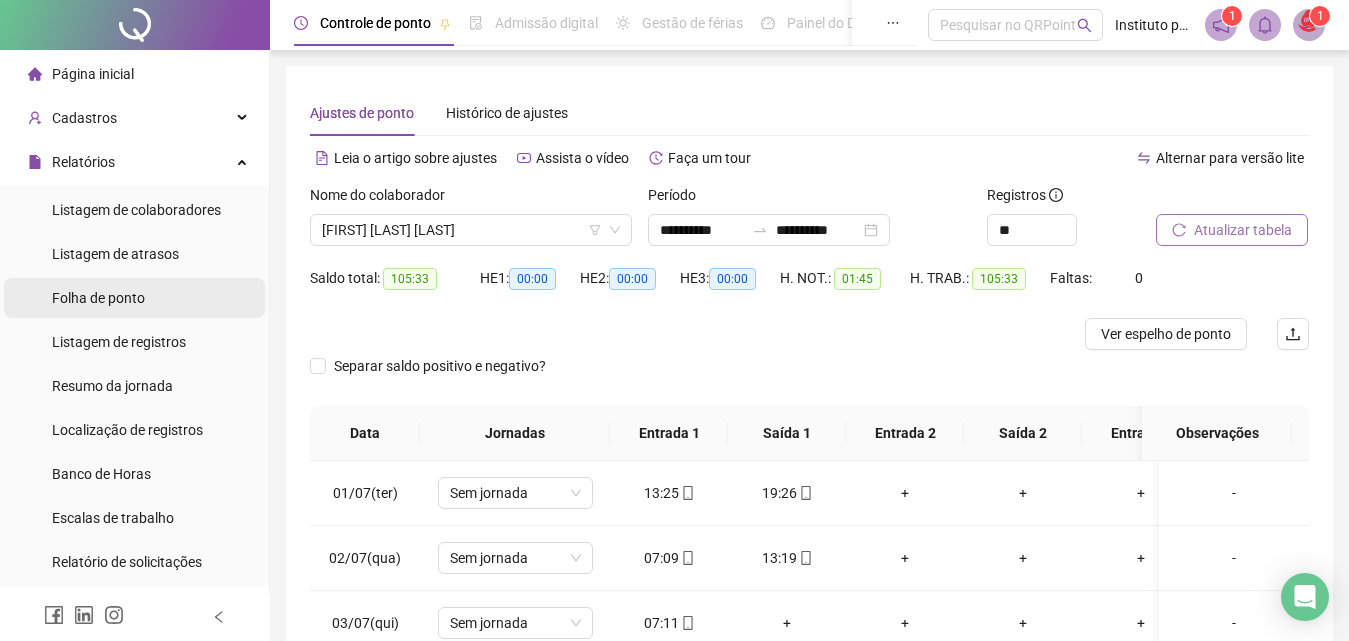 click on "Folha de ponto" at bounding box center (134, 298) 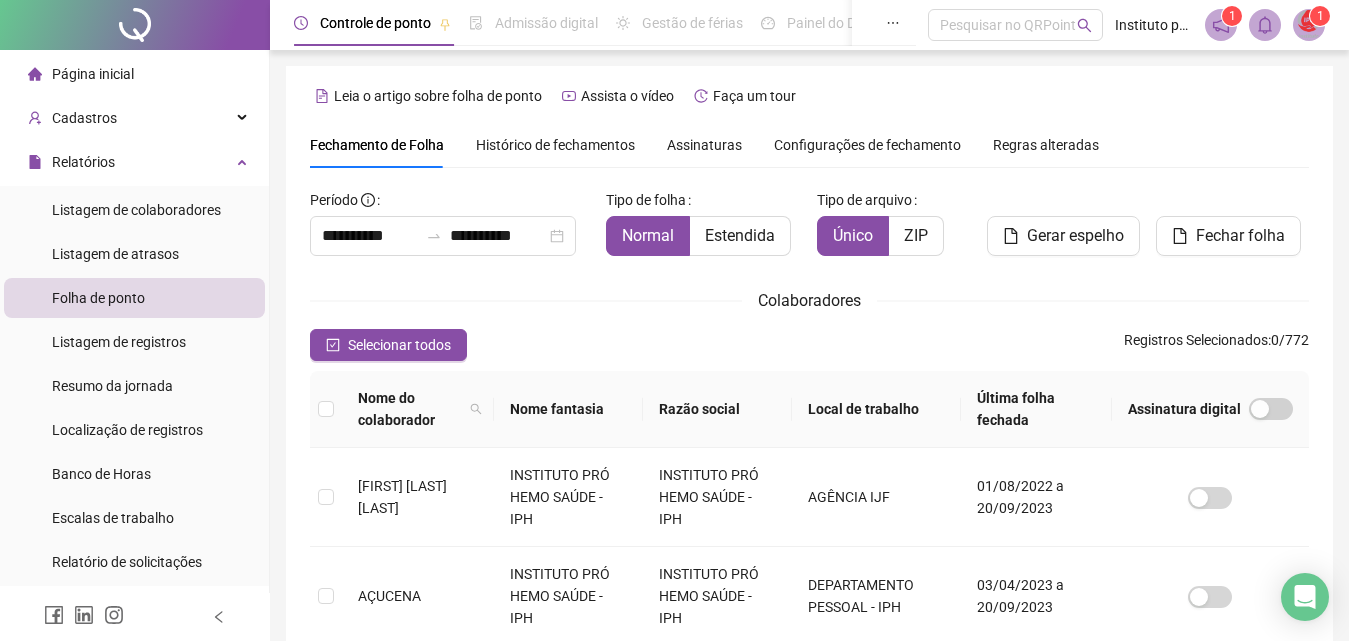 scroll, scrollTop: 89, scrollLeft: 0, axis: vertical 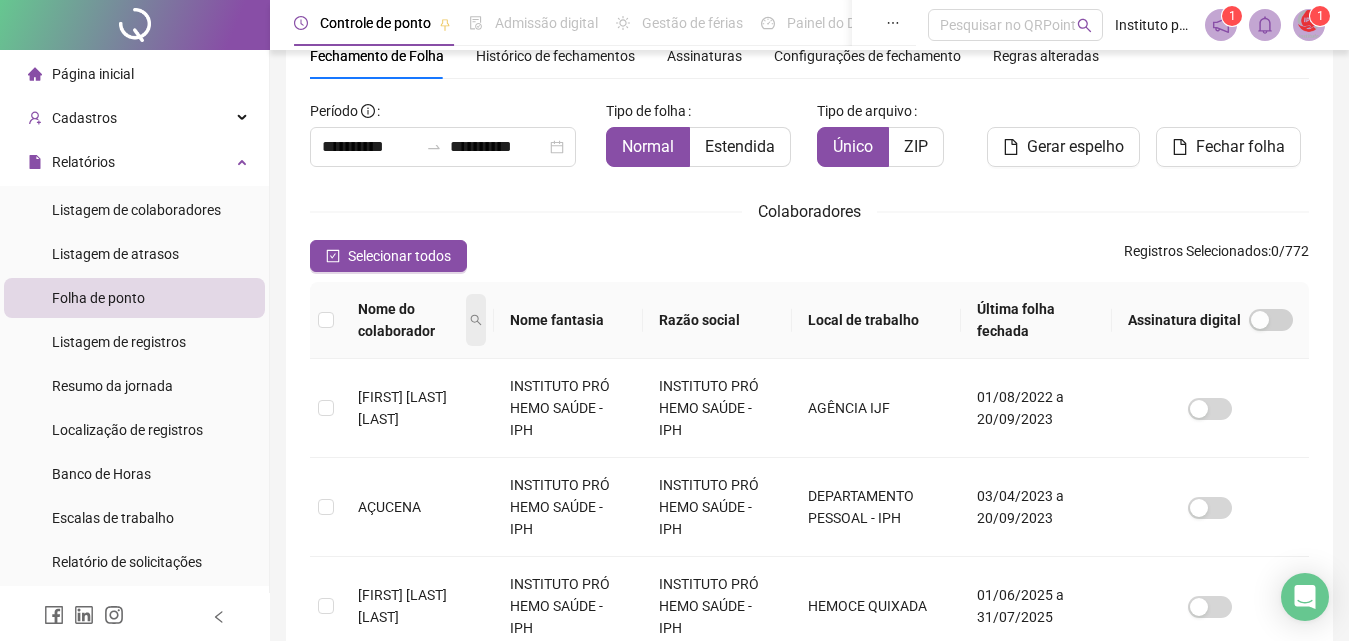 click 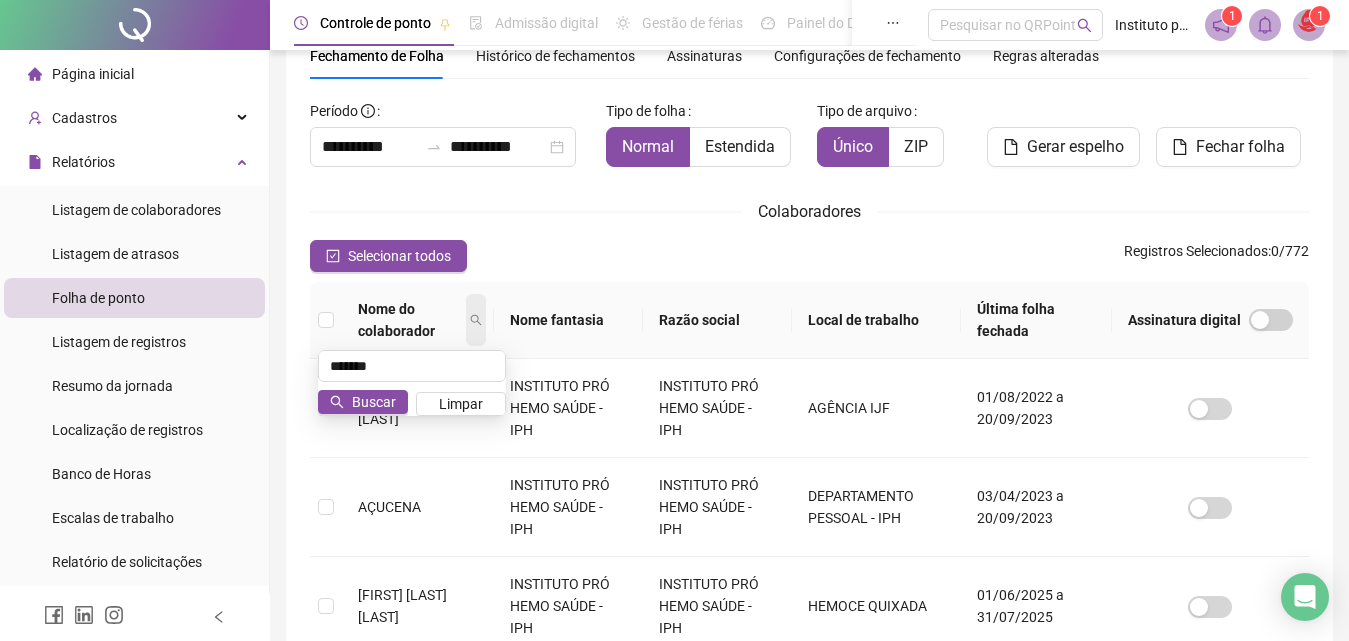 type on "*******" 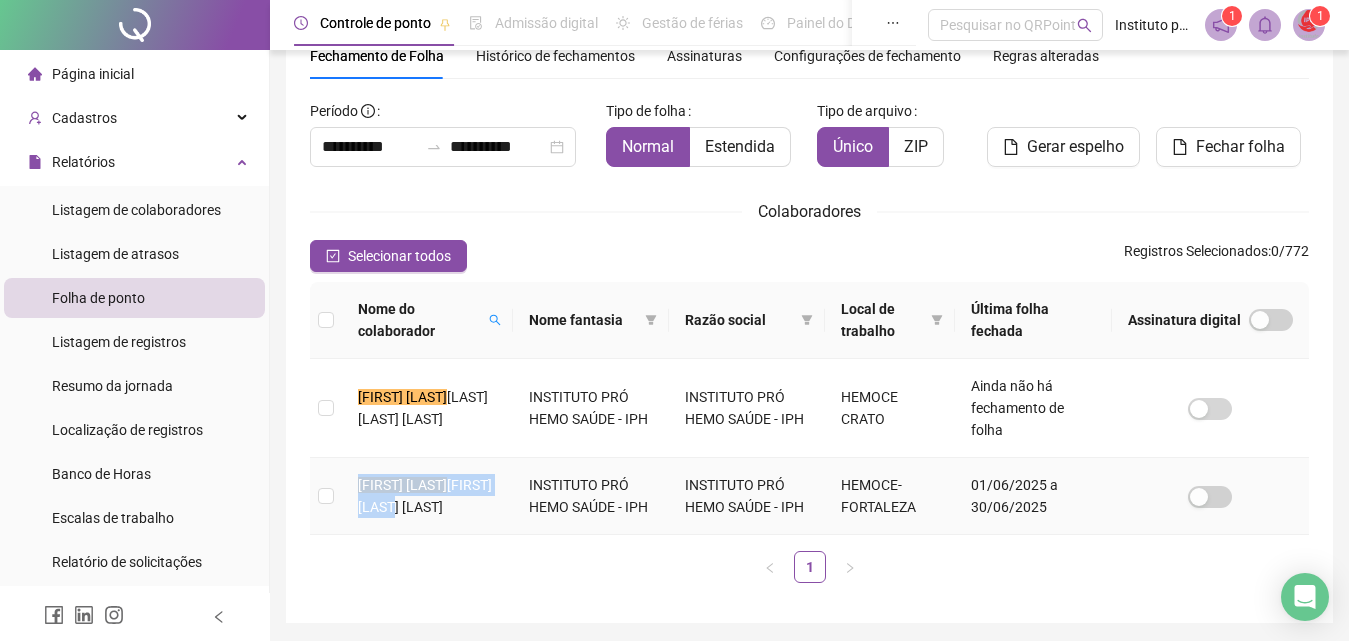 drag, startPoint x: 407, startPoint y: 511, endPoint x: 338, endPoint y: 473, distance: 78.77182 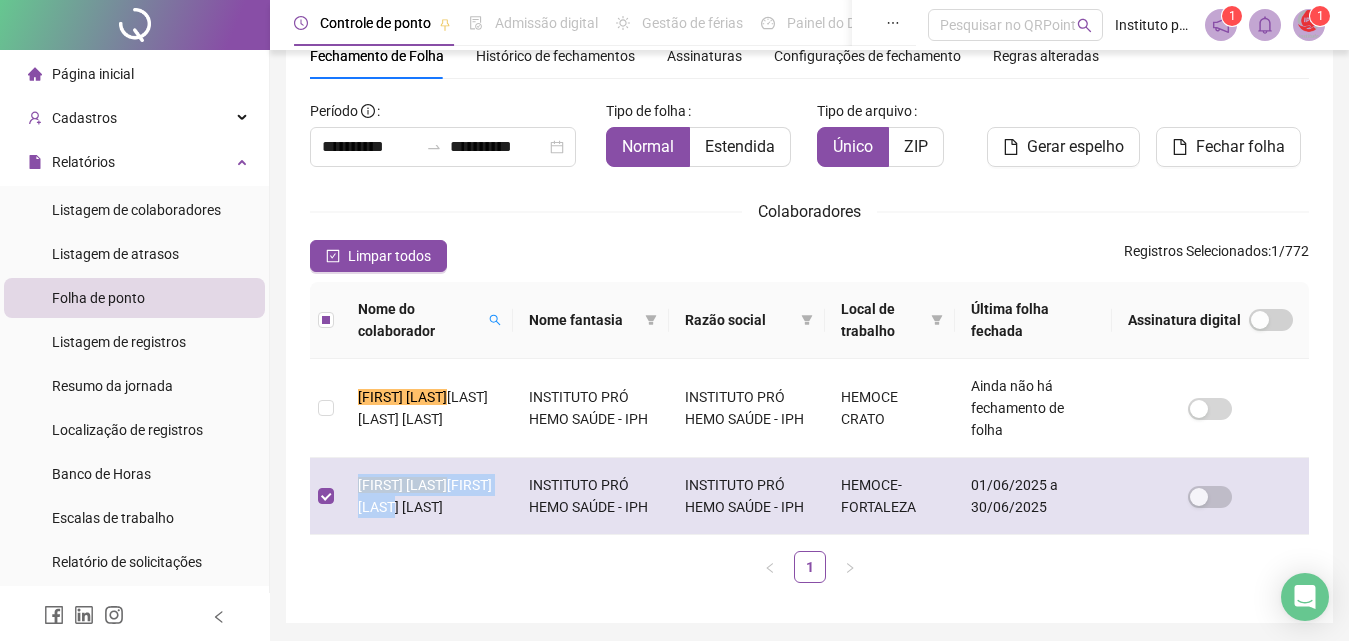 copy on "[FIRST] [LAST] [LAST]" 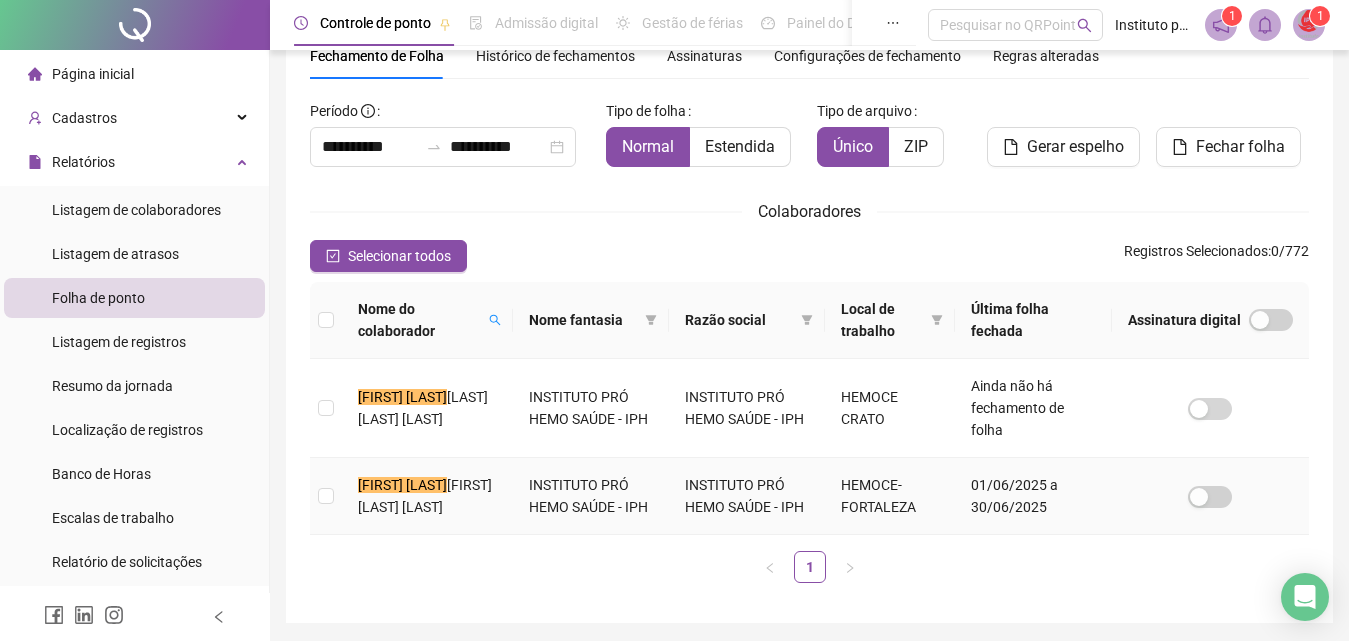 click on "[FIRST] [LAST] [LAST]" at bounding box center (427, 496) 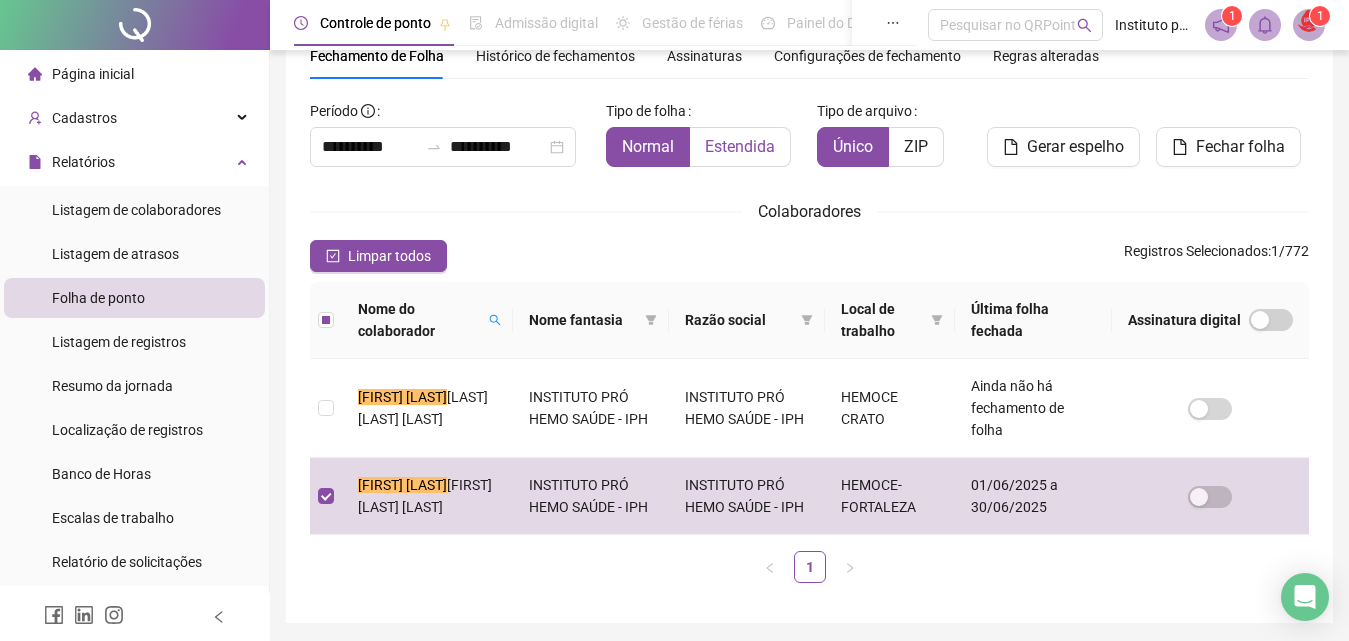 click on "Estendida" at bounding box center (740, 147) 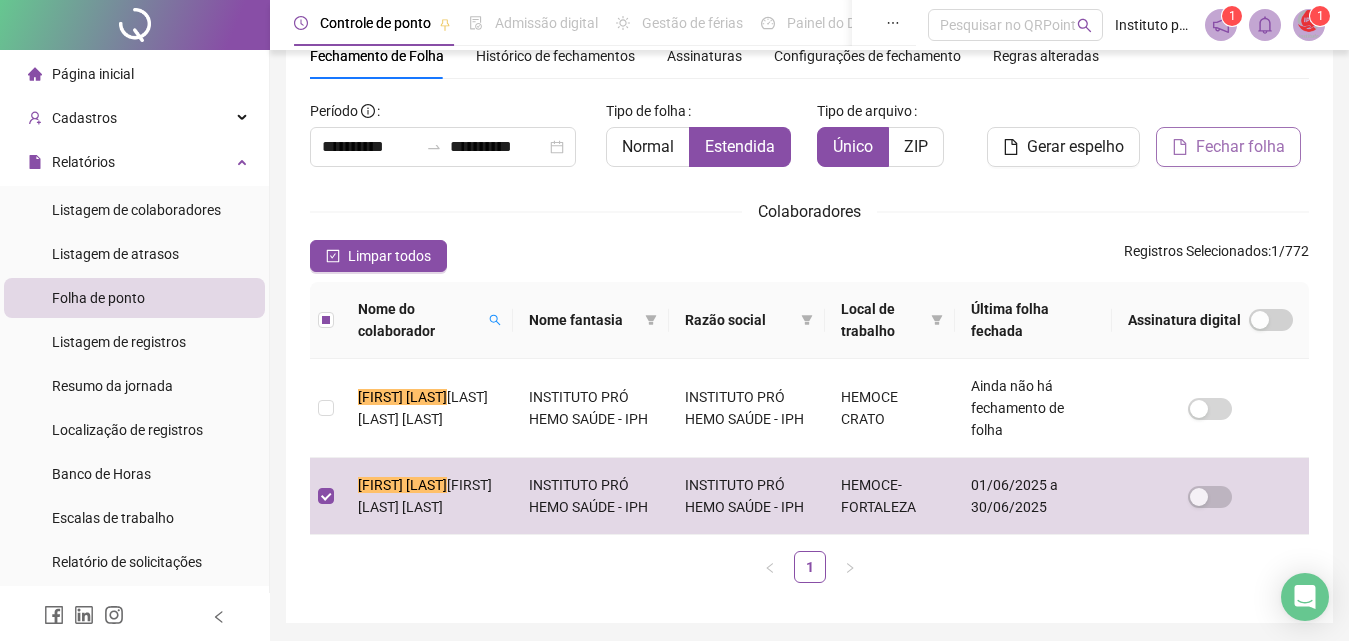 click on "Fechar folha" at bounding box center [1240, 147] 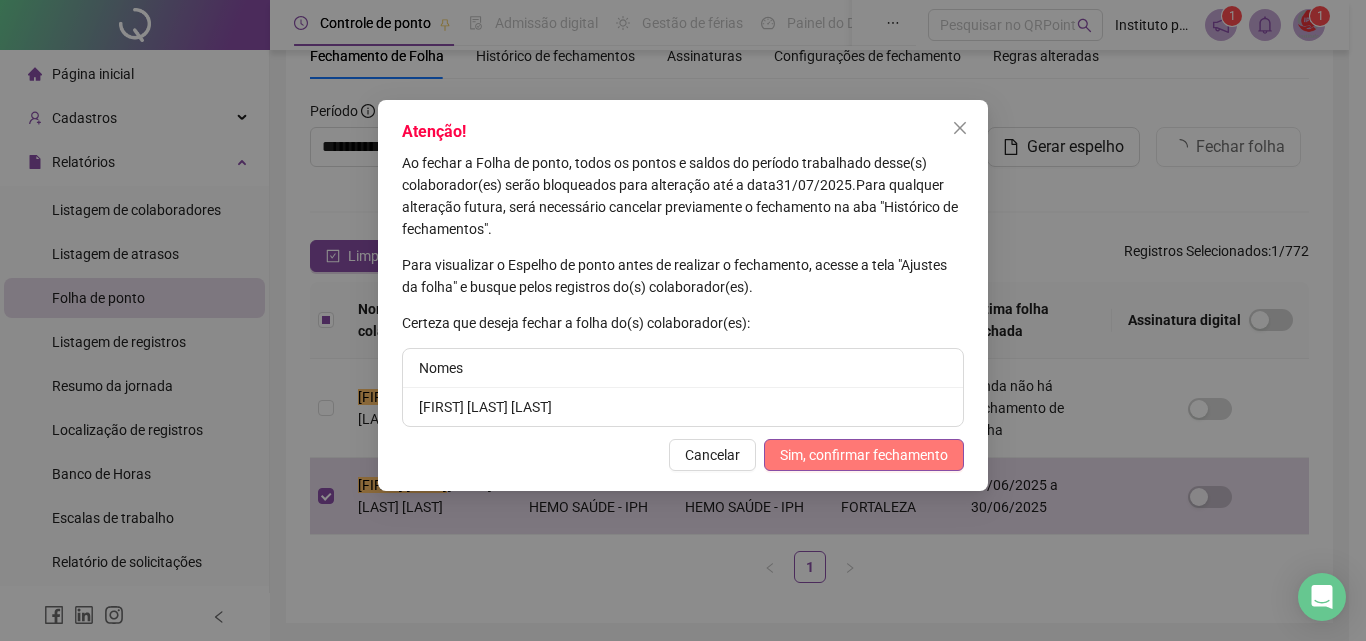 click on "Sim, confirmar fechamento" at bounding box center [864, 455] 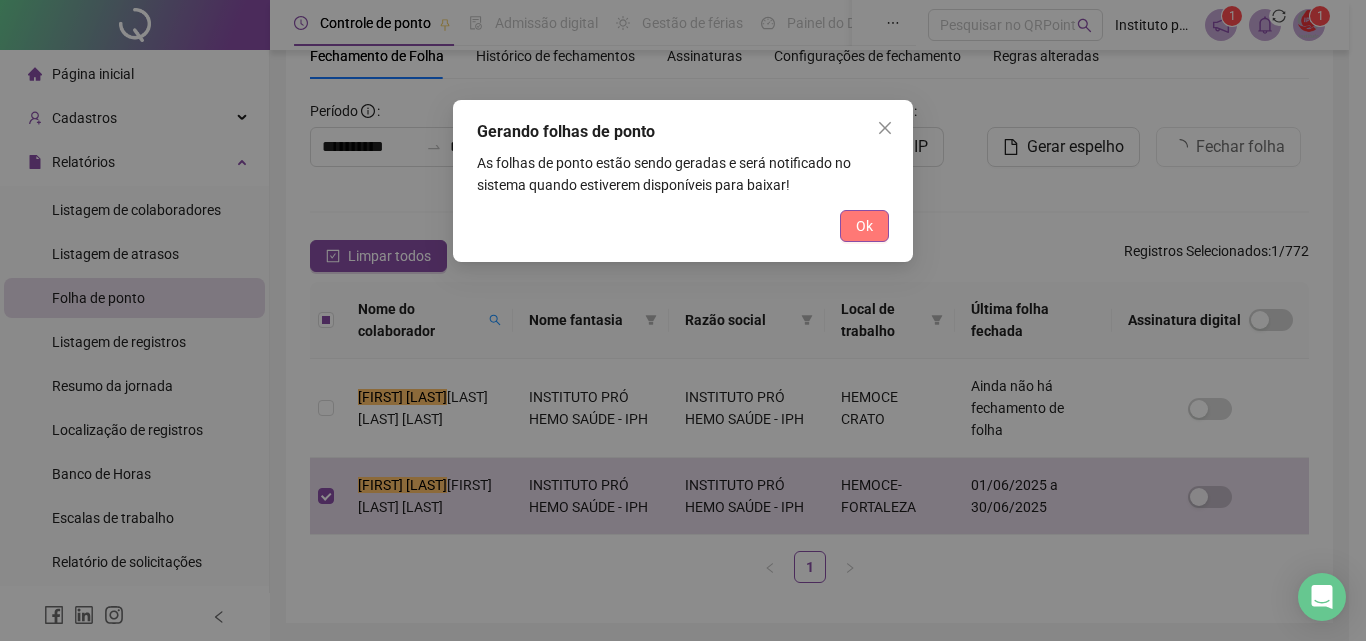 click on "Ok" at bounding box center [864, 226] 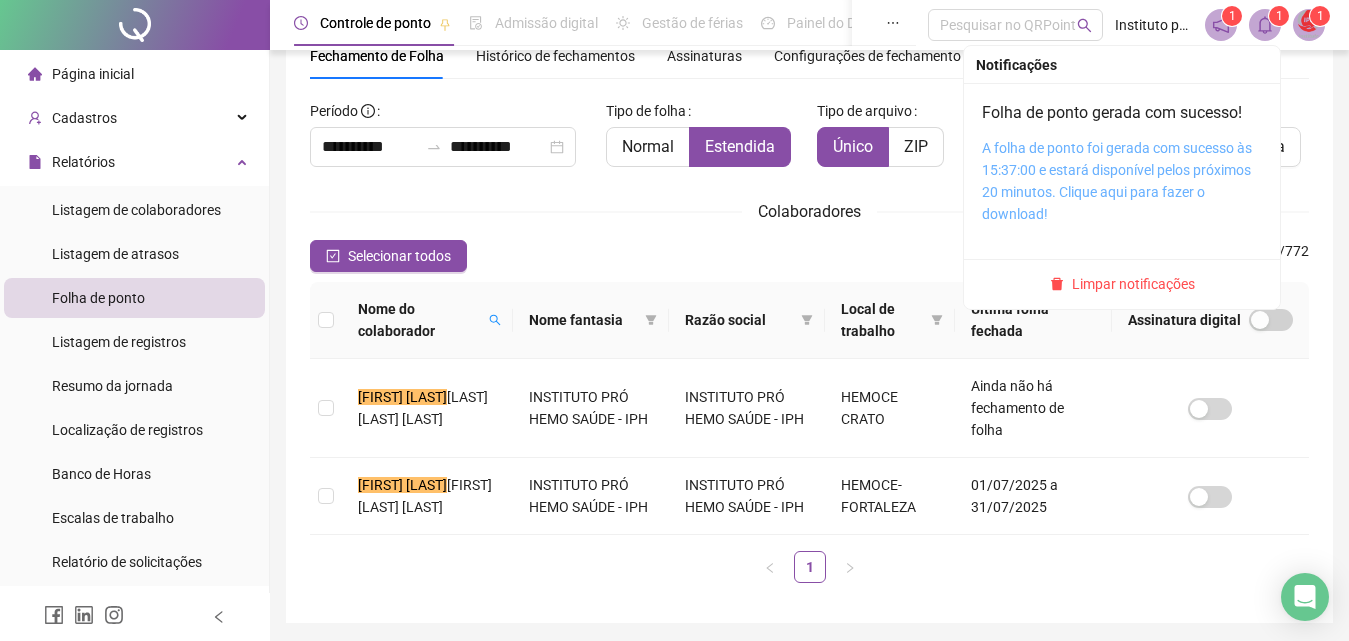 click on "A folha de ponto foi gerada com sucesso às 15:37:00 e estará disponível pelos próximos 20 minutos.
Clique aqui para fazer o download!" at bounding box center [1117, 181] 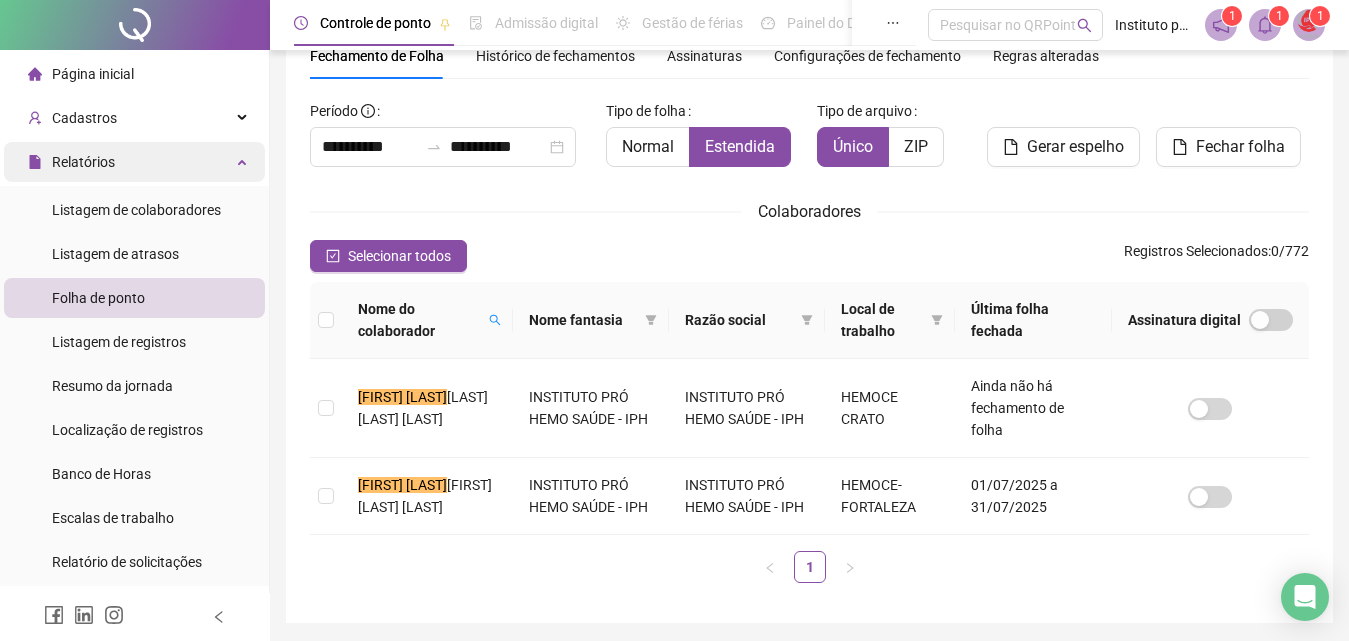 click on "Relatórios" at bounding box center [134, 162] 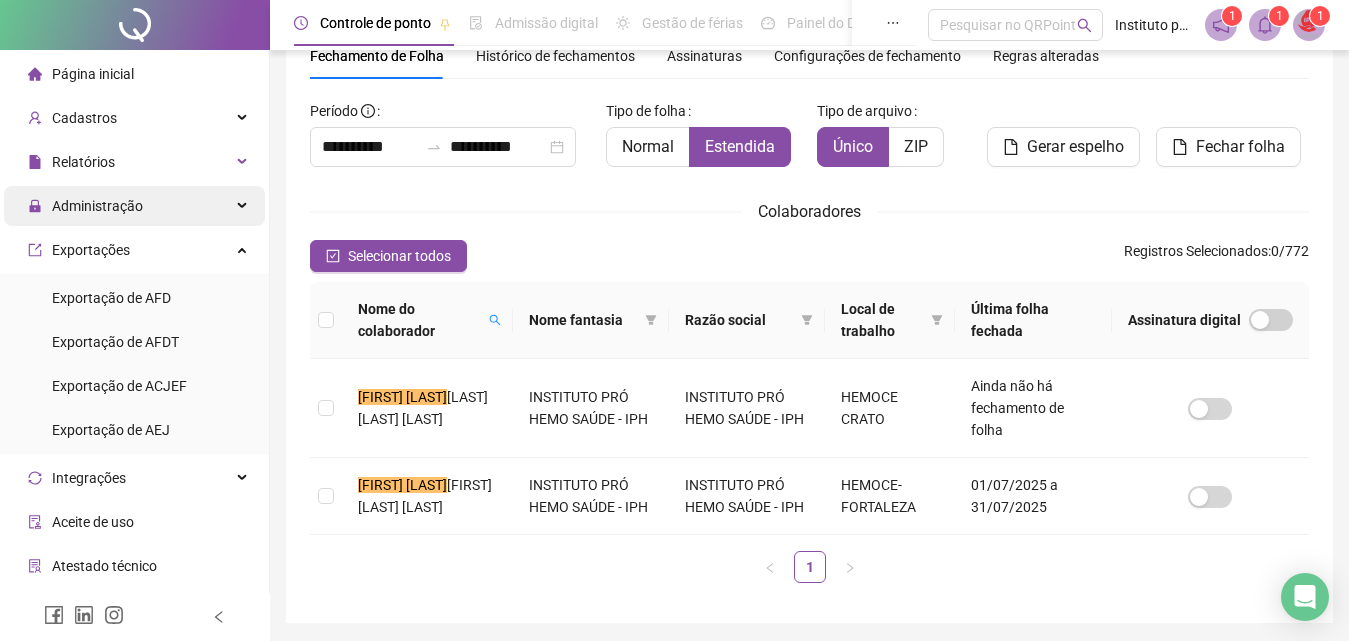 click on "Administração" at bounding box center [134, 206] 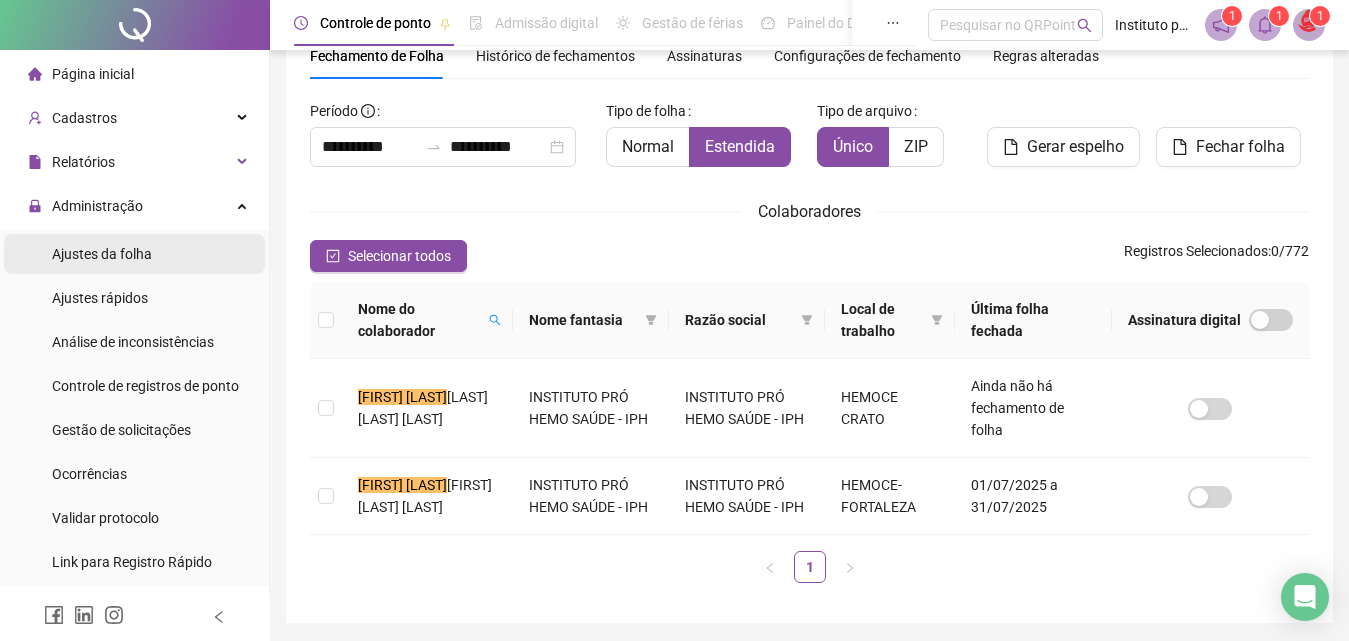 click on "Ajustes da folha" at bounding box center [102, 254] 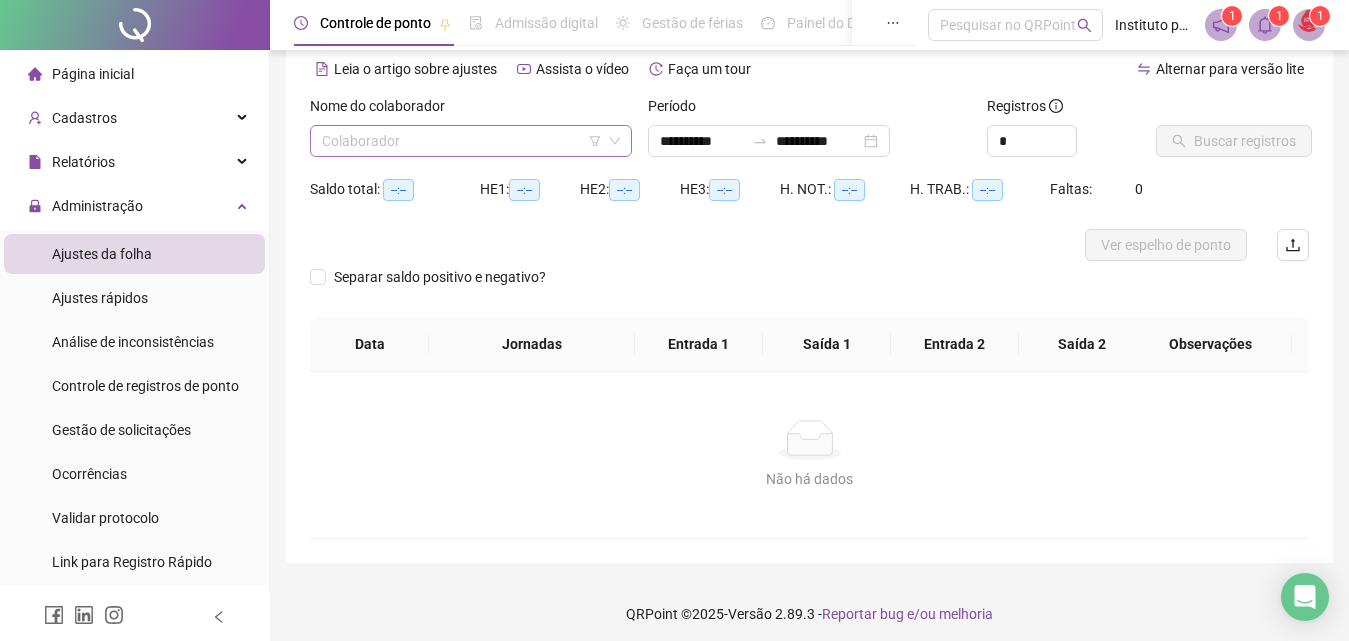 click at bounding box center [462, 141] 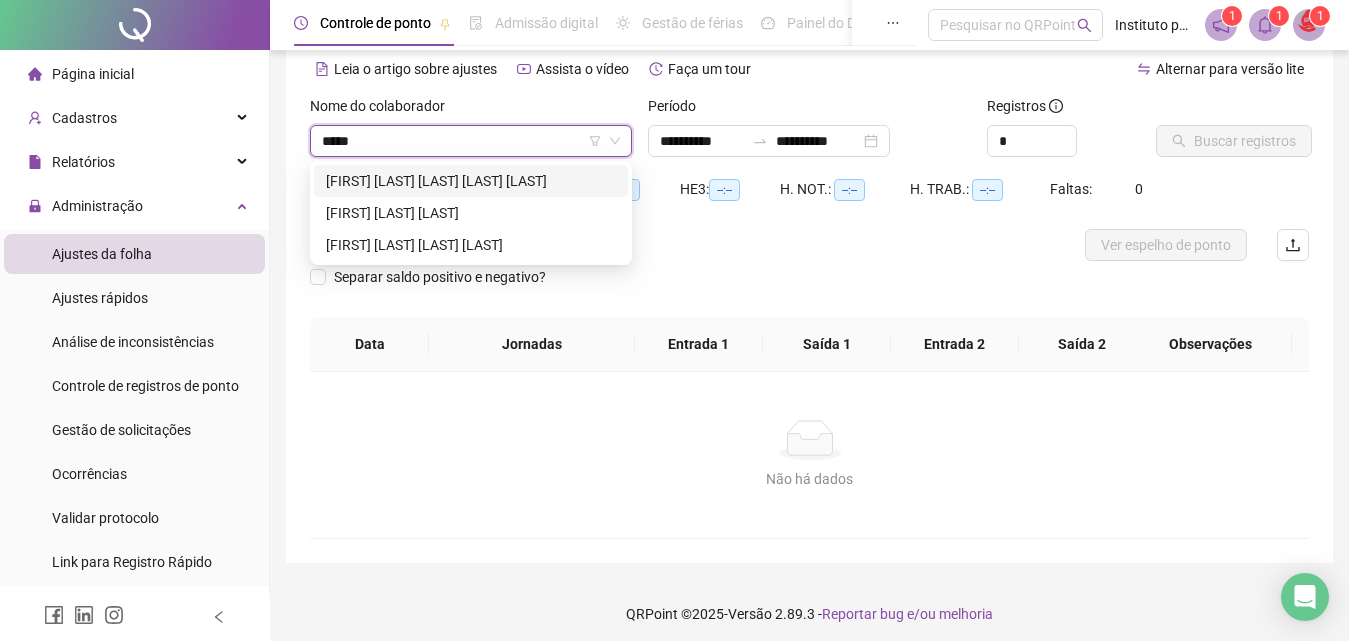 type on "******" 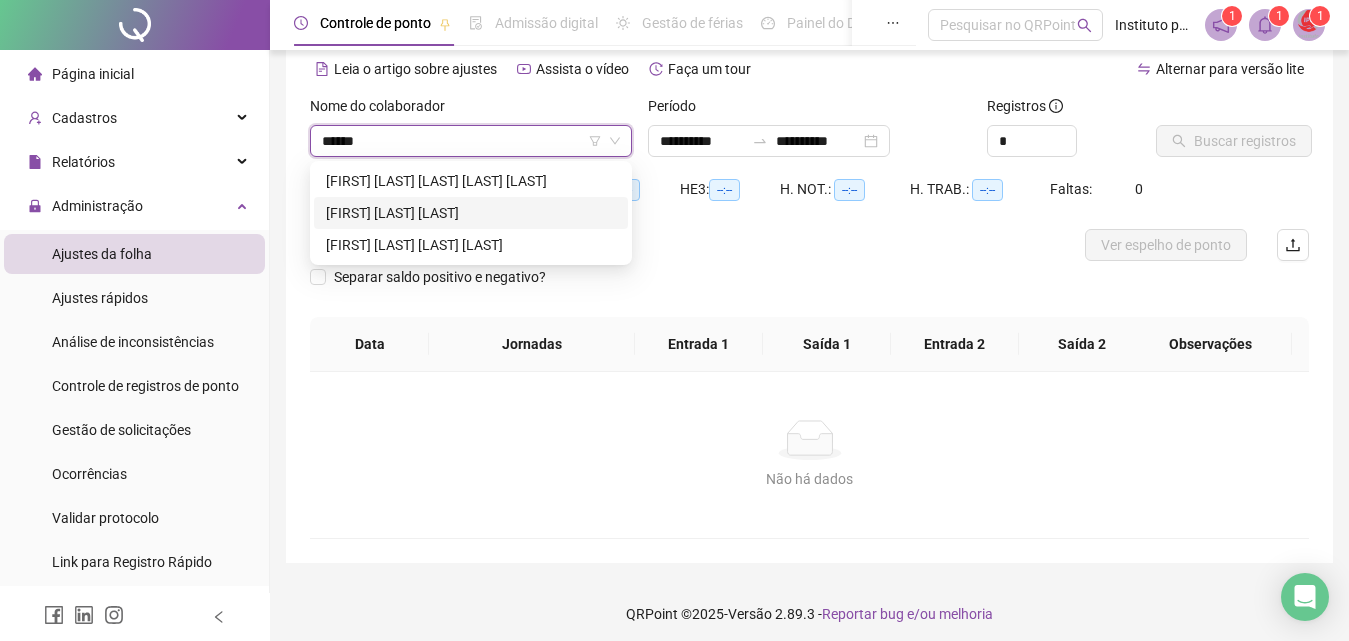 type 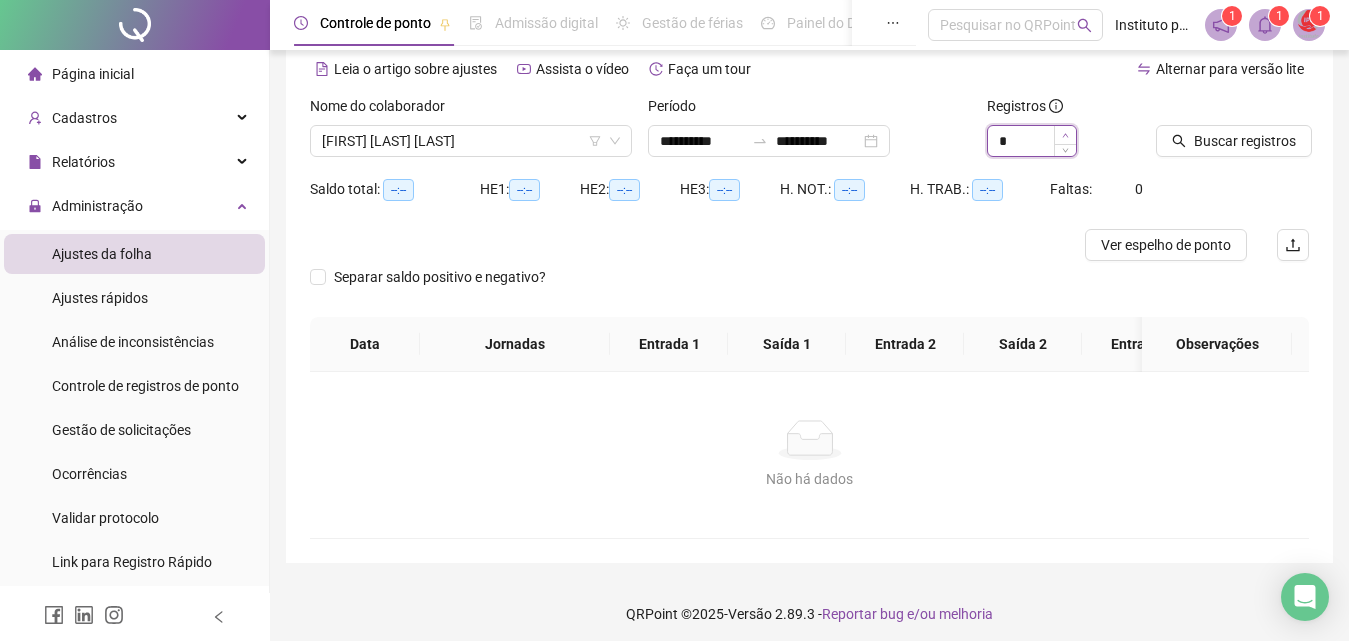 click 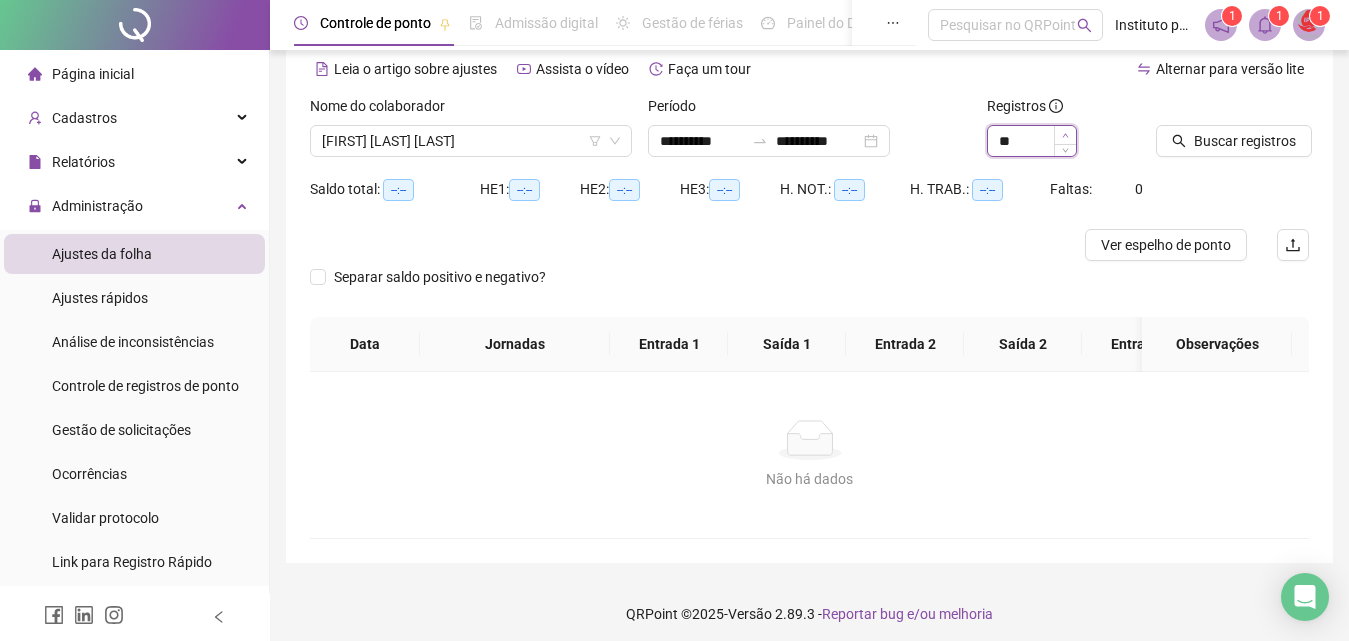 click 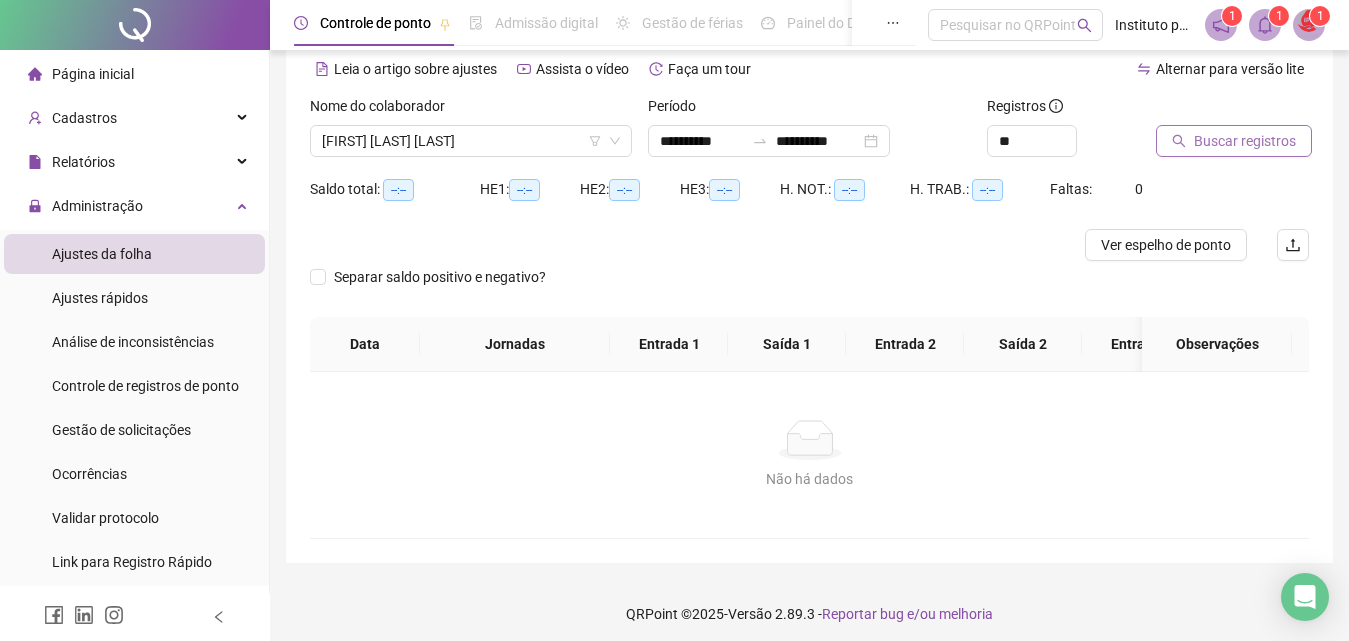 click on "Buscar registros" at bounding box center (1245, 141) 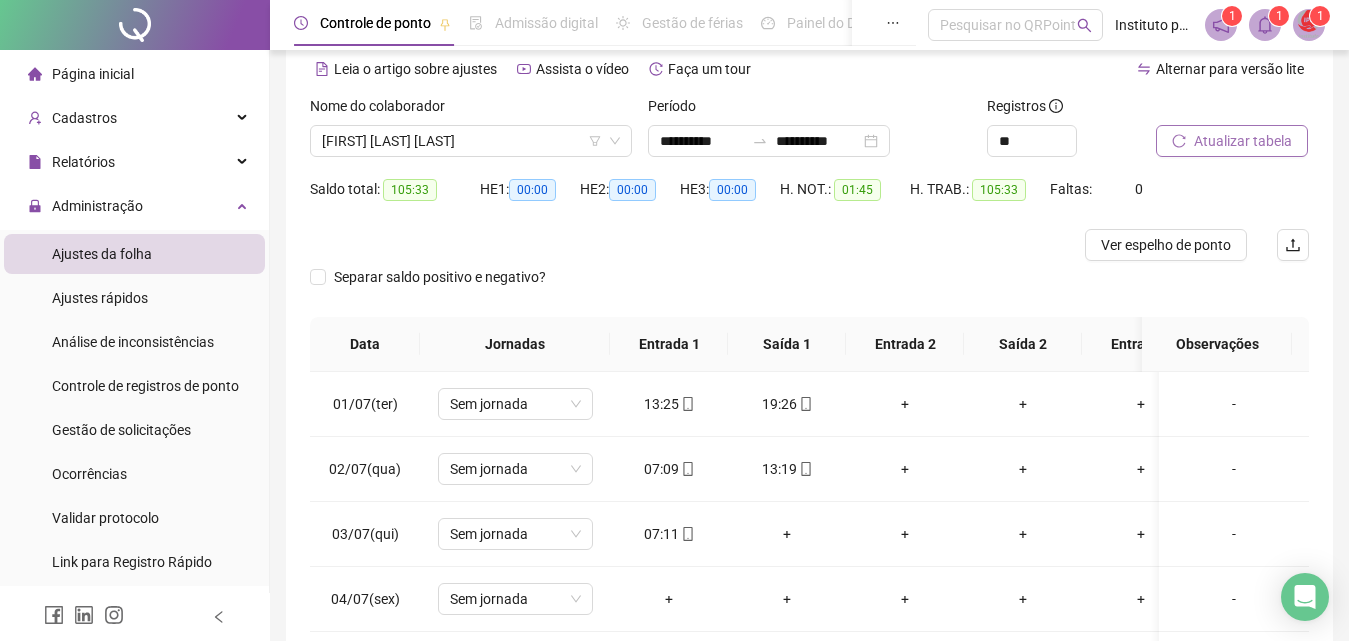 click on "Atualizar tabela" at bounding box center (1243, 141) 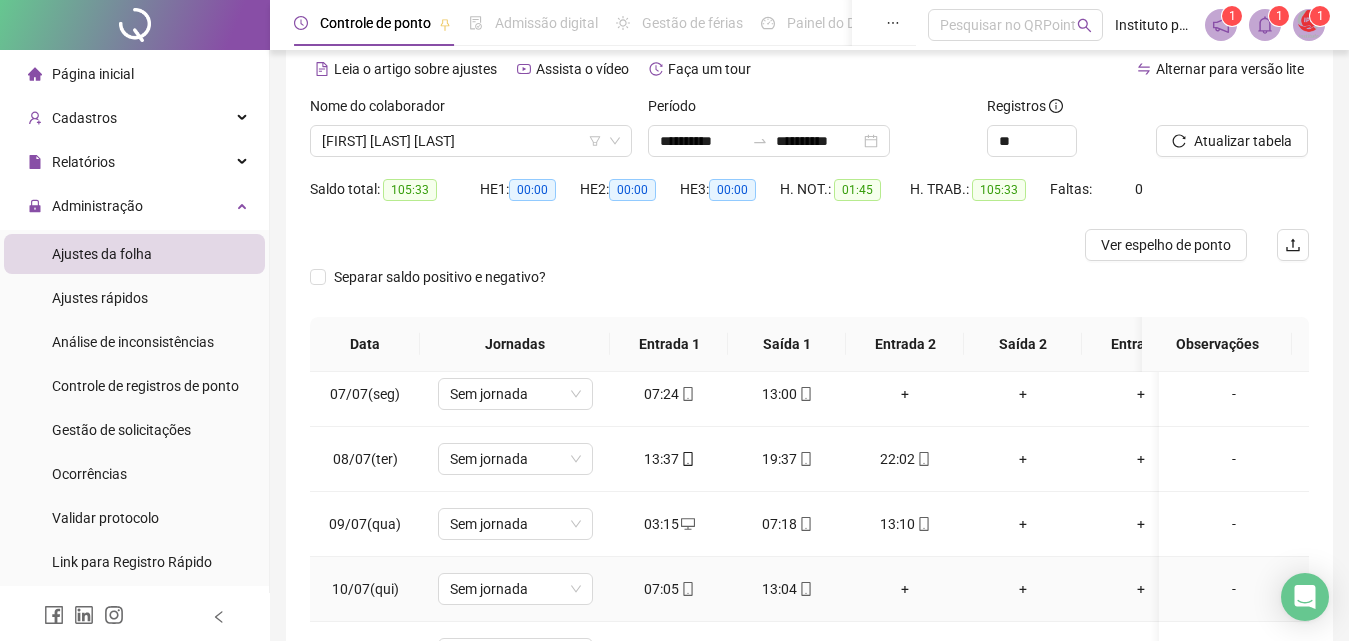 scroll, scrollTop: 500, scrollLeft: 0, axis: vertical 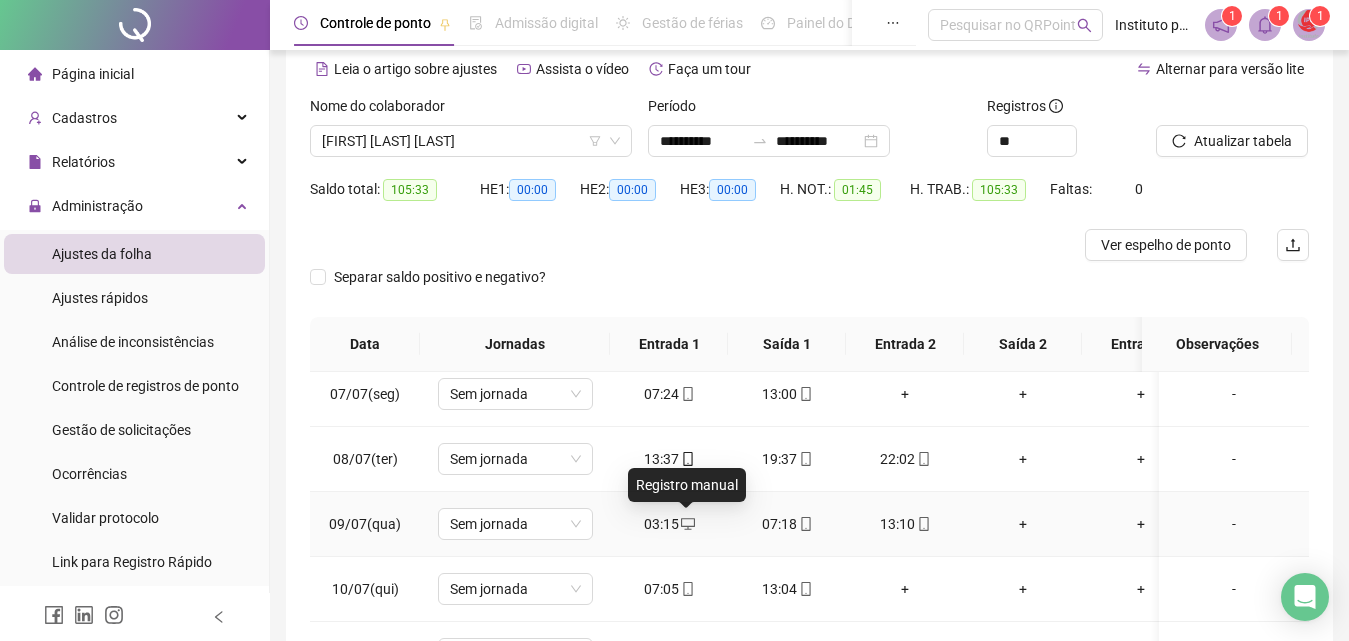 click at bounding box center (687, 524) 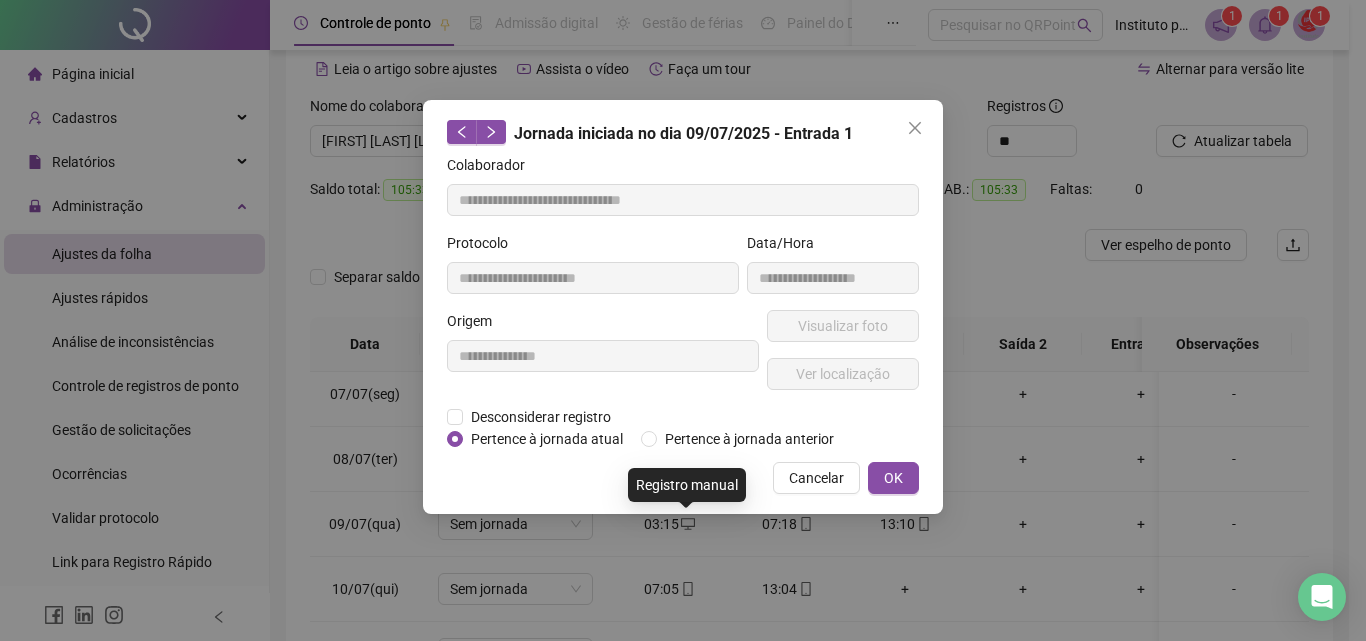 type on "**********" 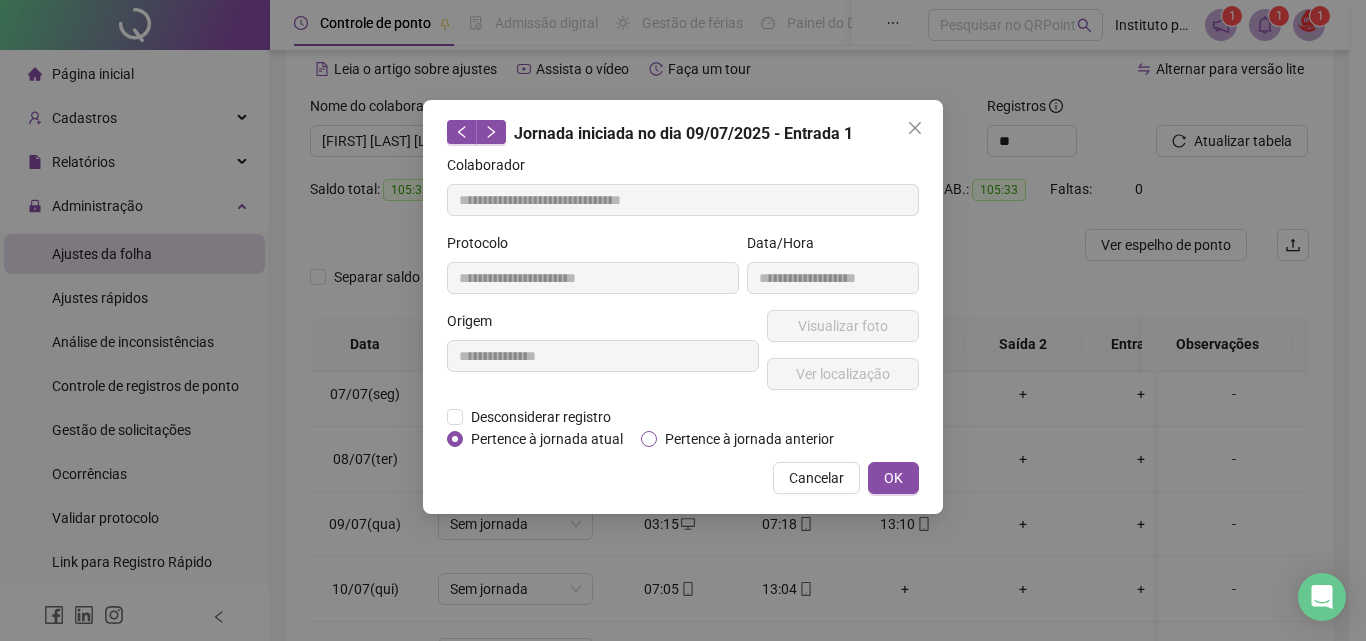click on "Pertence à jornada anterior" at bounding box center (749, 439) 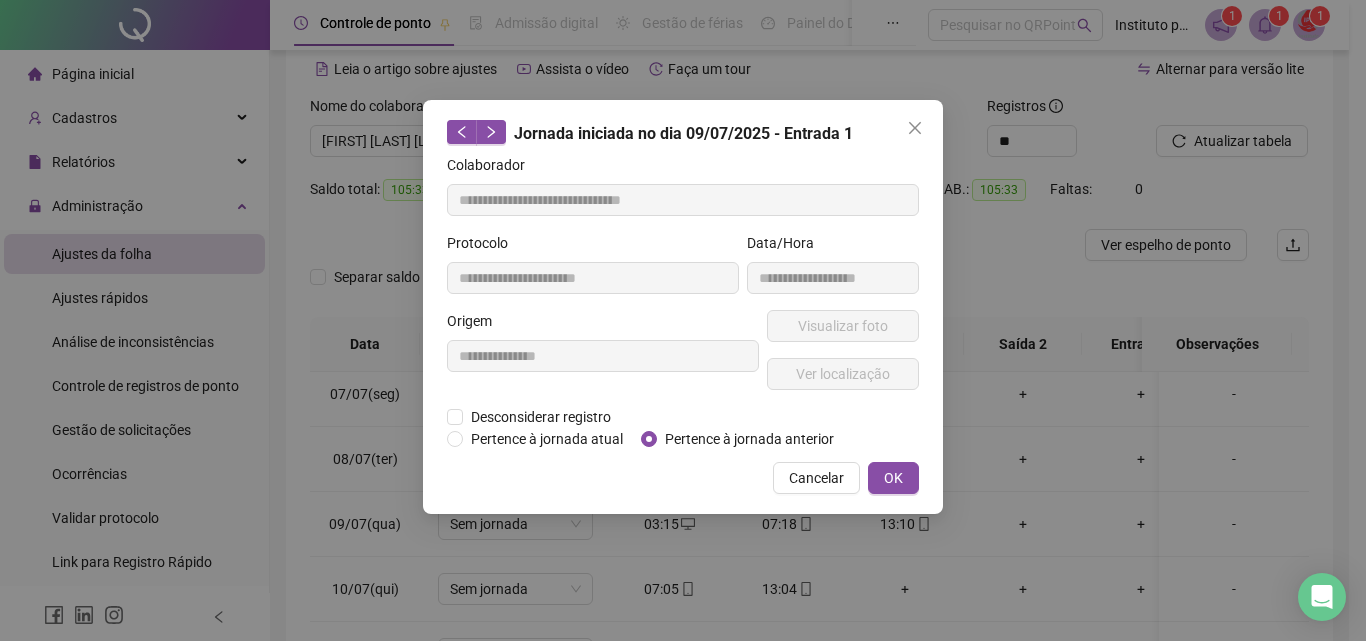 click on "**********" at bounding box center [683, 320] 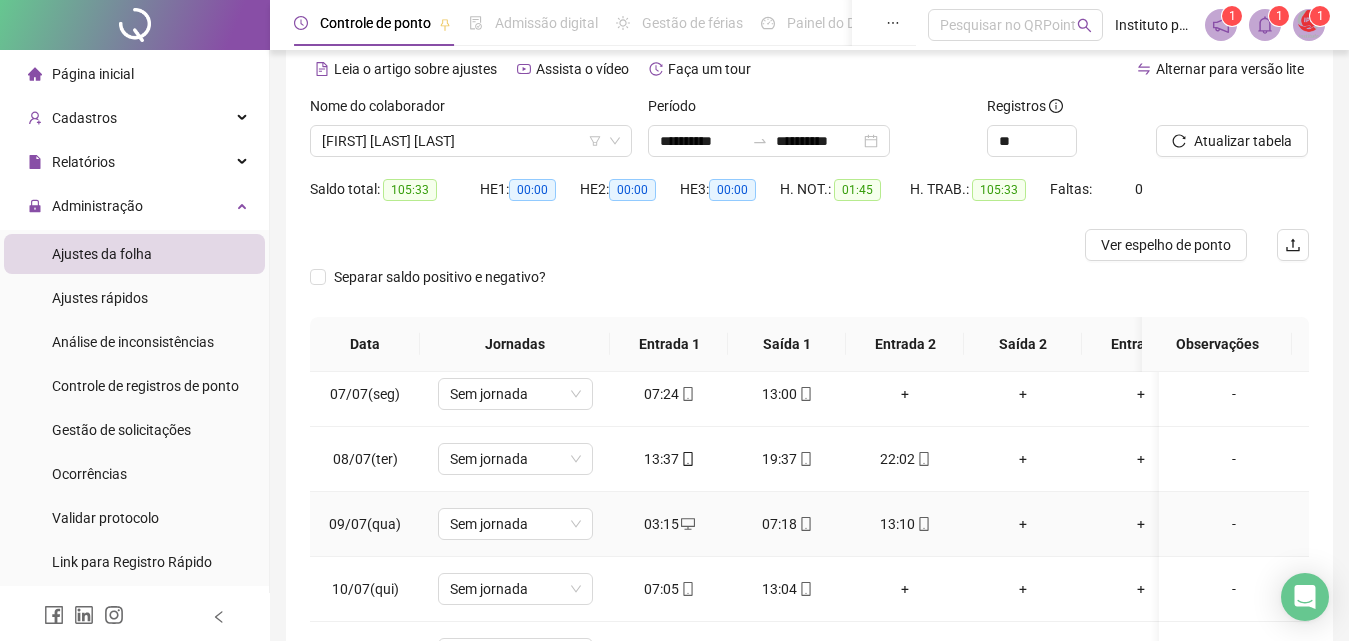 click on "03:15" at bounding box center [669, 524] 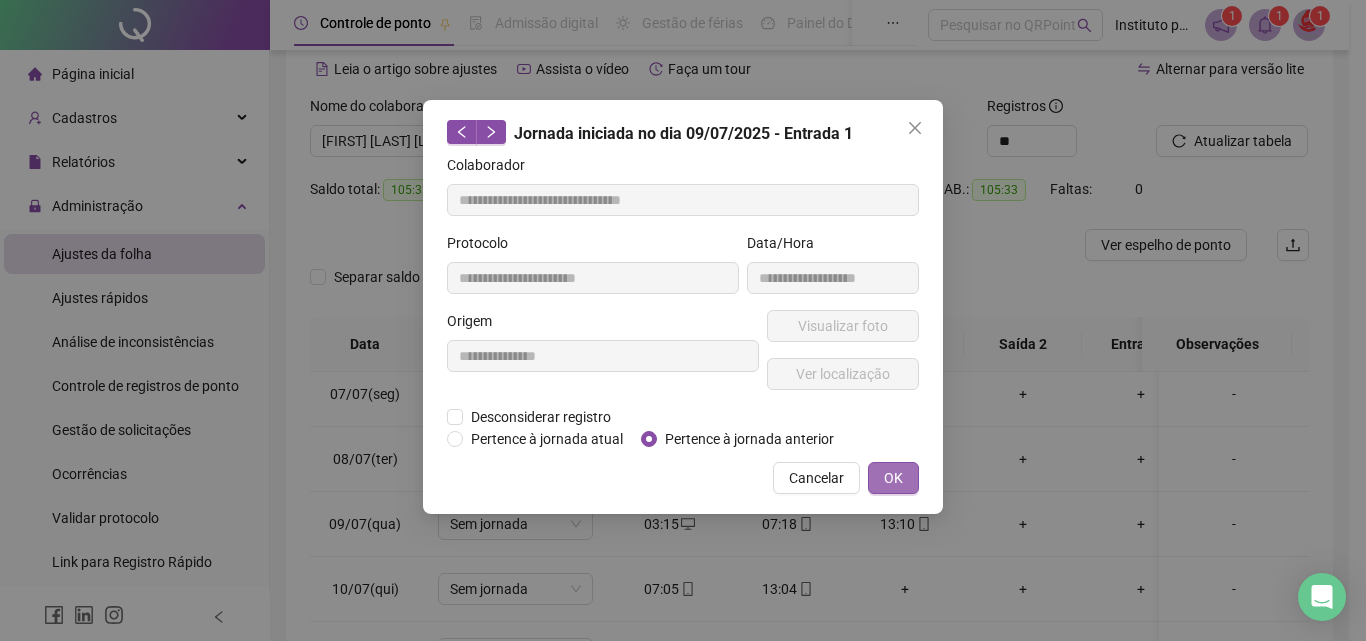 click on "OK" at bounding box center (893, 478) 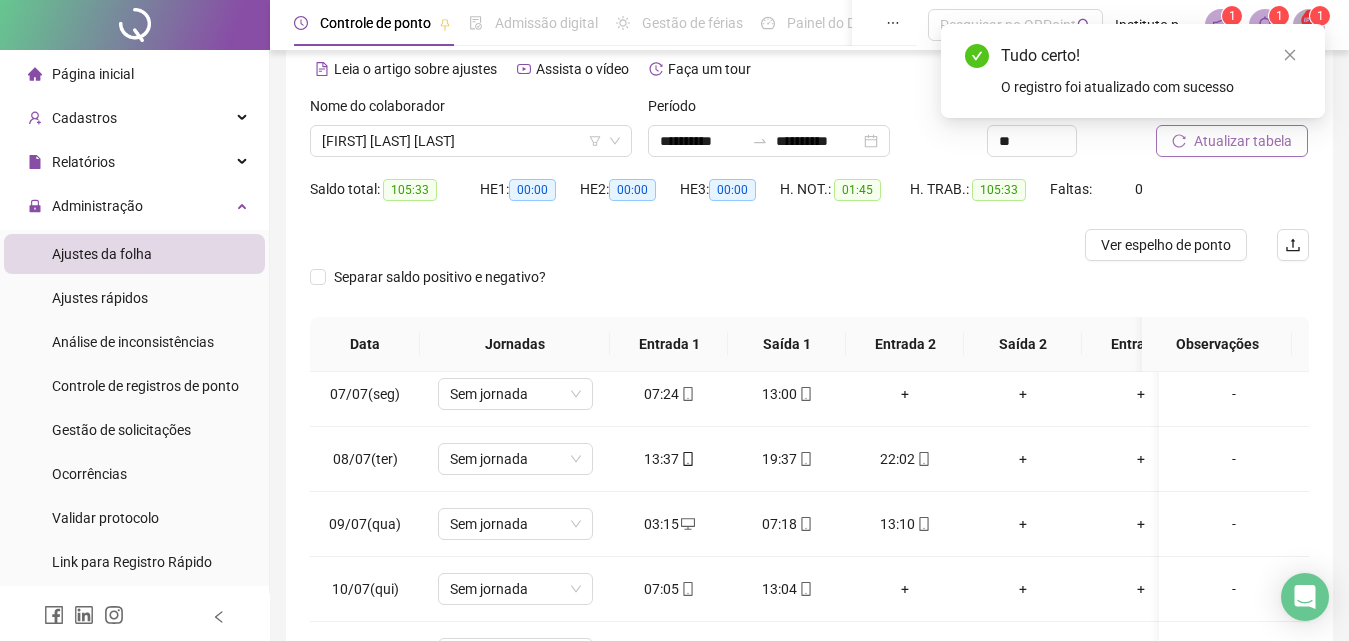 click on "Atualizar tabela" at bounding box center [1232, 141] 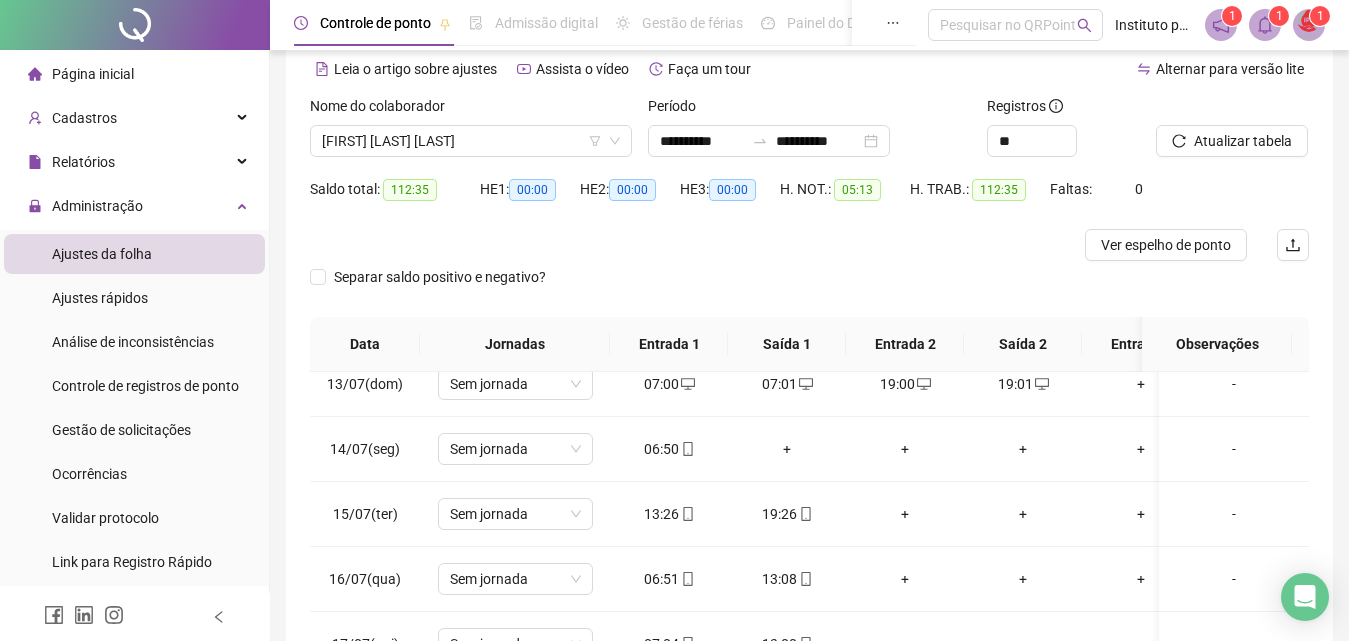 scroll, scrollTop: 700, scrollLeft: 0, axis: vertical 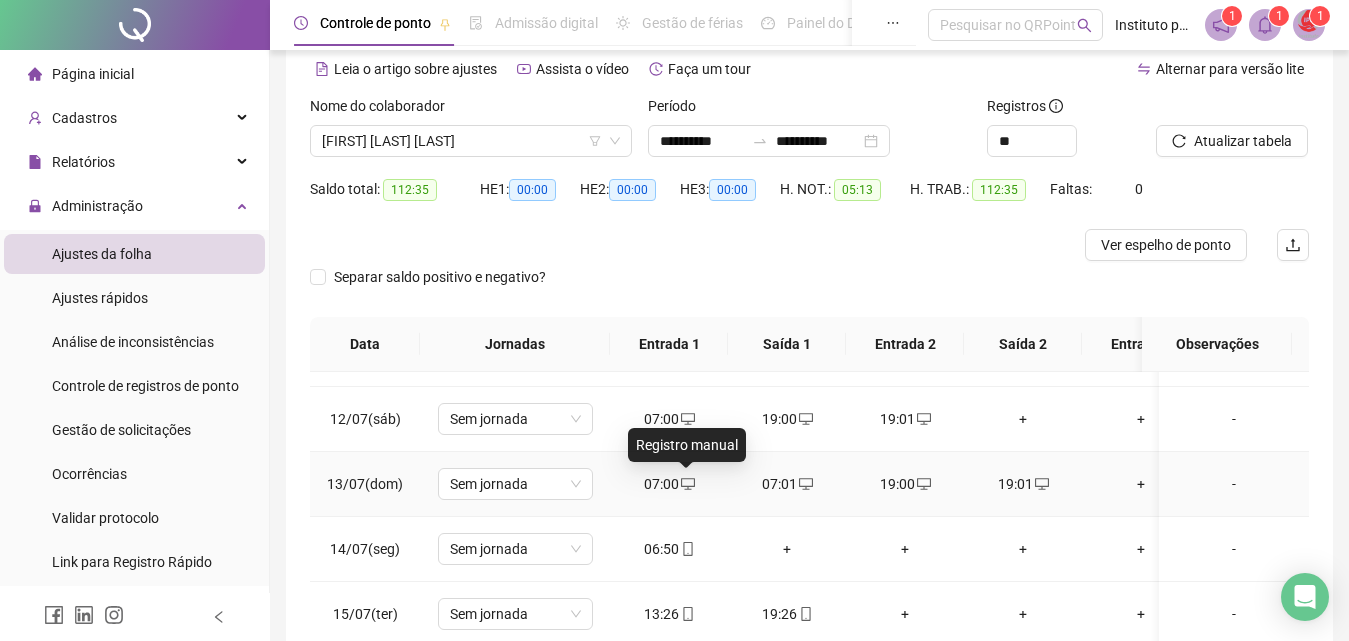 click 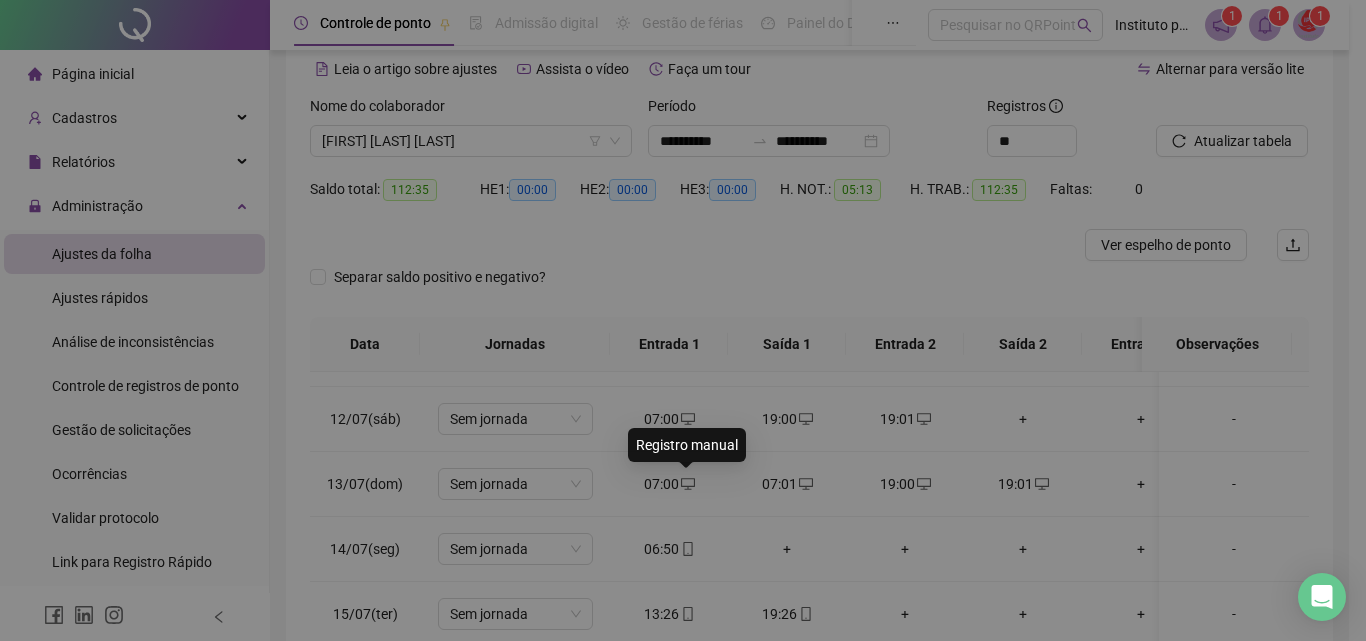 type on "**********" 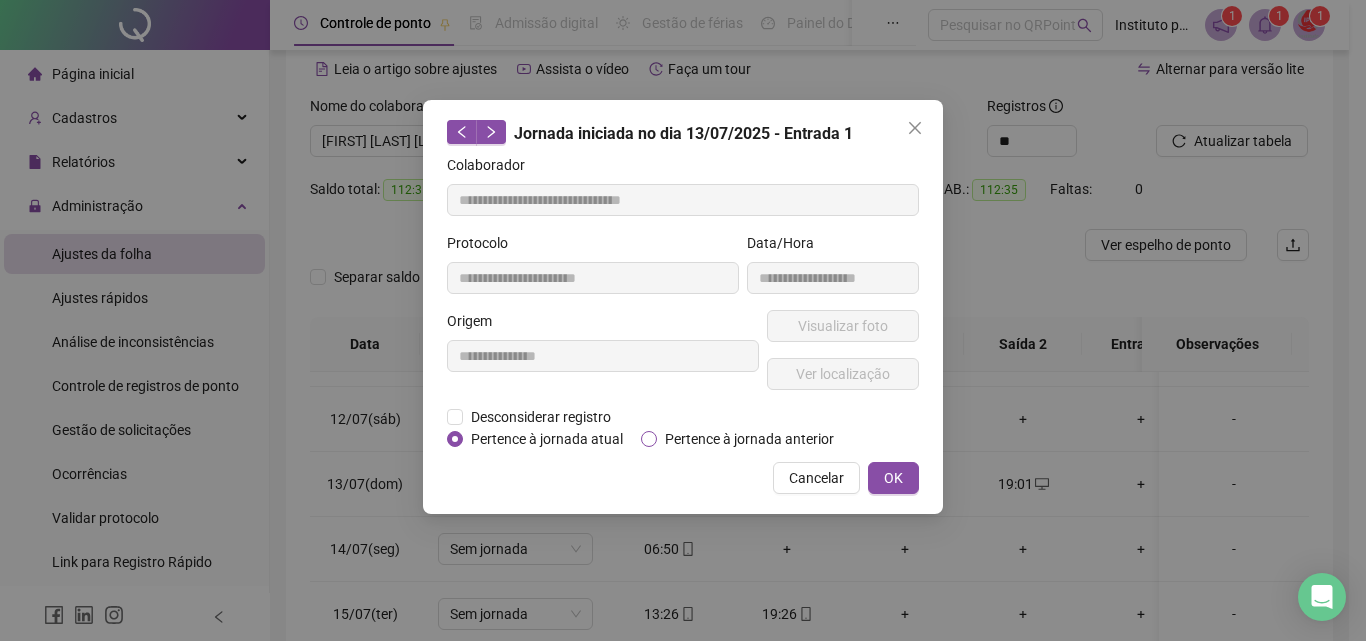 click on "Pertence à jornada anterior" at bounding box center [749, 439] 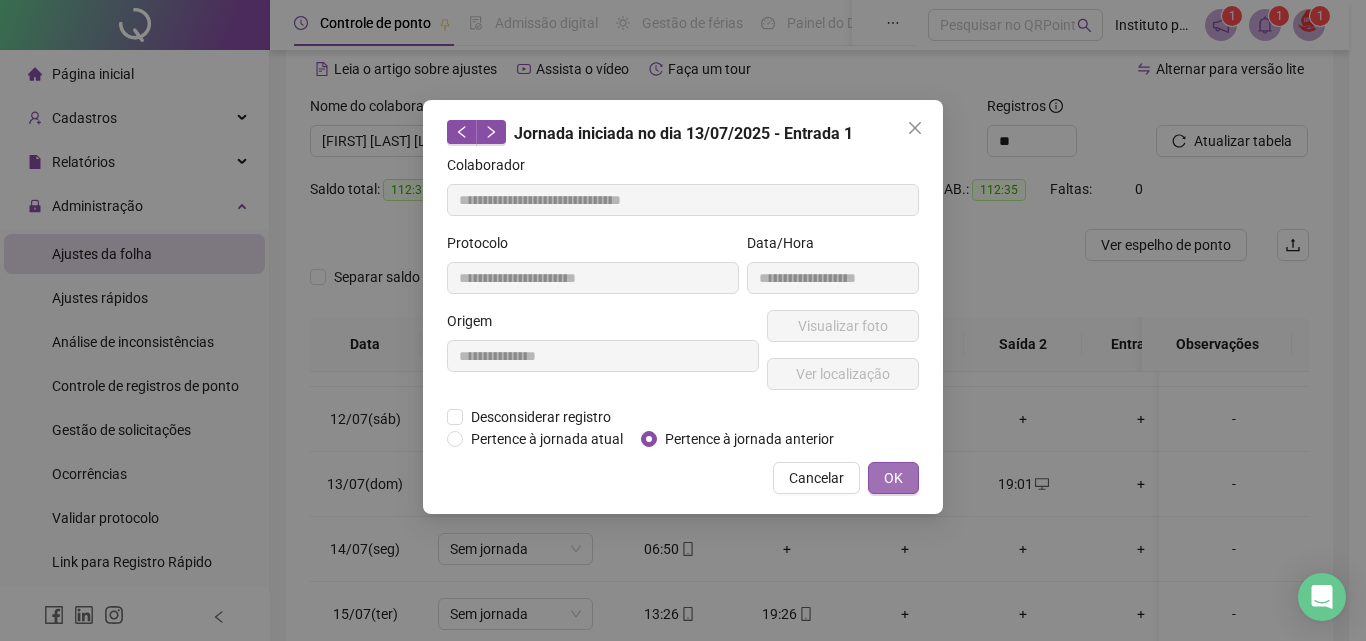 click on "OK" at bounding box center [893, 478] 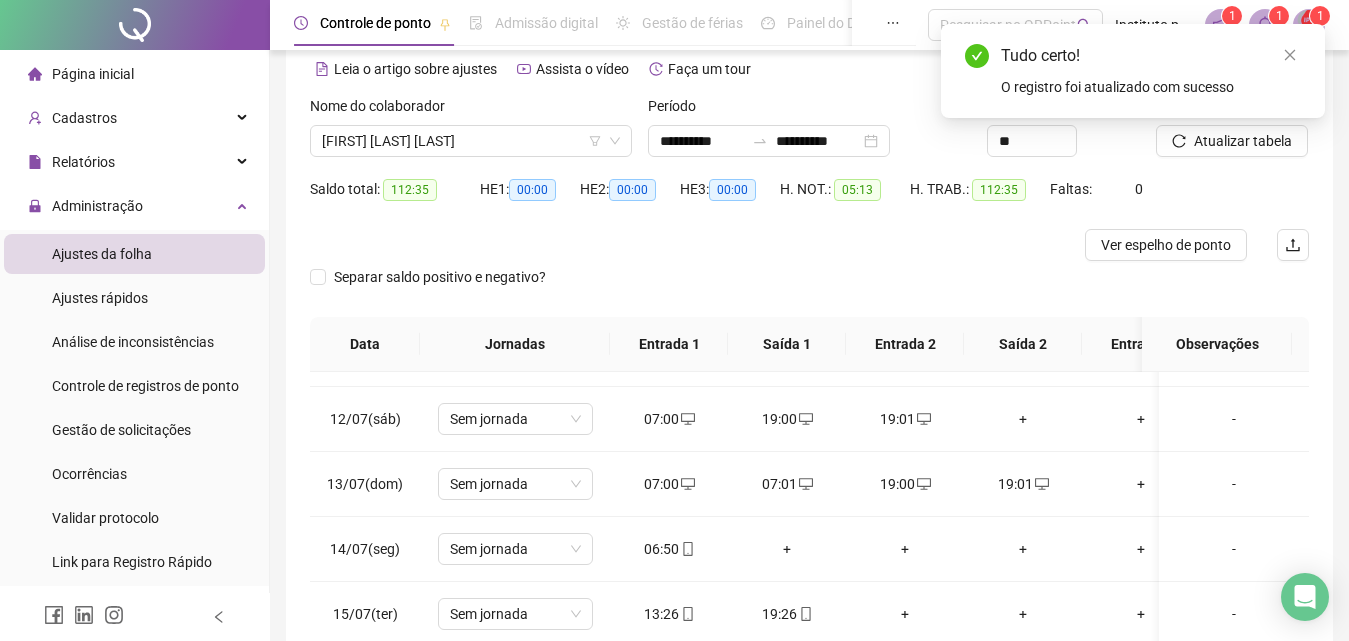 click on "Atualizar tabela" at bounding box center (1243, 141) 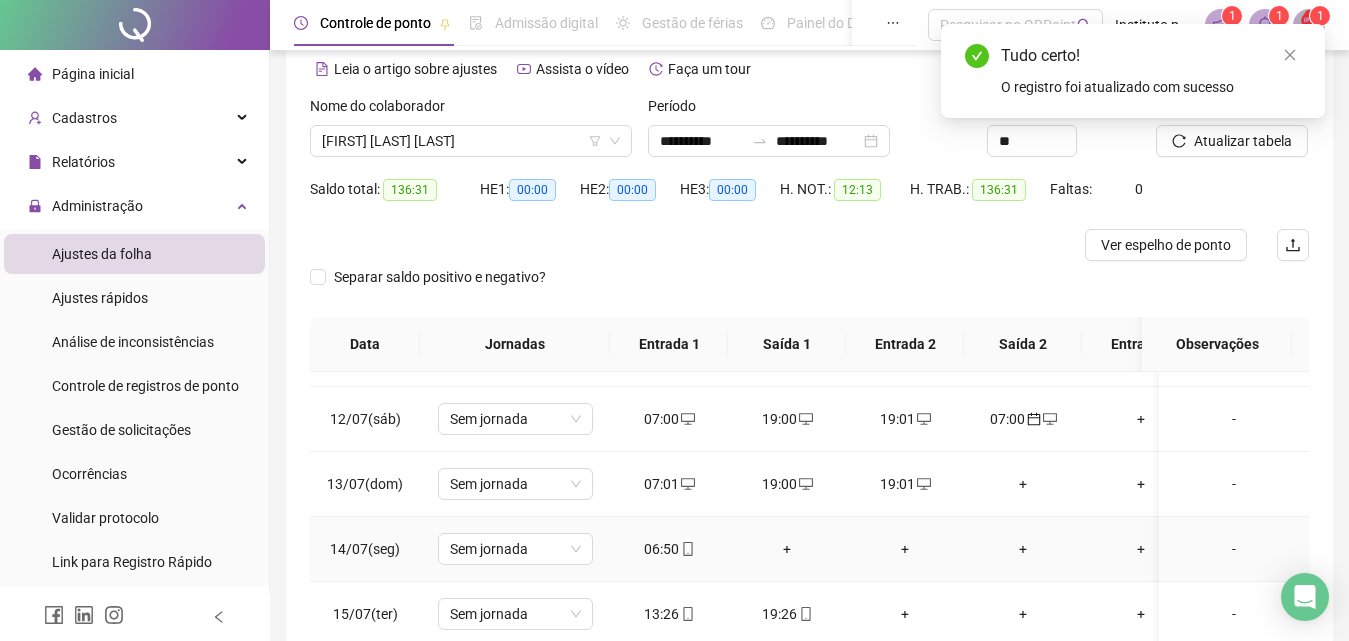 click 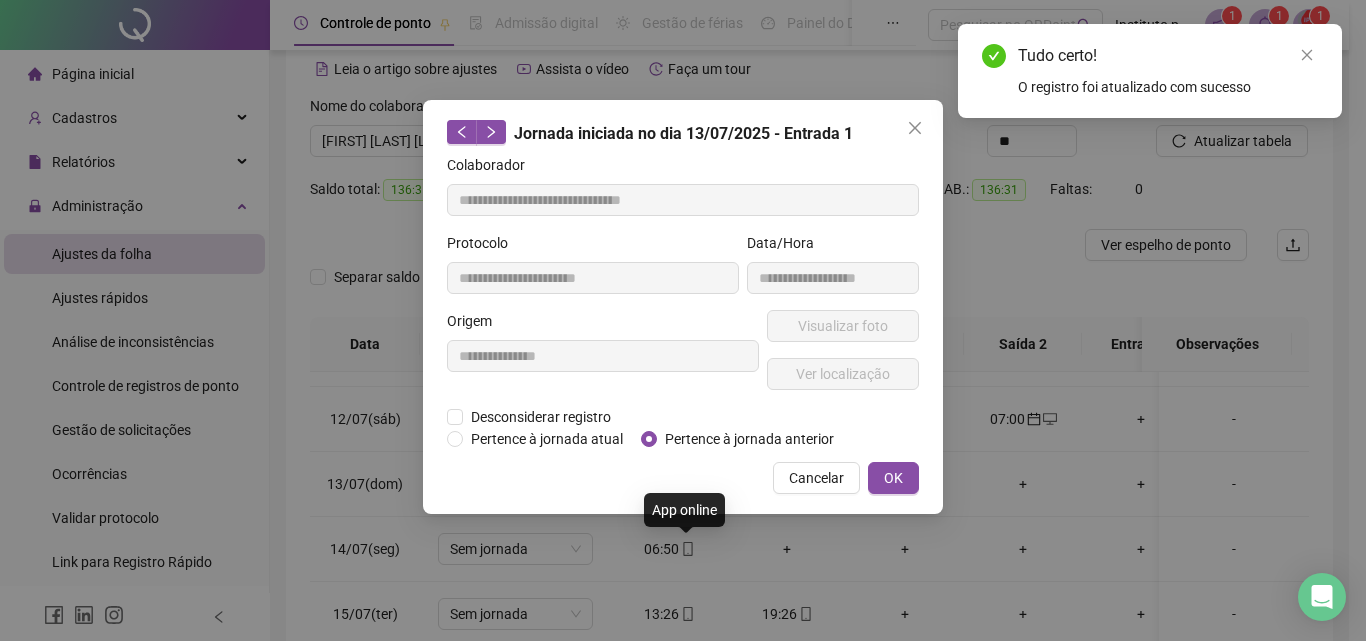 type on "**********" 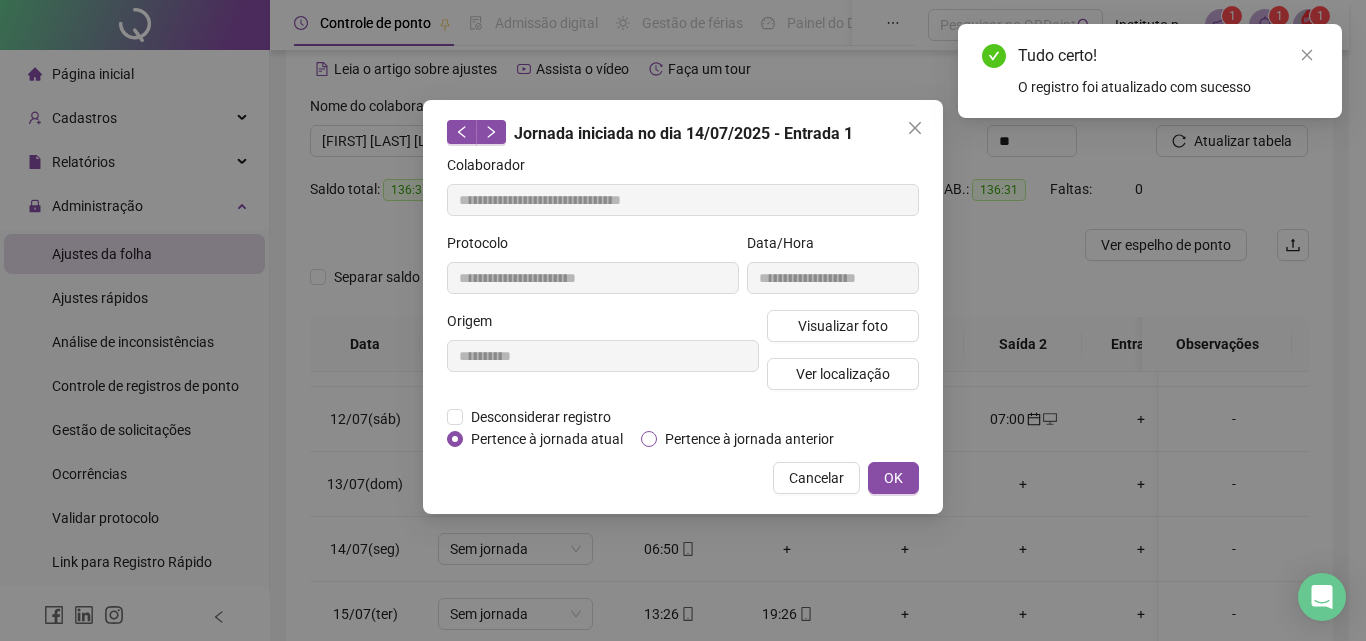 click on "Pertence à jornada anterior" at bounding box center [749, 439] 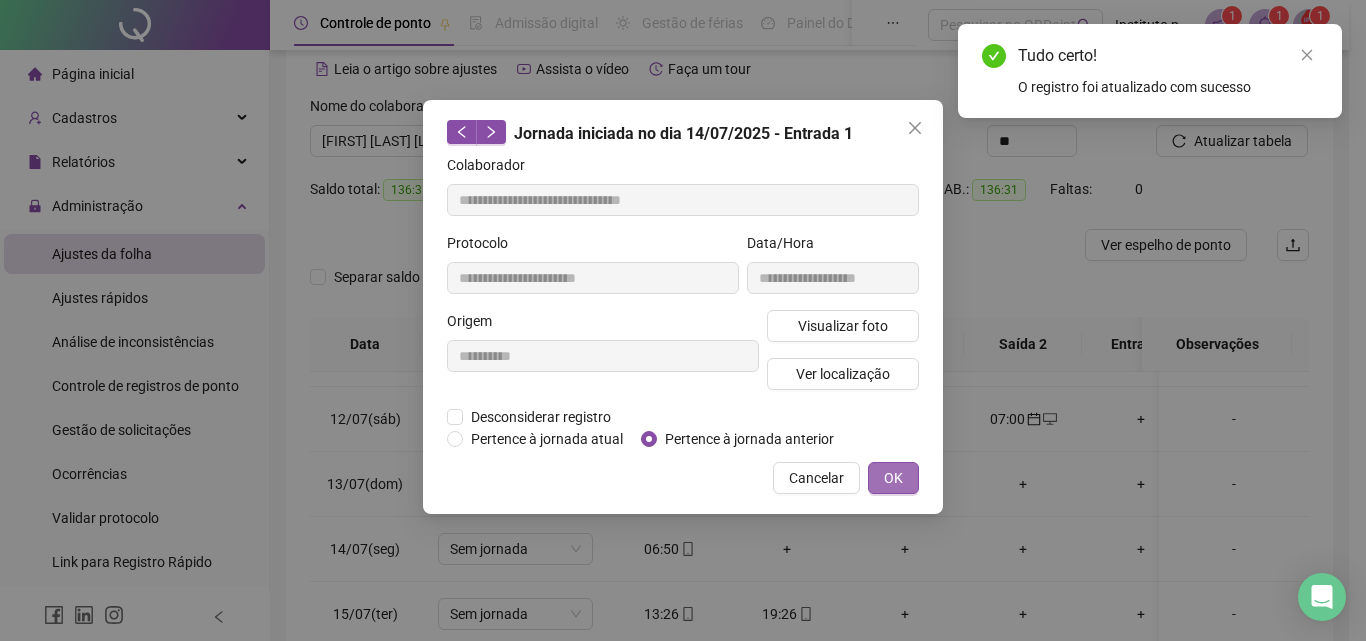 click on "OK" at bounding box center (893, 478) 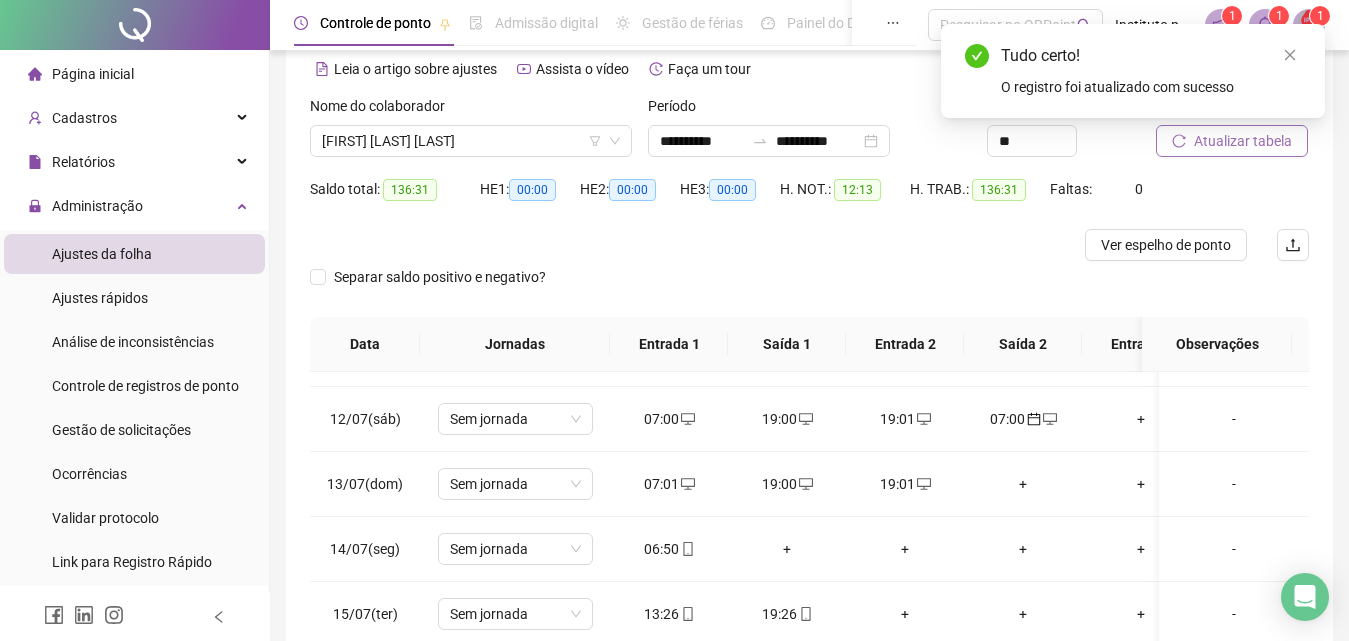 click on "Atualizar tabela" at bounding box center [1243, 141] 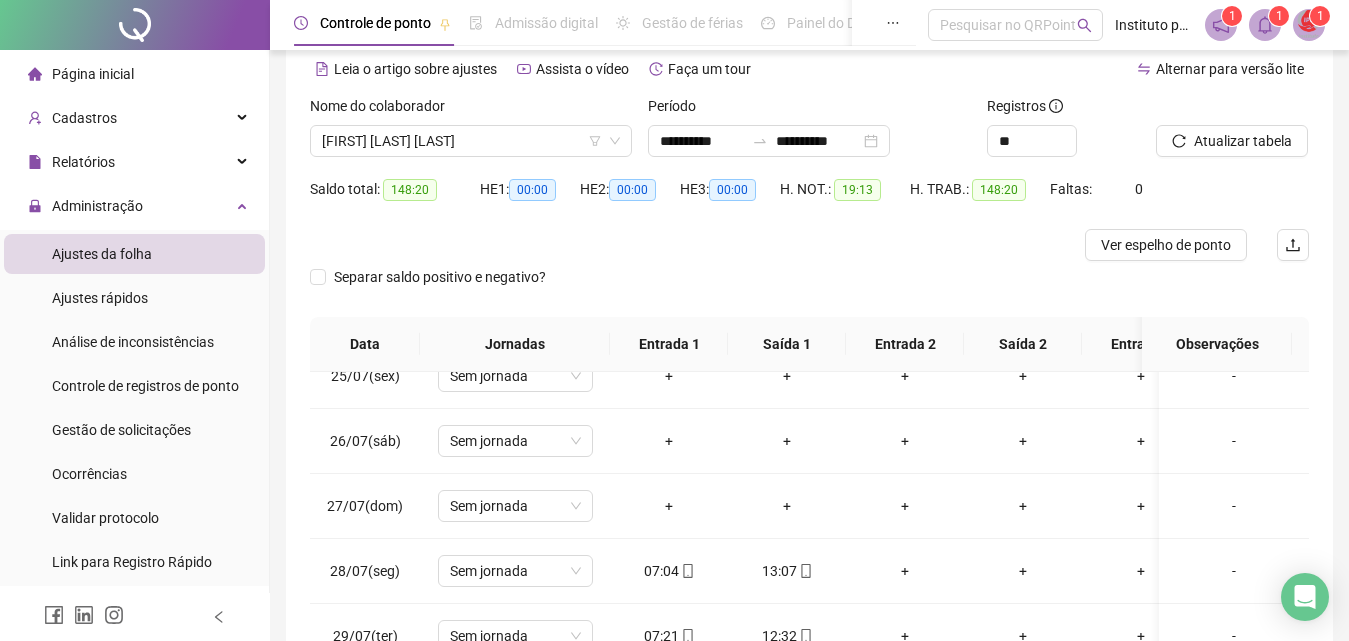 scroll, scrollTop: 1605, scrollLeft: 0, axis: vertical 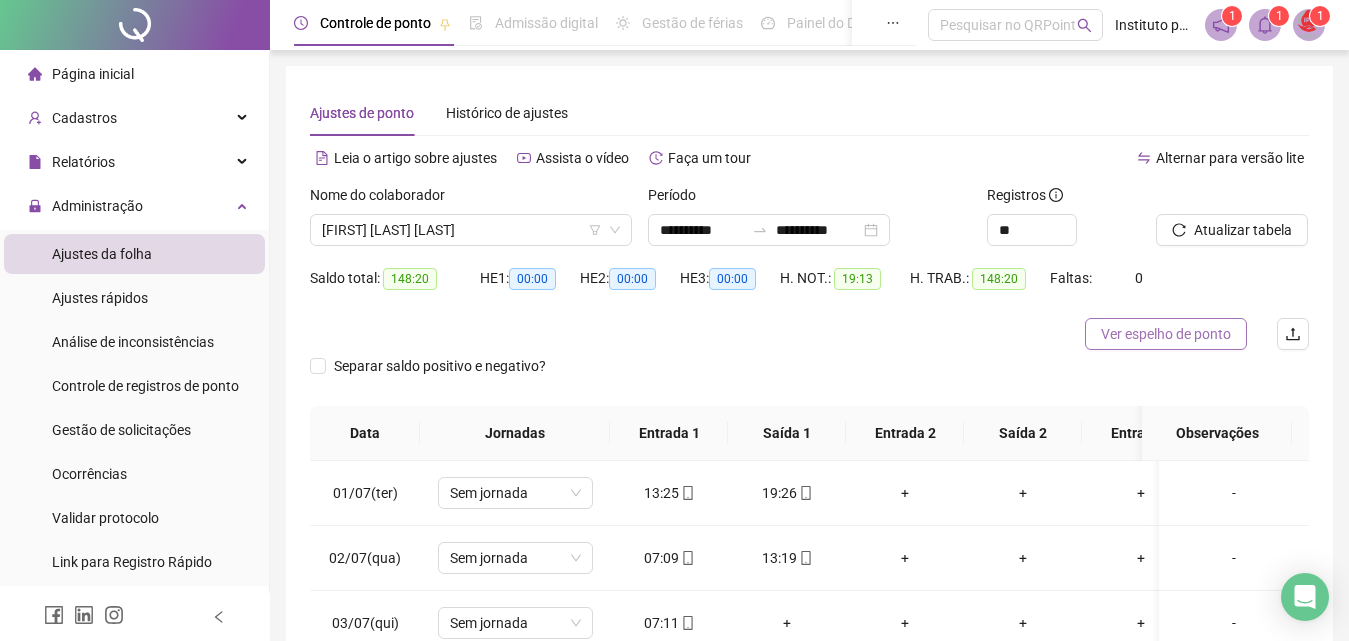 click on "Ver espelho de ponto" at bounding box center (1166, 334) 